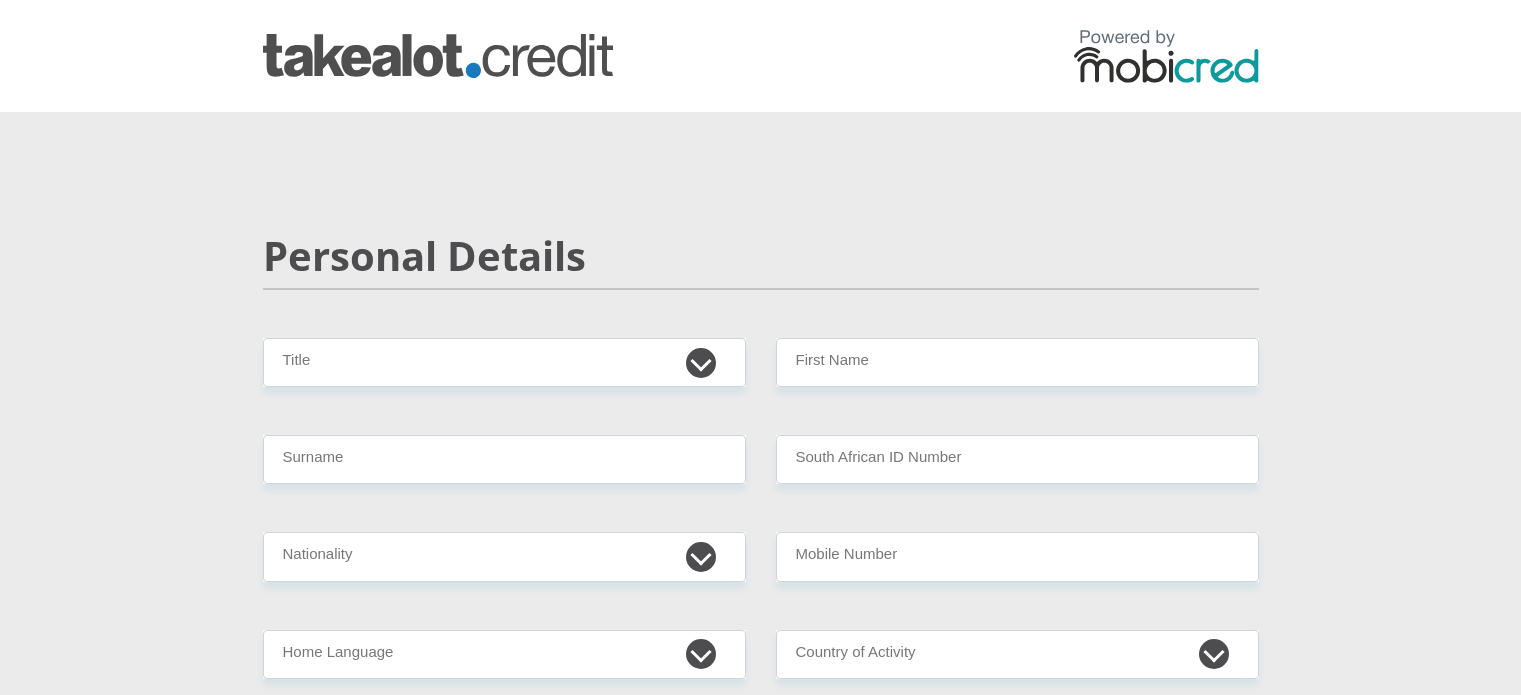 scroll, scrollTop: 0, scrollLeft: 0, axis: both 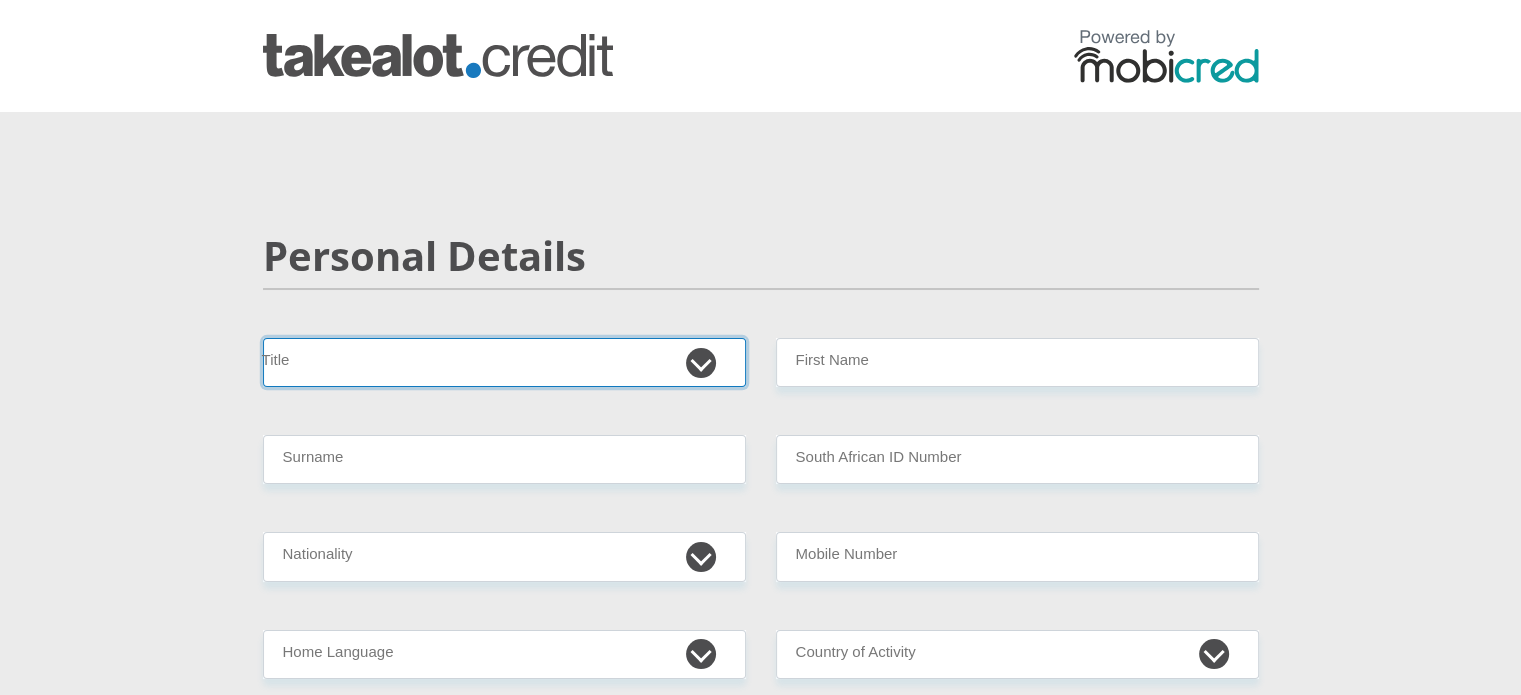 click on "Mr
Ms
Mrs
Dr
Other" at bounding box center (504, 362) 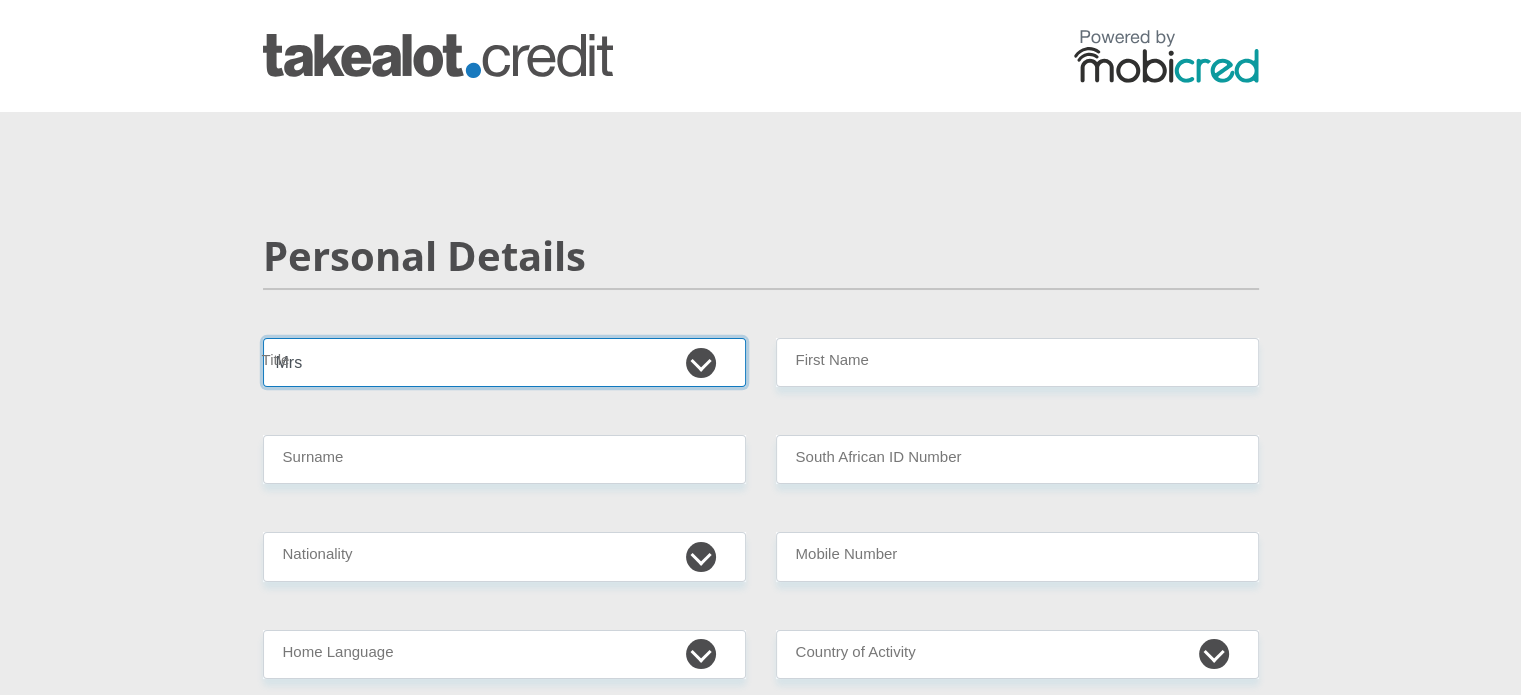 click on "Mr
Ms
Mrs
Dr
Other" at bounding box center [504, 362] 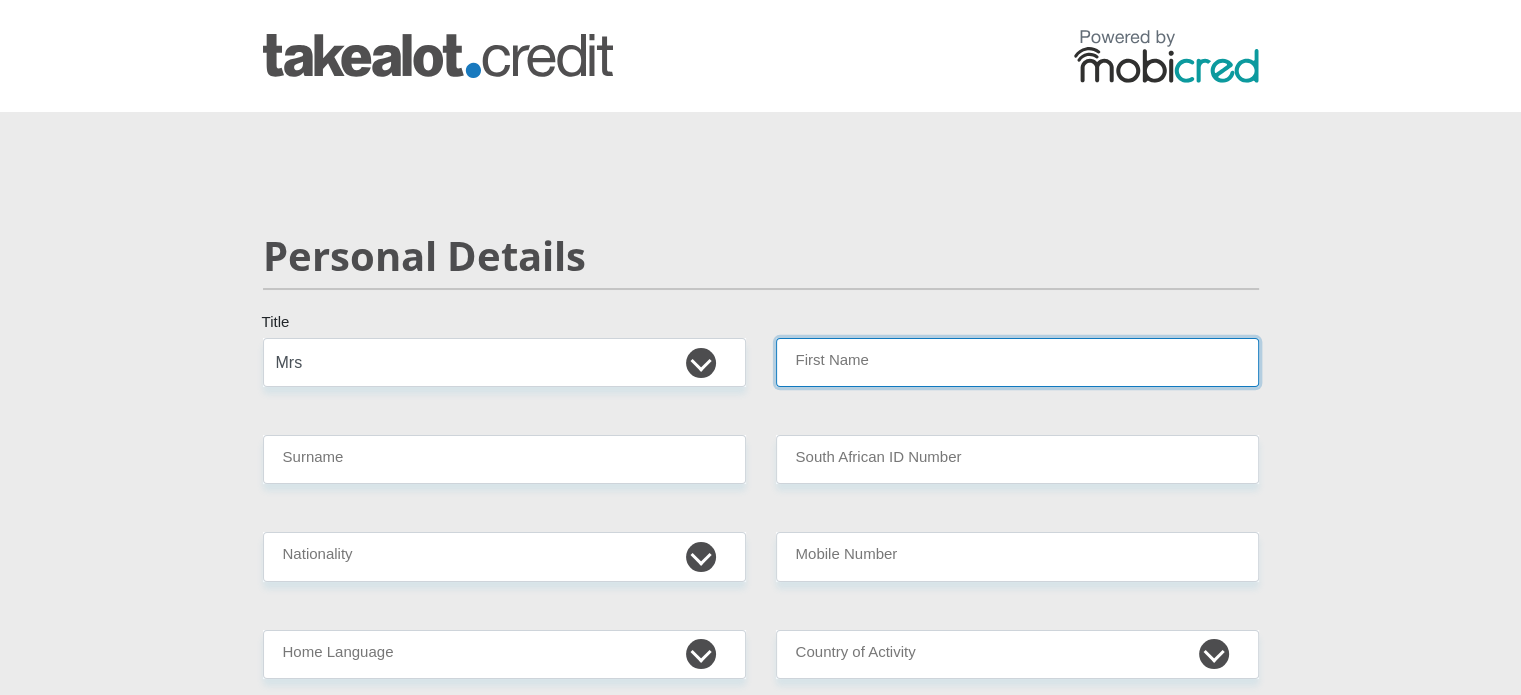 click on "First Name" at bounding box center (1017, 362) 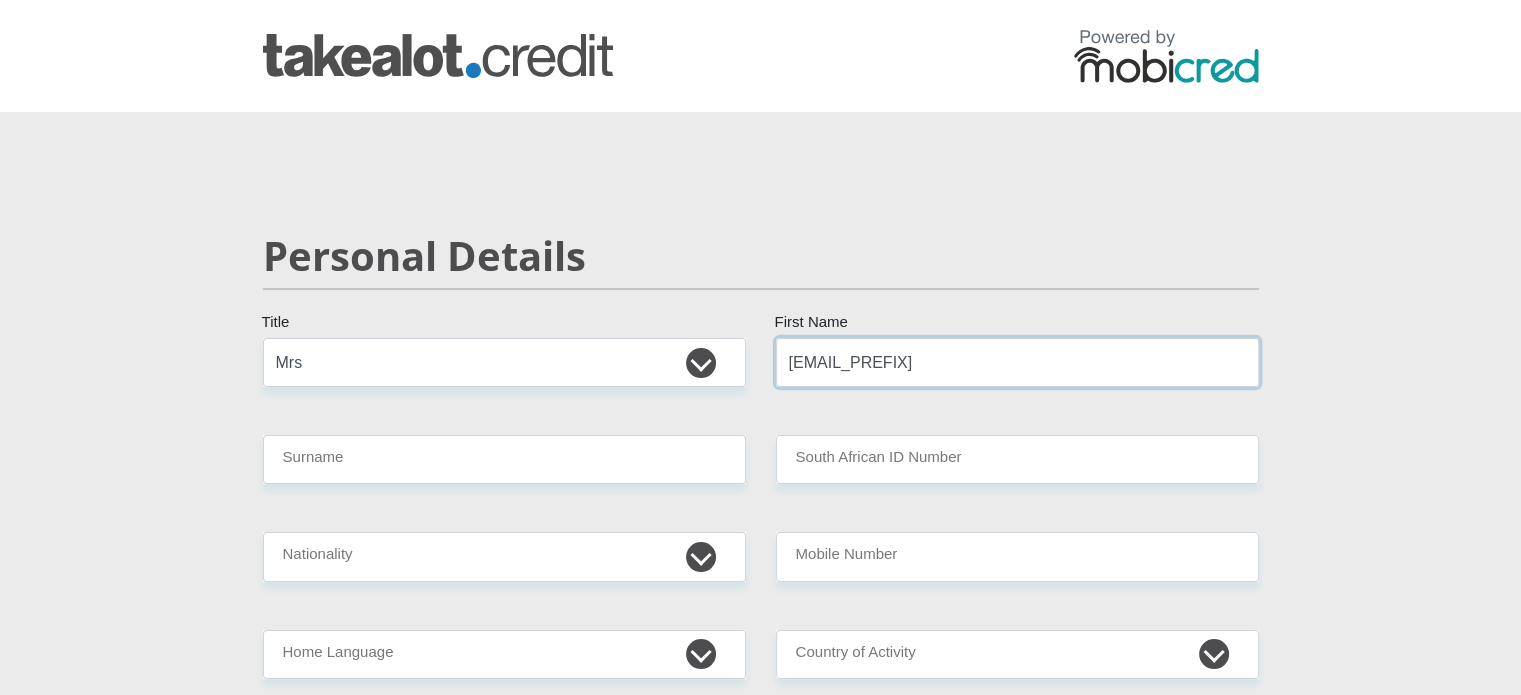 type on "[EMAIL_PREFIX]" 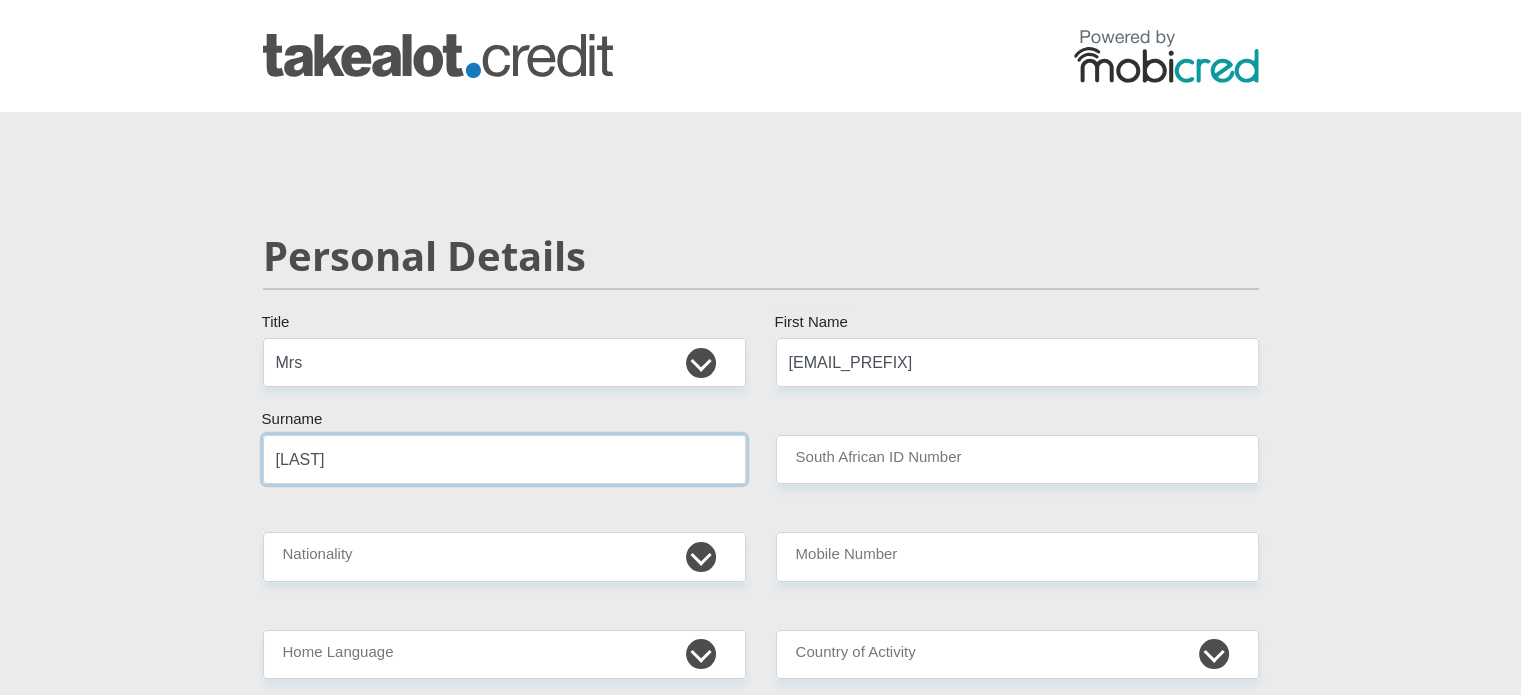 type on "[LAST]" 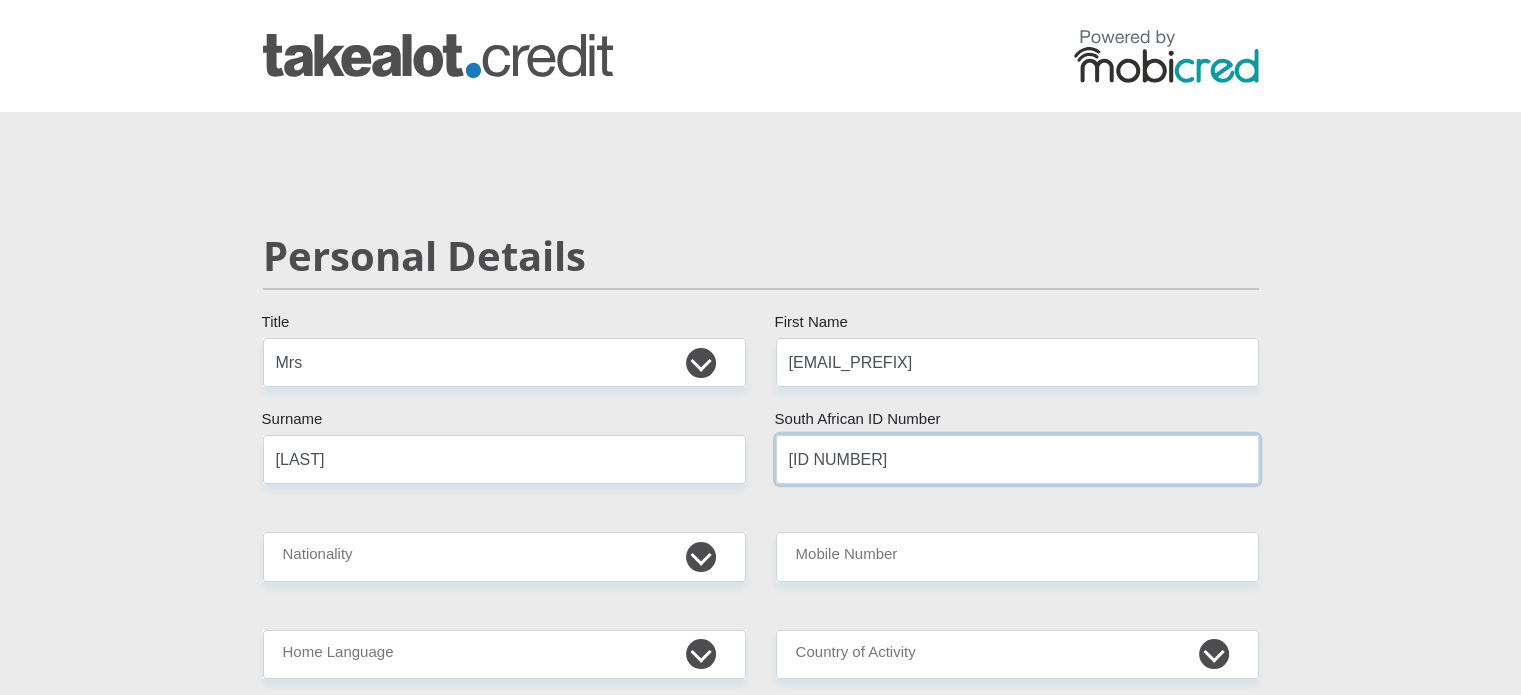 type on "[ID NUMBER]" 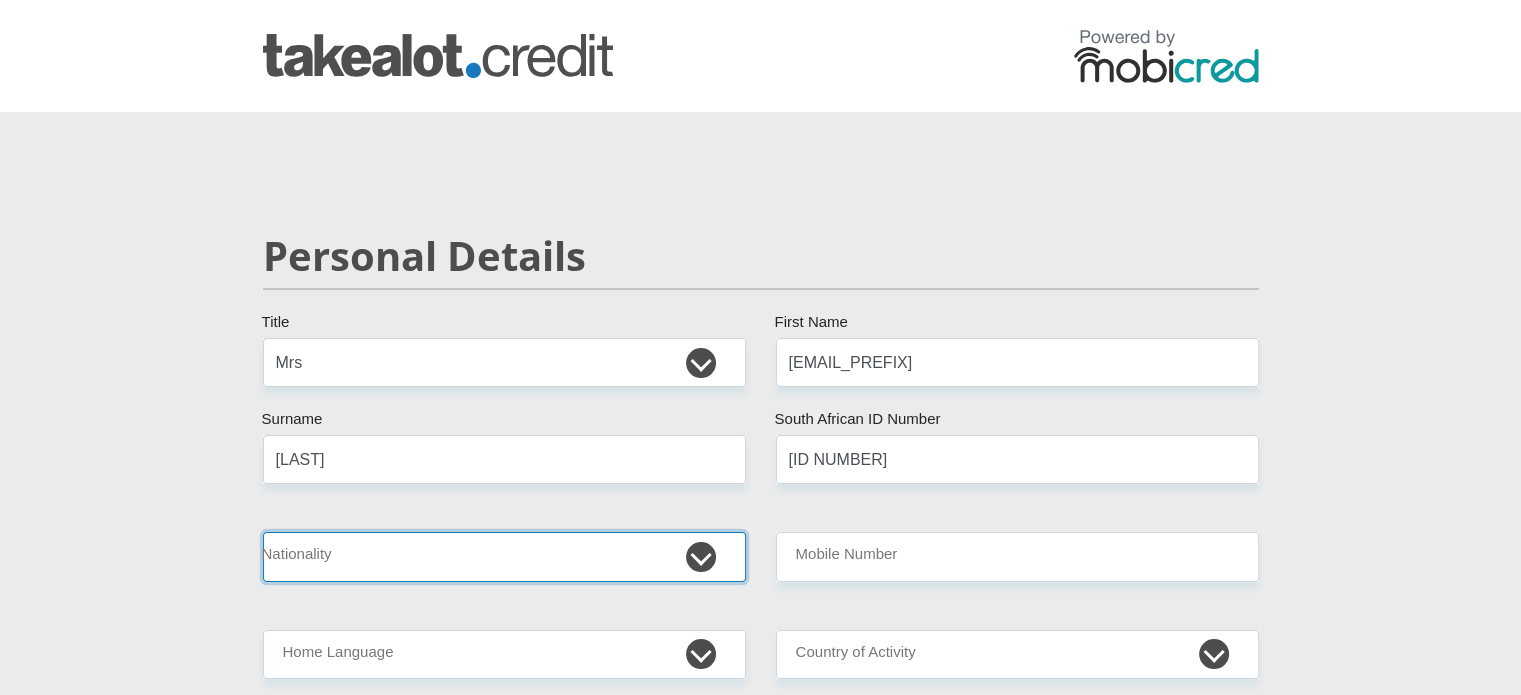 click on "South Africa
Afghanistan
Aland Islands
Albania
Algeria
America Samoa
American Virgin Islands
Andorra
Angola
Anguilla
Antarctica
Antigua and Barbuda
Argentina
Armenia
Aruba
Ascension Island
Australia
Austria
Azerbaijan
Bahamas
Bahrain
Bangladesh
Barbados
Chad" at bounding box center [504, 556] 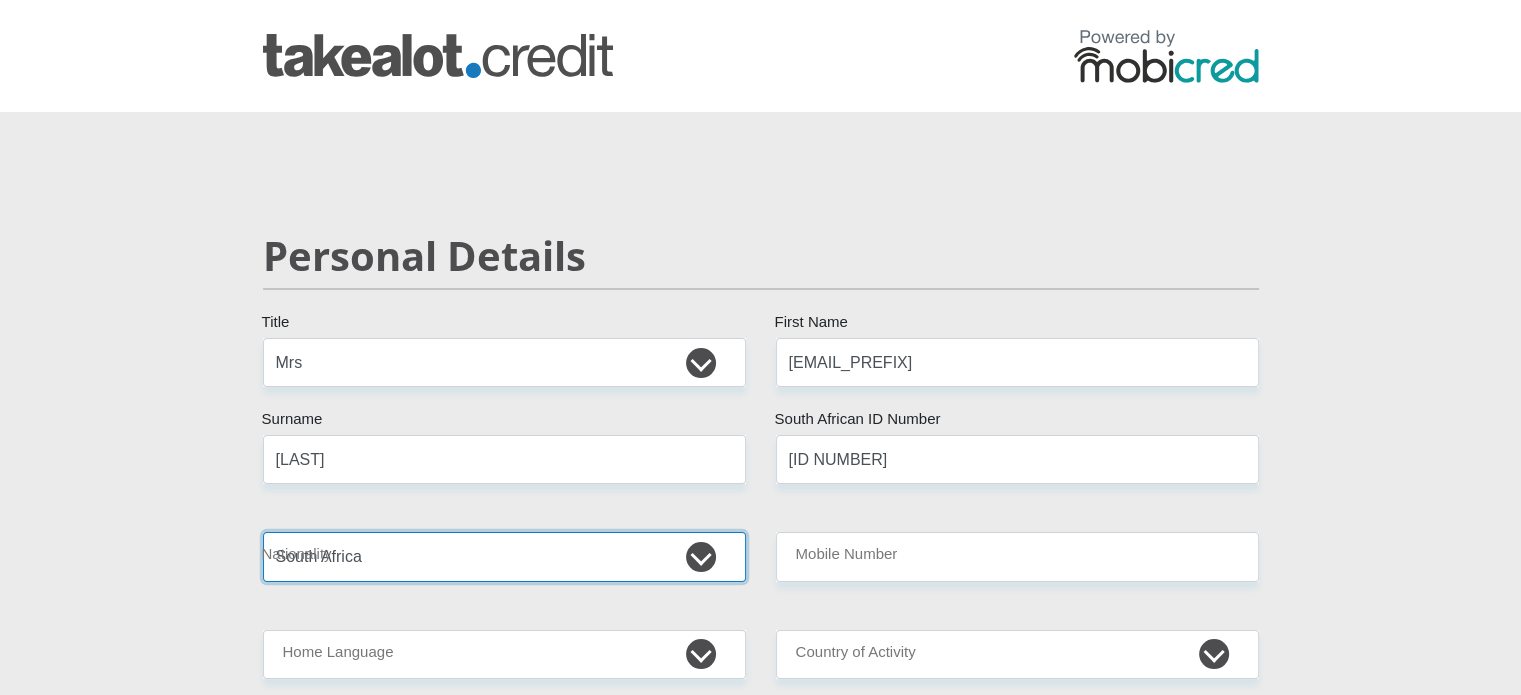 click on "South Africa
Afghanistan
Aland Islands
Albania
Algeria
America Samoa
American Virgin Islands
Andorra
Angola
Anguilla
Antarctica
Antigua and Barbuda
Argentina
Armenia
Aruba
Ascension Island
Australia
Austria
Azerbaijan
Bahamas
Bahrain
Bangladesh
Barbados
Chad" at bounding box center (504, 556) 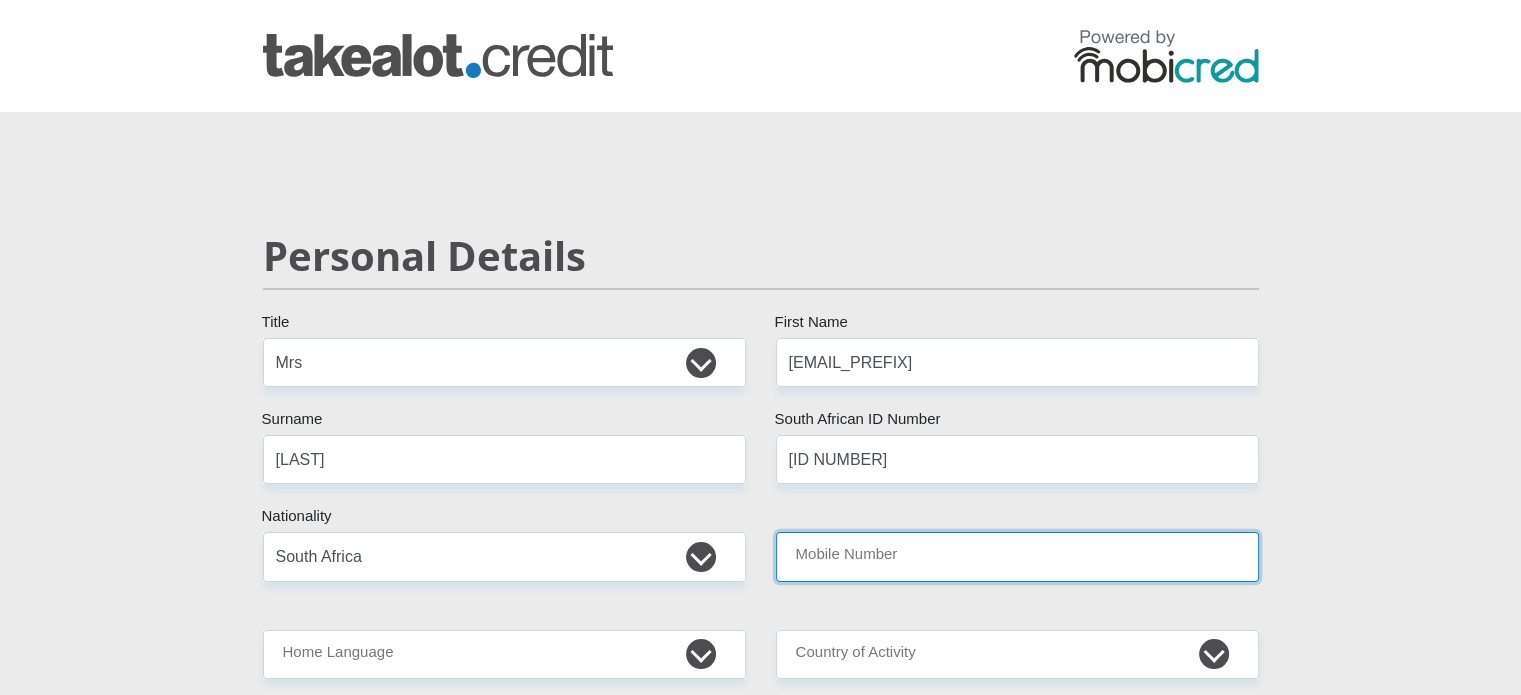 click on "Mobile Number" at bounding box center [1017, 556] 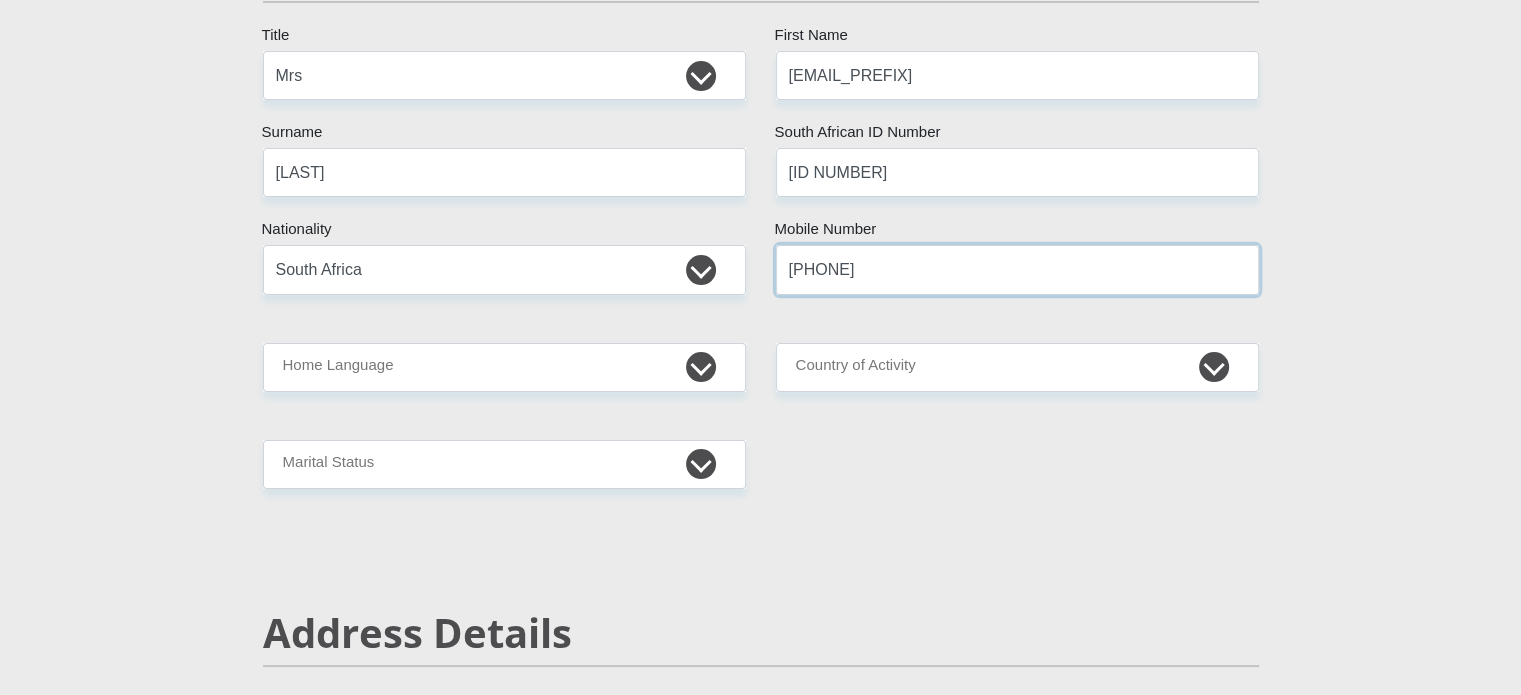 scroll, scrollTop: 300, scrollLeft: 0, axis: vertical 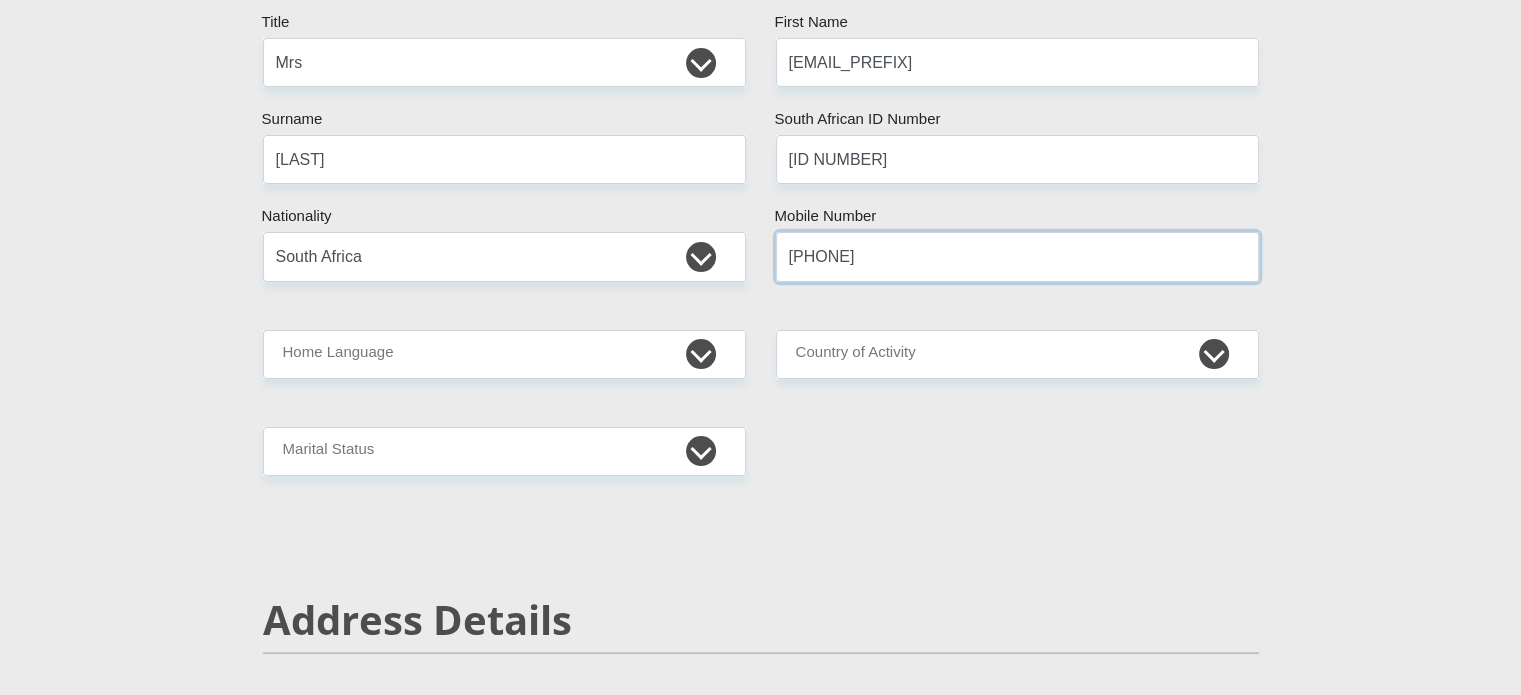 type on "[PHONE]" 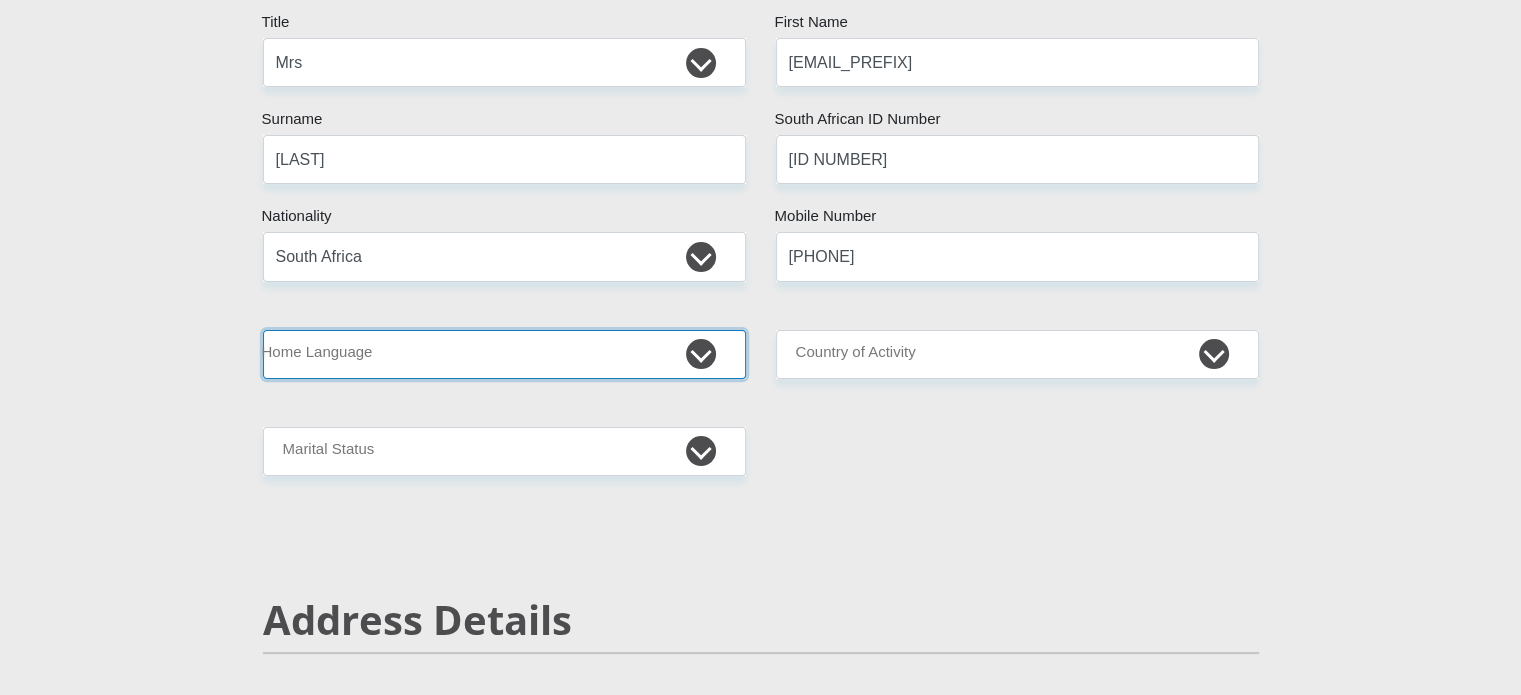 click on "Afrikaans
English
Sepedi
South Ndebele
Southern Sotho
Swati
Tsonga
Tswana
Venda
Xhosa
Zulu
Other" at bounding box center (504, 354) 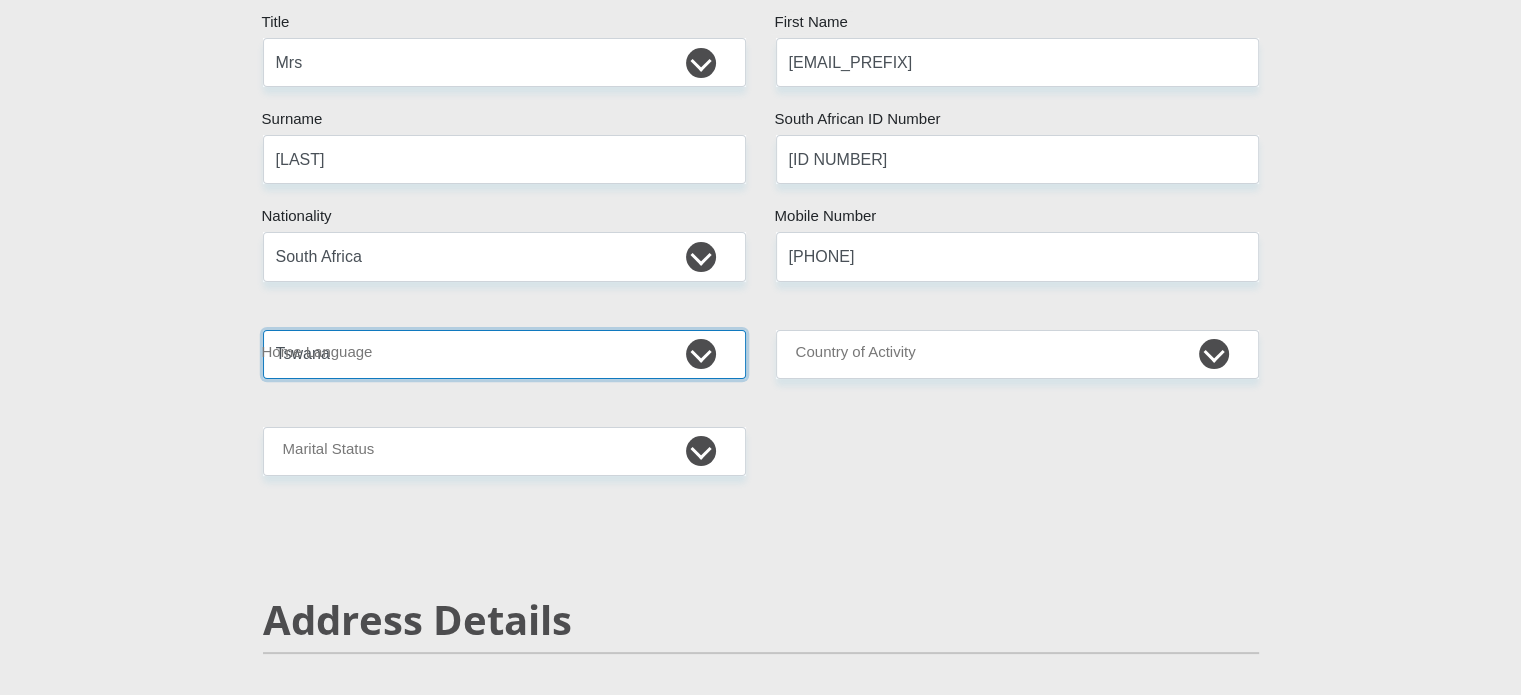 click on "Afrikaans
English
Sepedi
South Ndebele
Southern Sotho
Swati
Tsonga
Tswana
Venda
Xhosa
Zulu
Other" at bounding box center (504, 354) 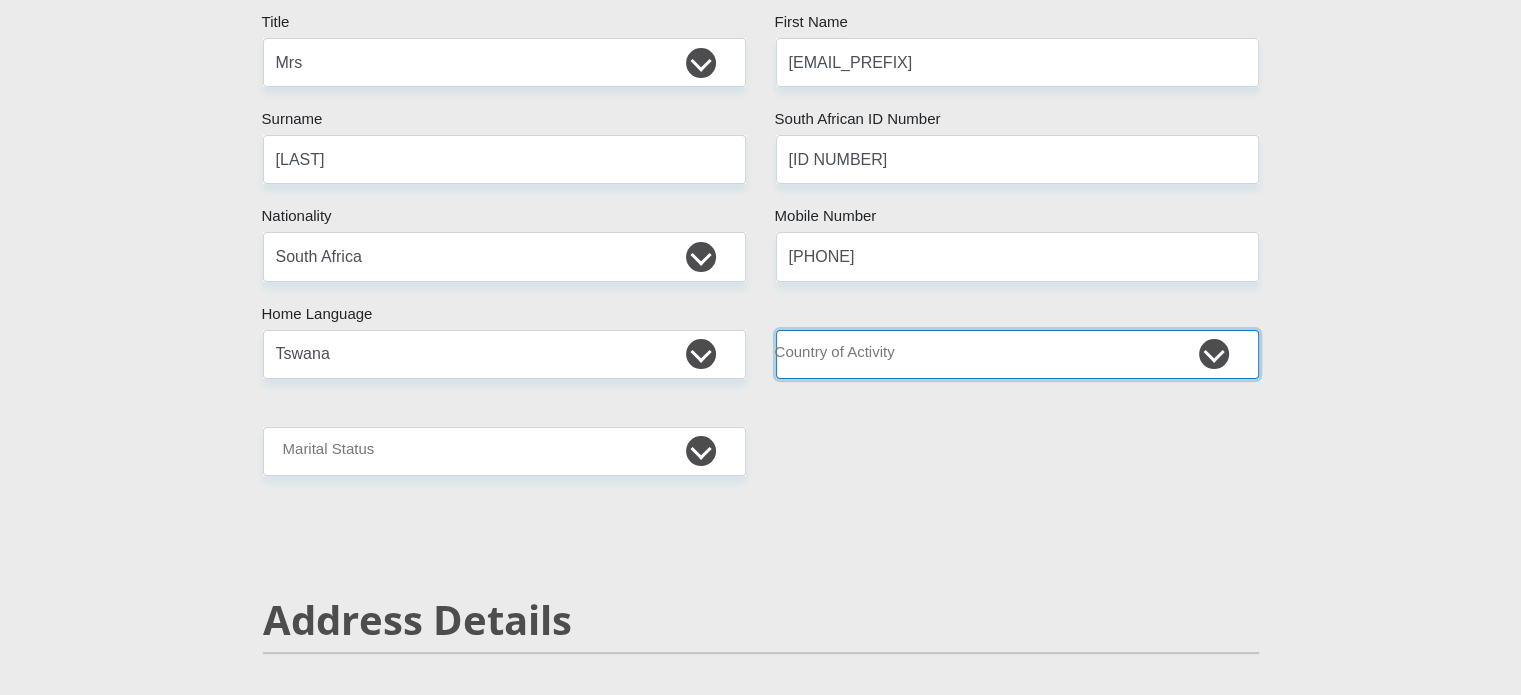 click on "South Africa
Afghanistan
Aland Islands
Albania
Algeria
America Samoa
American Virgin Islands
Andorra
Angola
Anguilla
Antarctica
Antigua and Barbuda
Argentina
Armenia
Aruba
Ascension Island
Australia
Austria
Azerbaijan
Chad" at bounding box center (1017, 354) 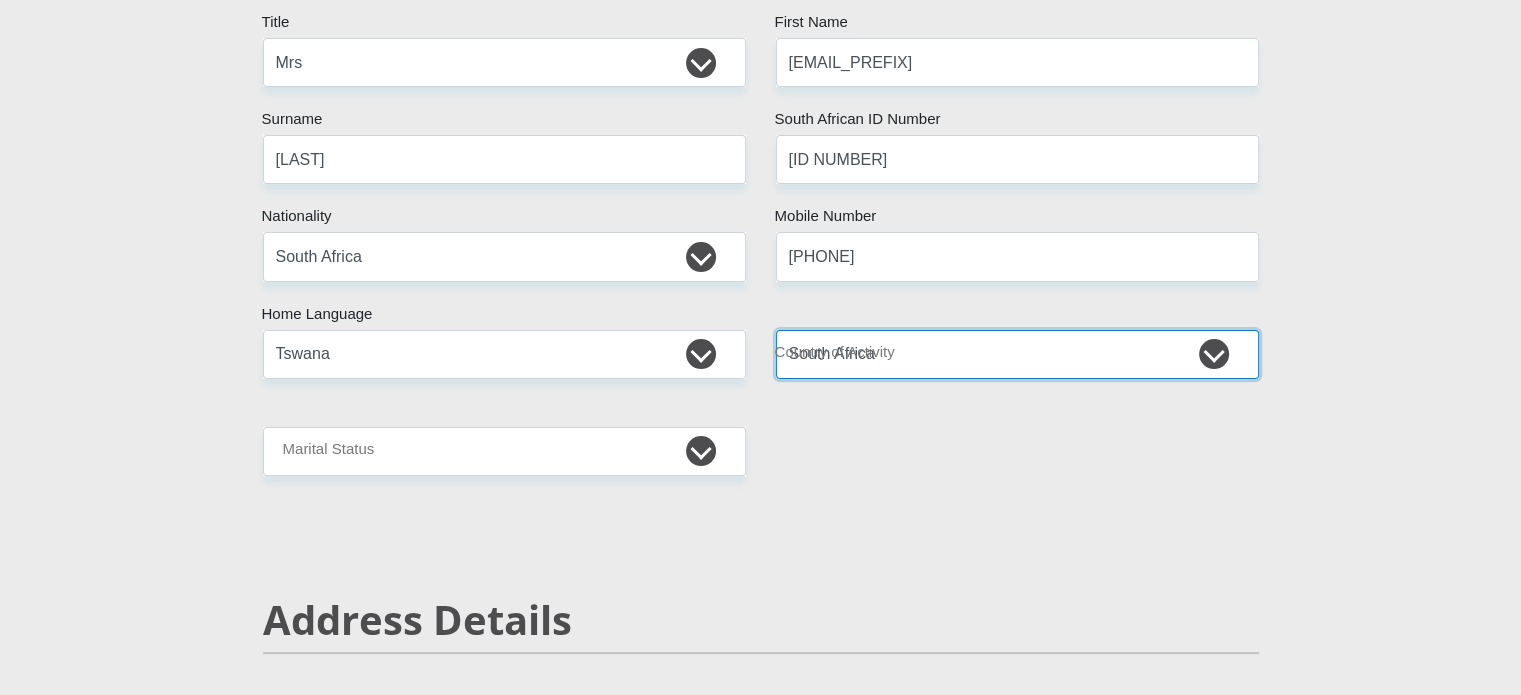 click on "South Africa
Afghanistan
Aland Islands
Albania
Algeria
America Samoa
American Virgin Islands
Andorra
Angola
Anguilla
Antarctica
Antigua and Barbuda
Argentina
Armenia
Aruba
Ascension Island
Australia
Austria
Azerbaijan
Chad" at bounding box center [1017, 354] 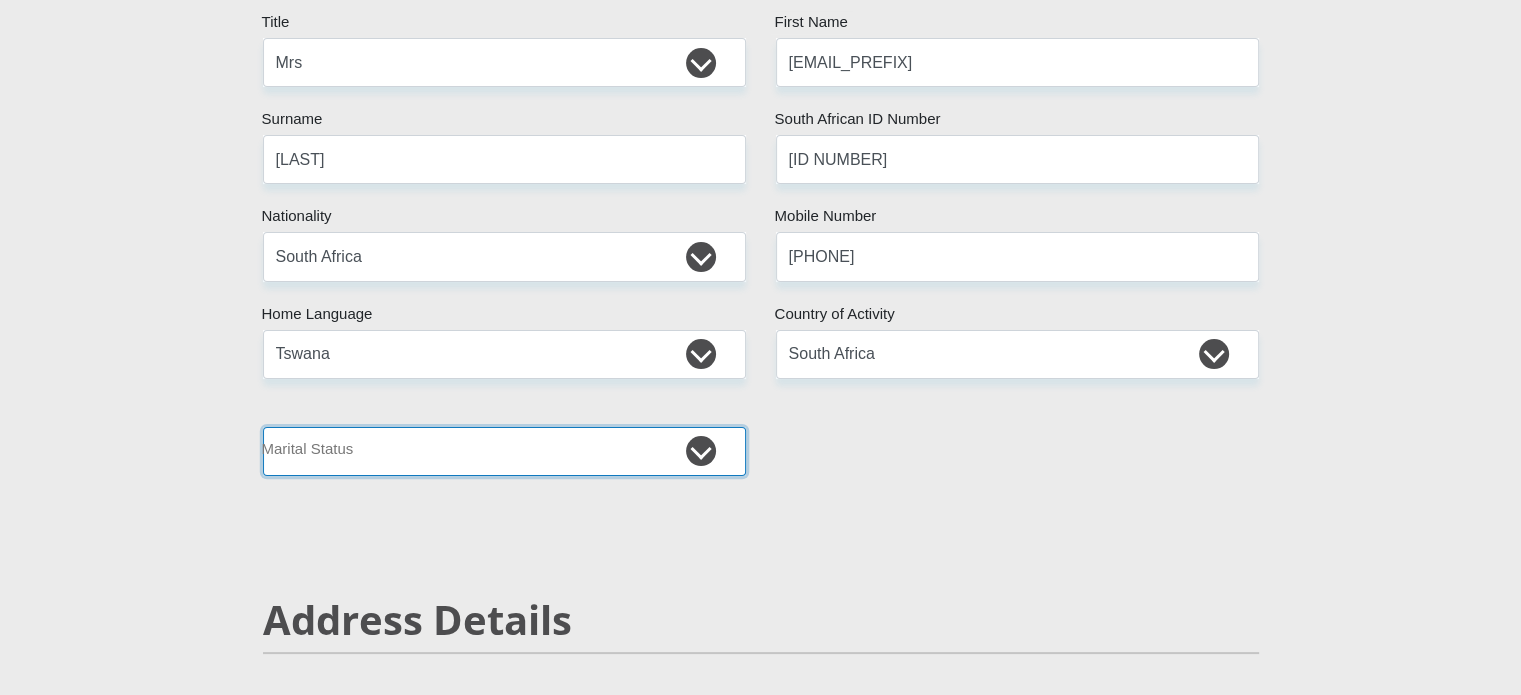click on "Married ANC
Single
Divorced
Widowed
Married COP or Customary Law" at bounding box center (504, 451) 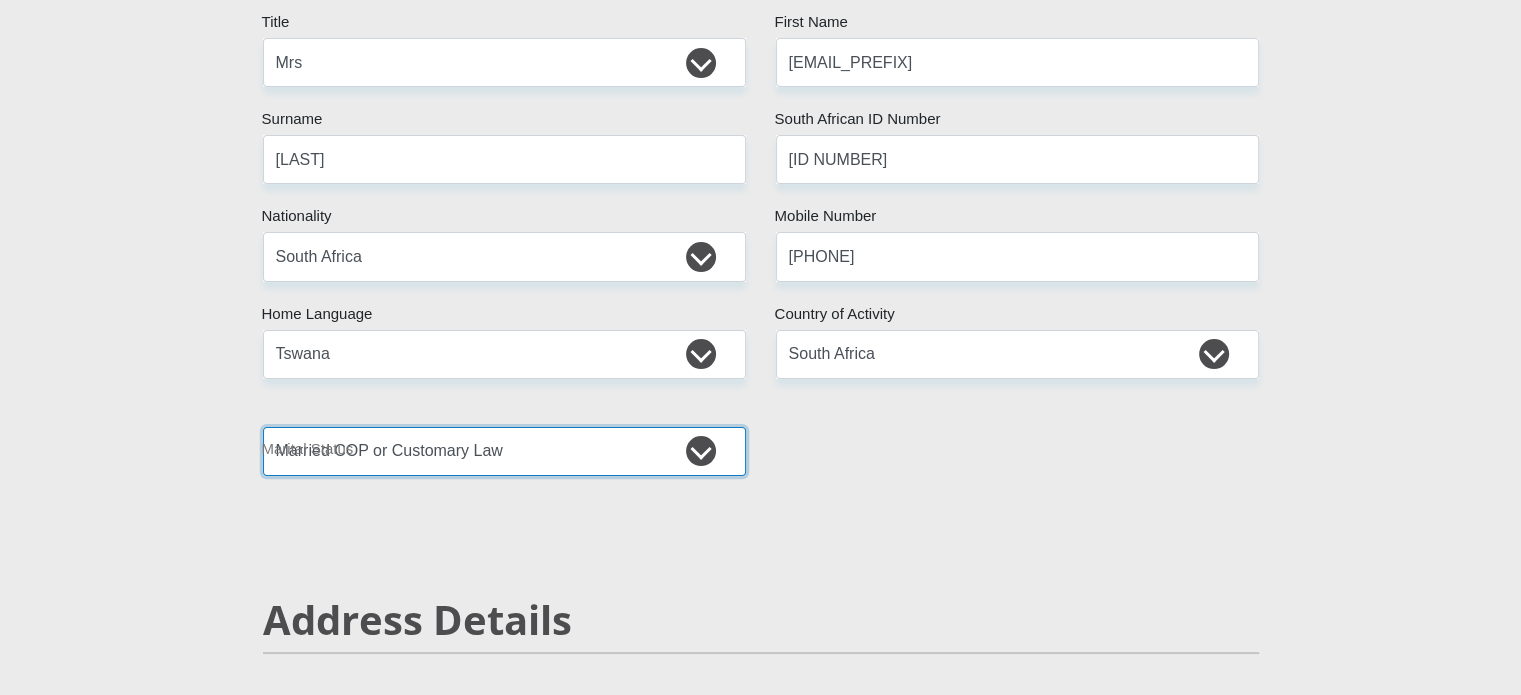 click on "Married ANC
Single
Divorced
Widowed
Married COP or Customary Law" at bounding box center [504, 451] 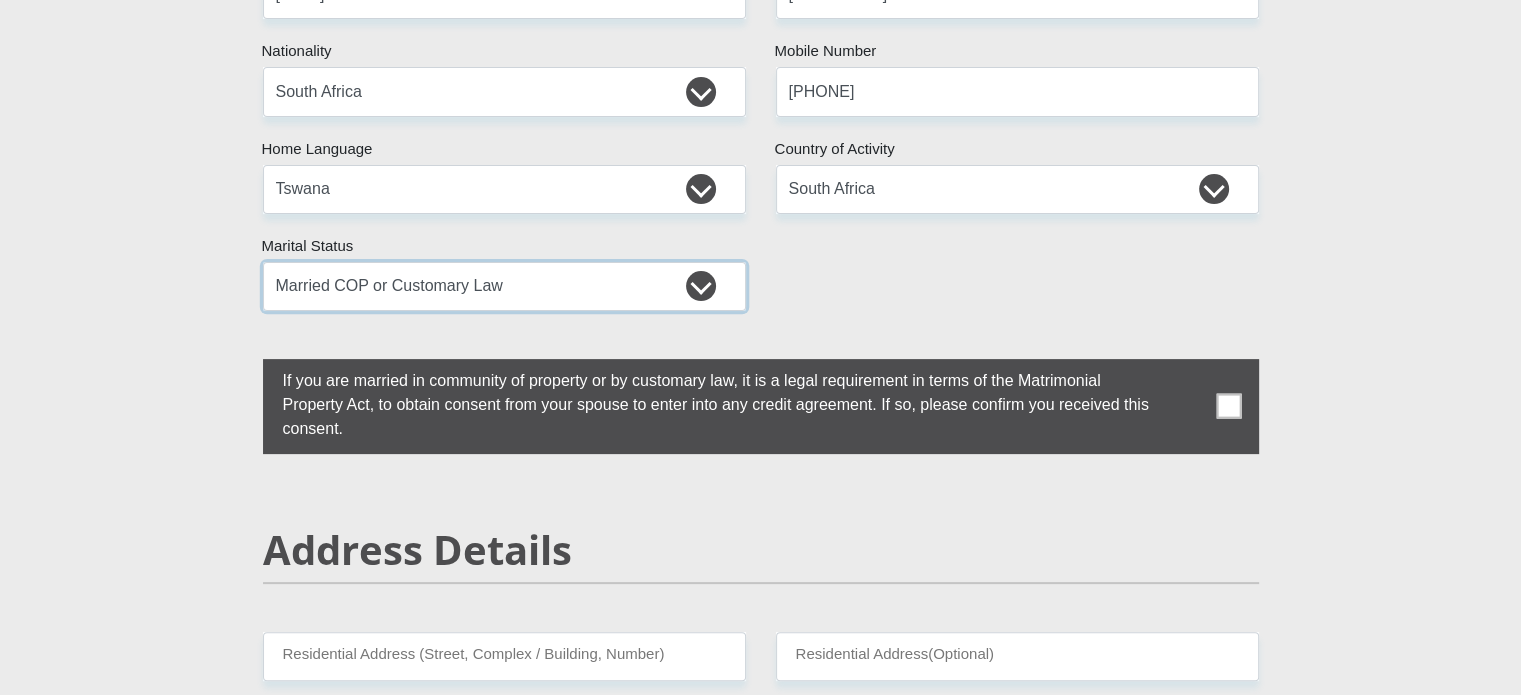 scroll, scrollTop: 500, scrollLeft: 0, axis: vertical 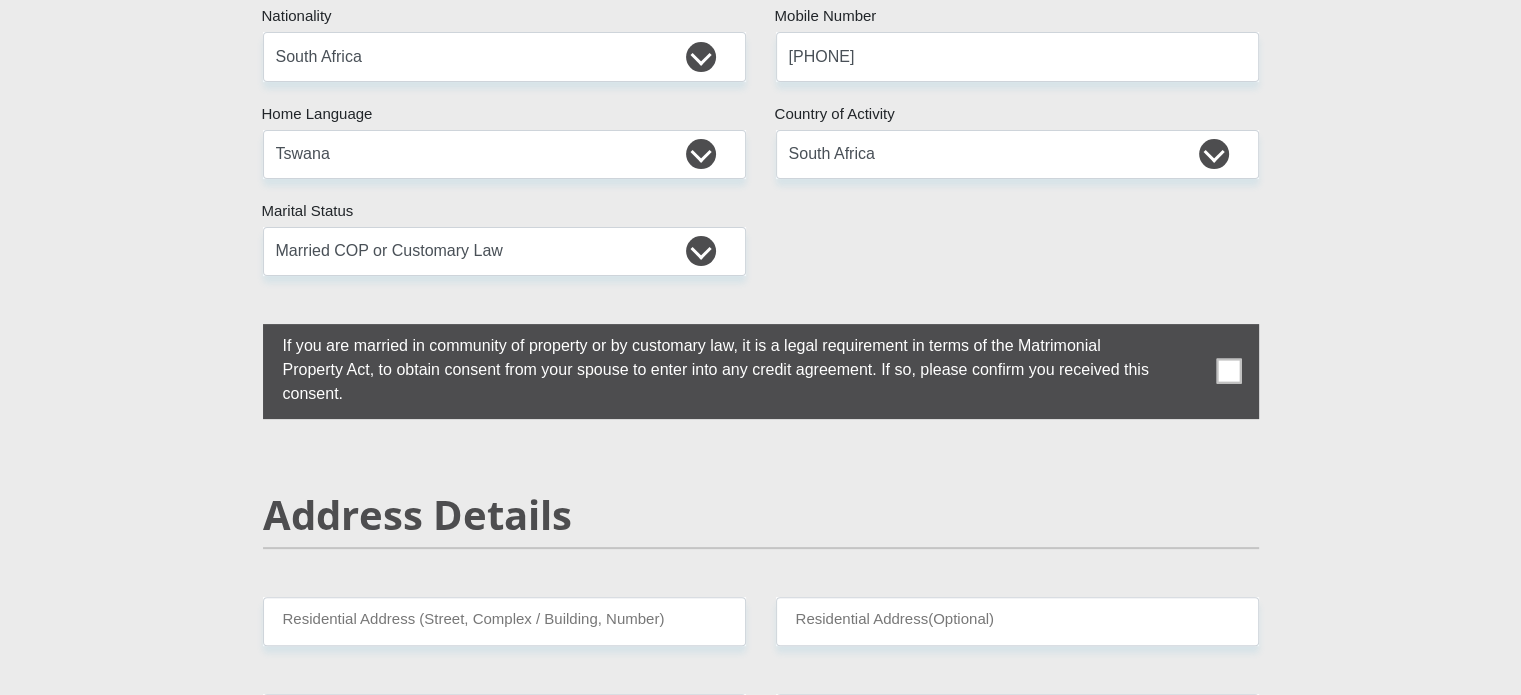 click at bounding box center [1228, 371] 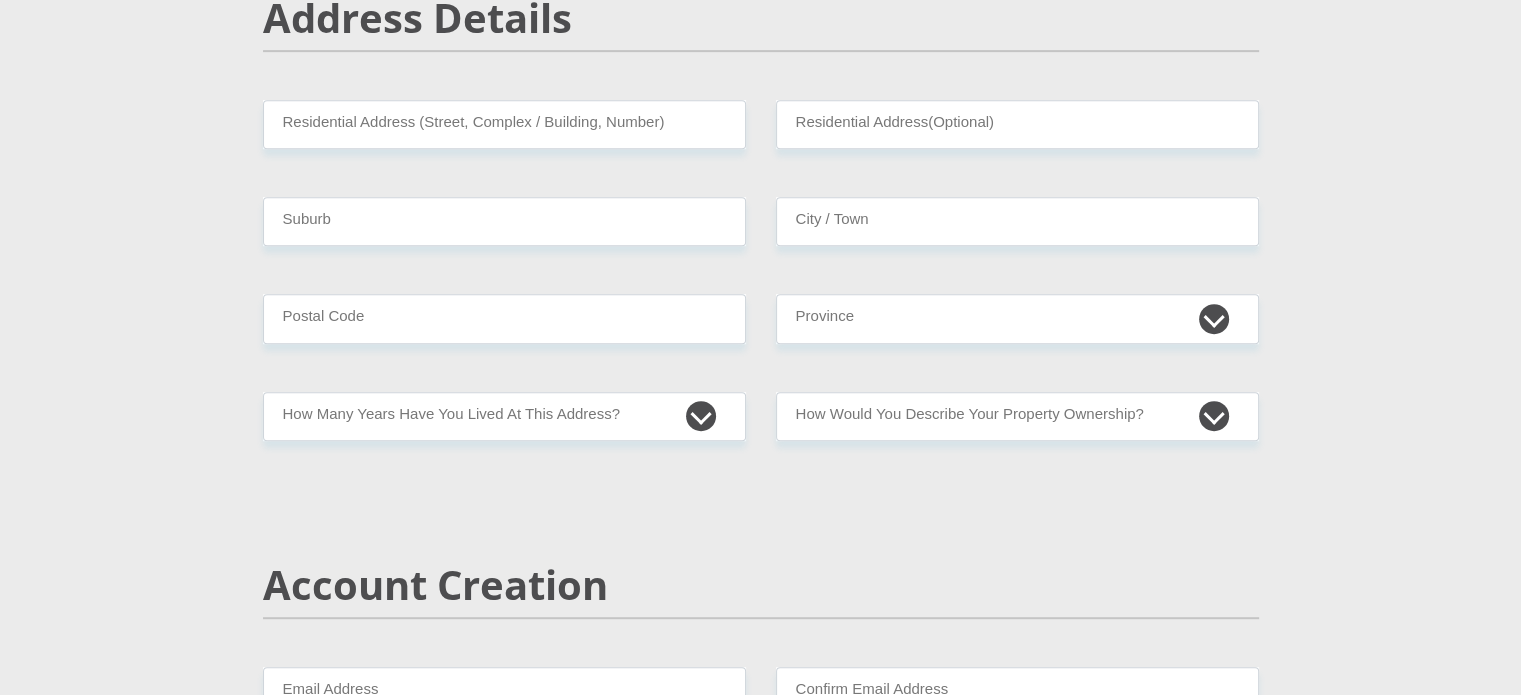 scroll, scrollTop: 1000, scrollLeft: 0, axis: vertical 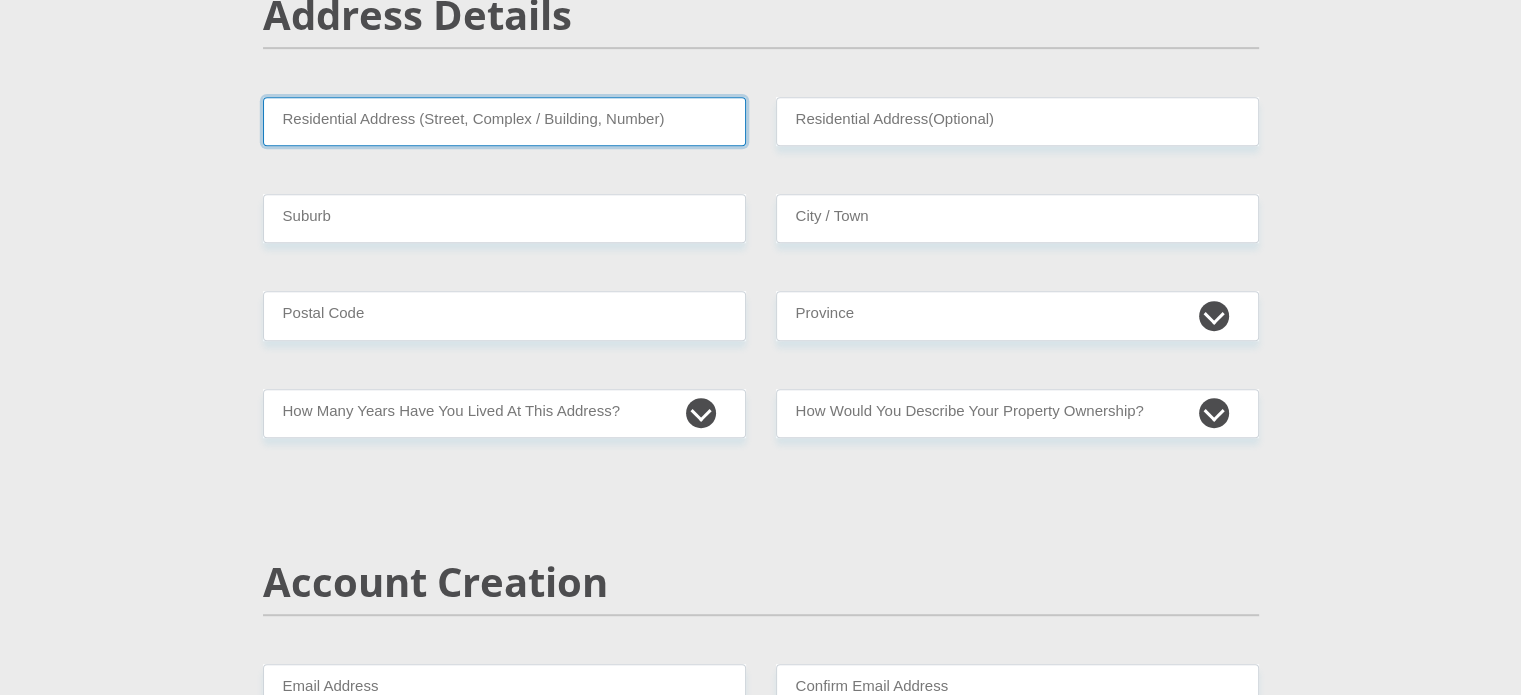 click on "Residential Address (Street, Complex / Building, Number)" at bounding box center (504, 121) 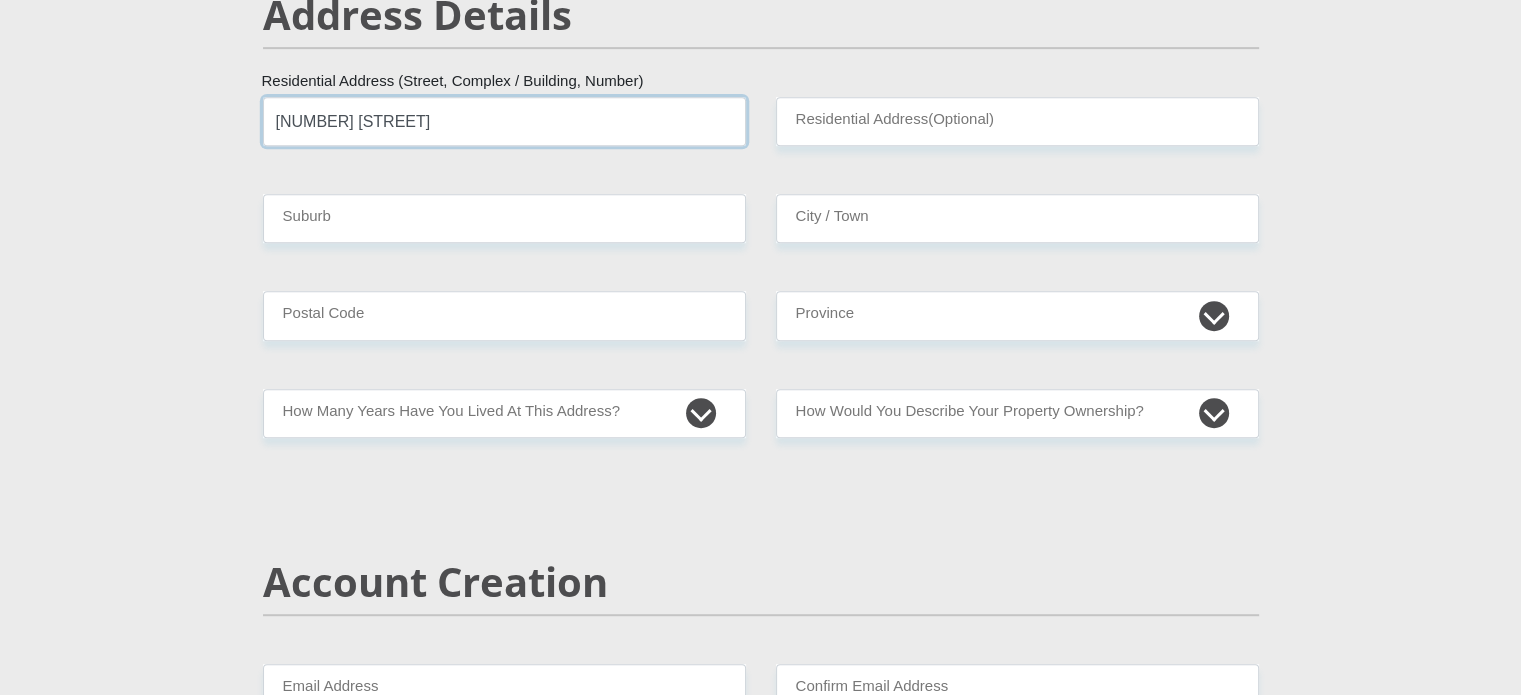 type on "[NUMBER] [STREET]" 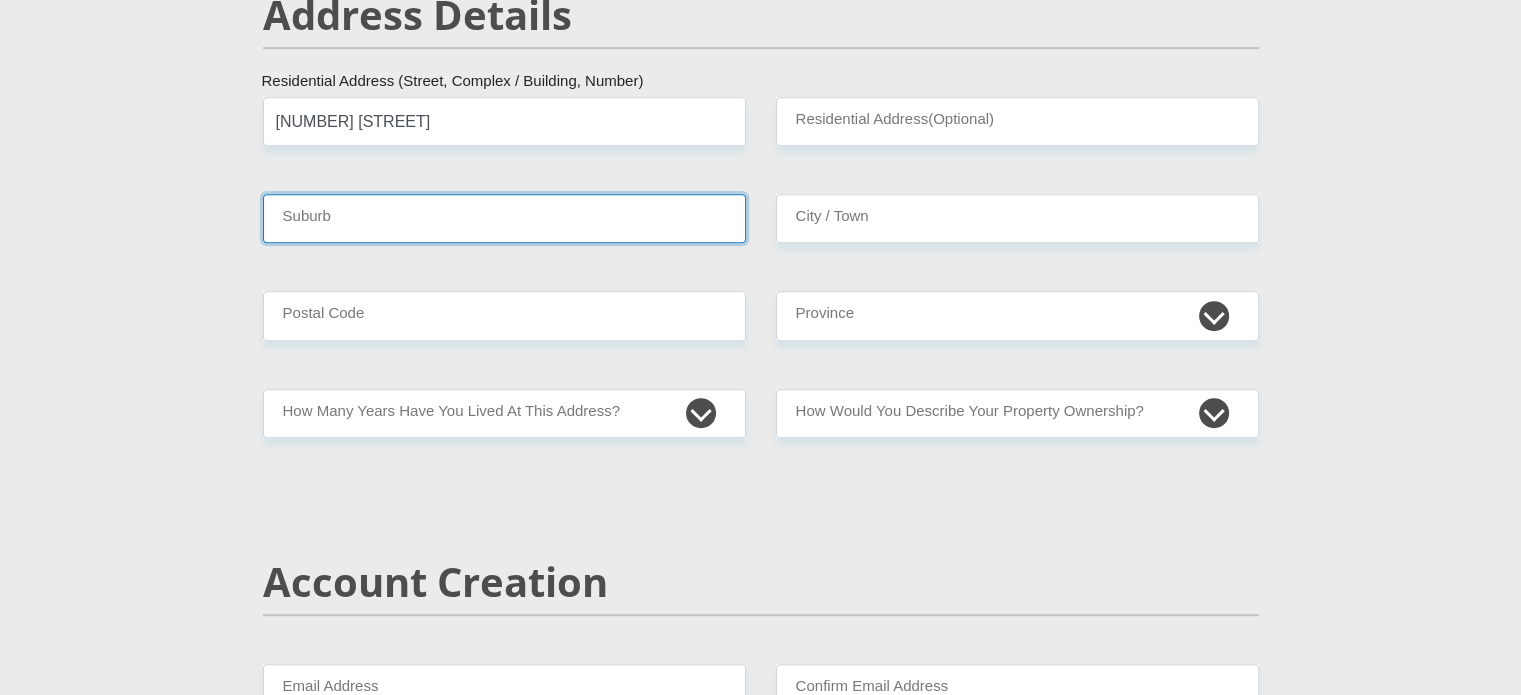 click on "Suburb" at bounding box center (504, 218) 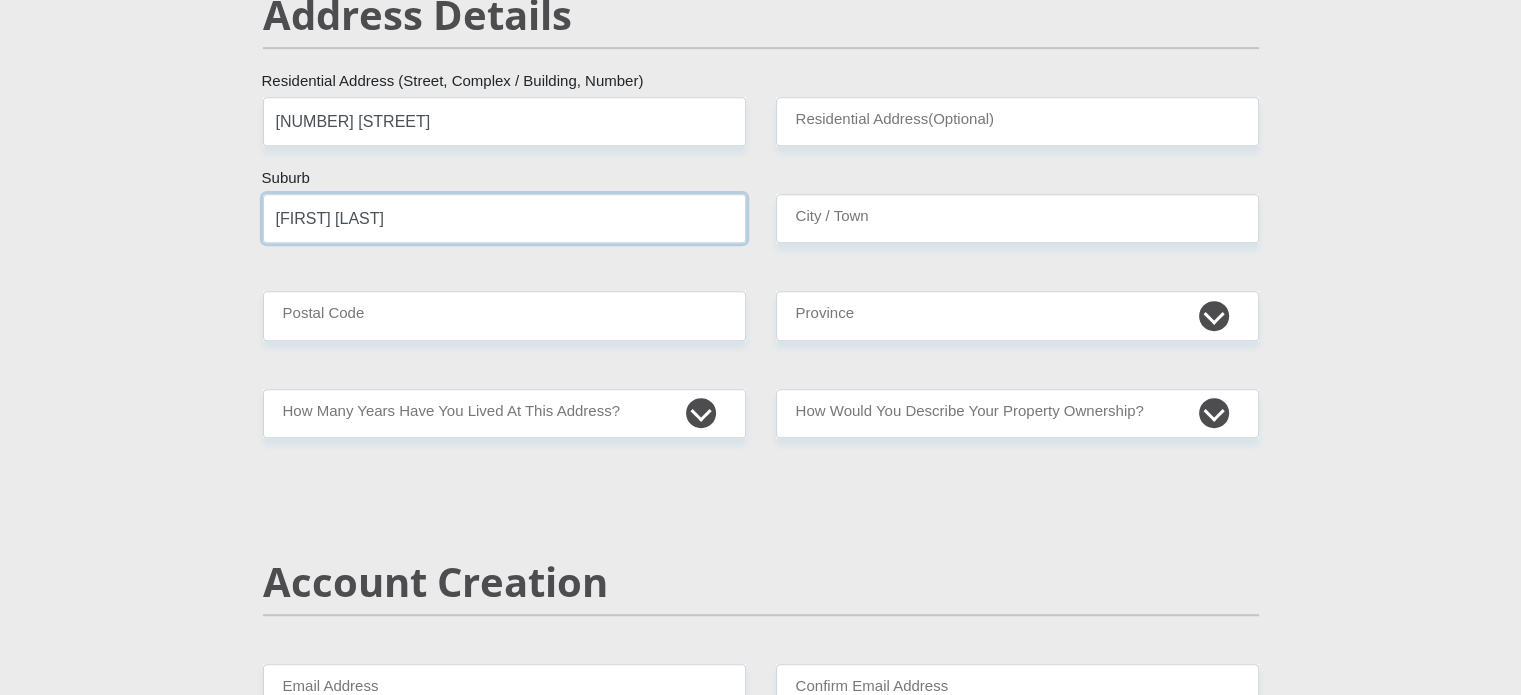 type on "[FIRST] [LAST]" 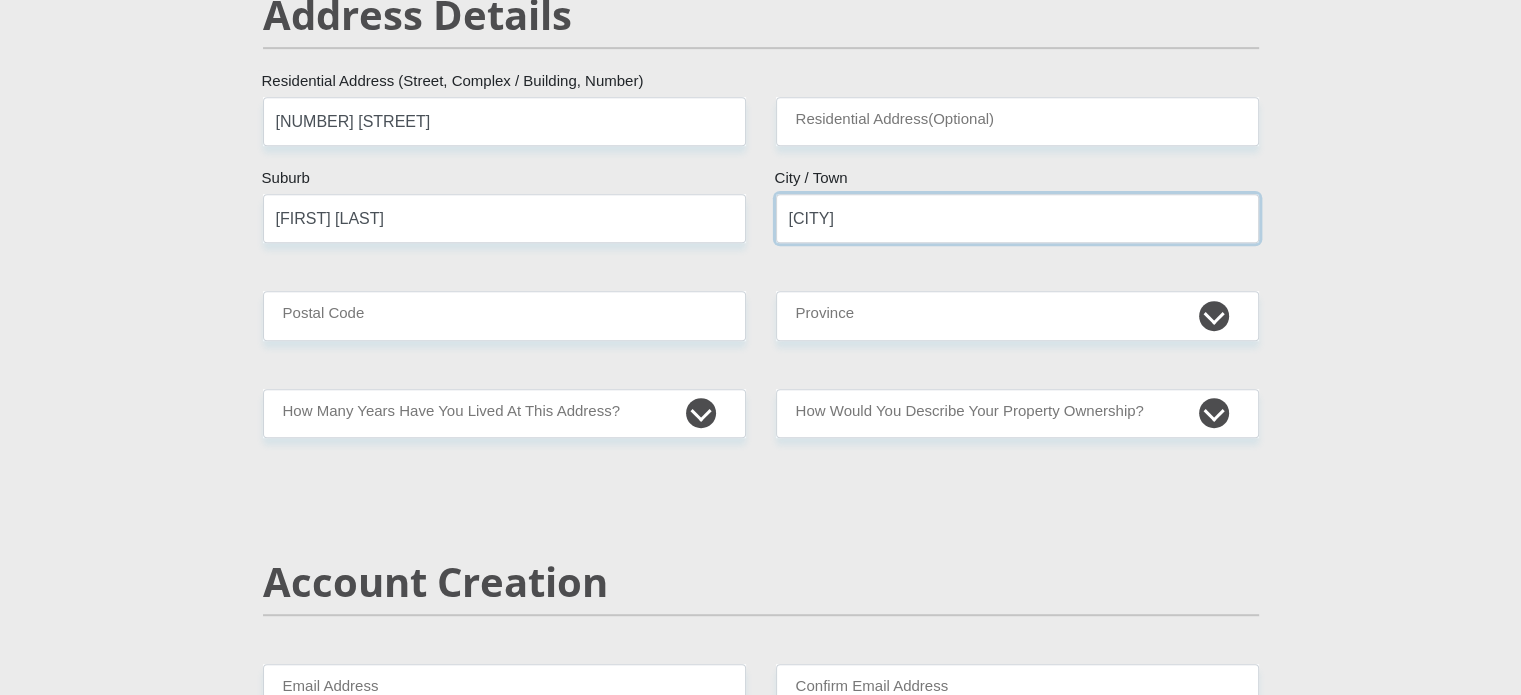 type on "[CITY]" 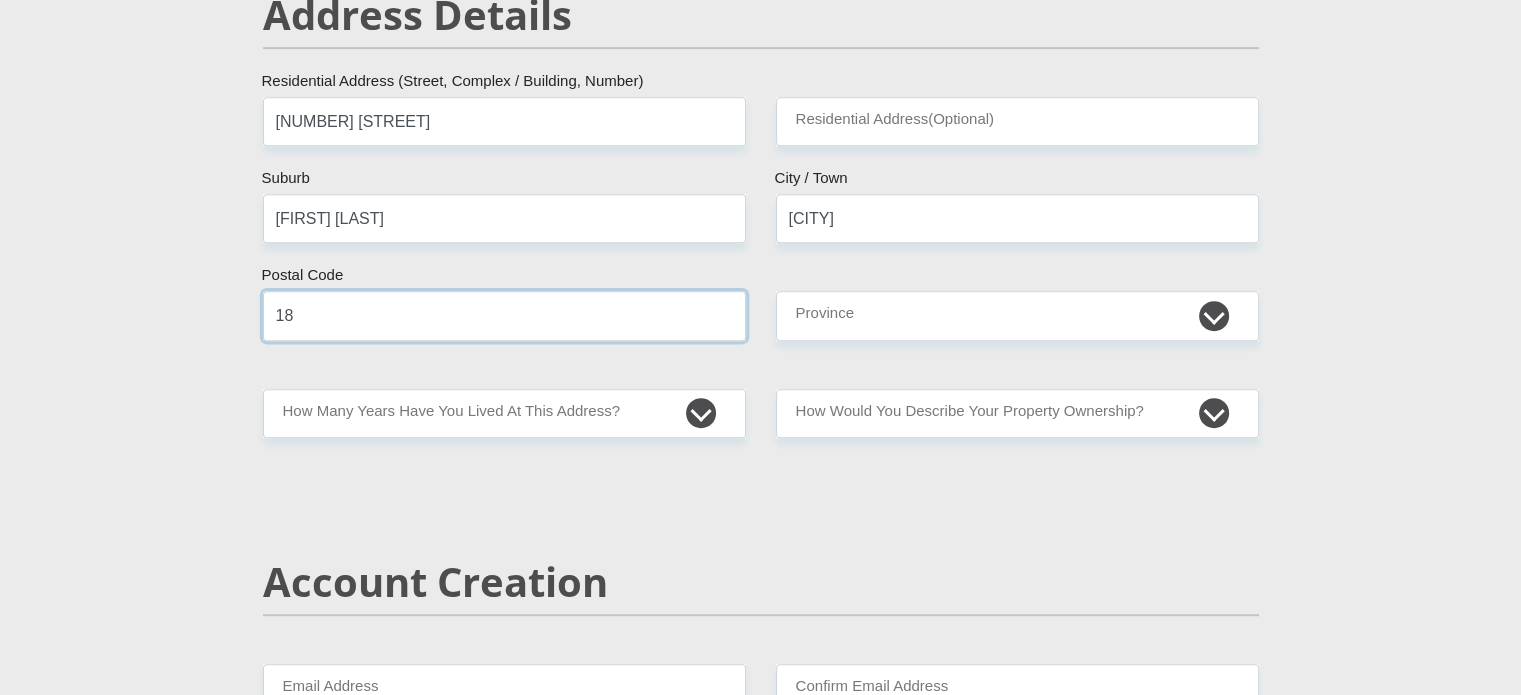 type on "1" 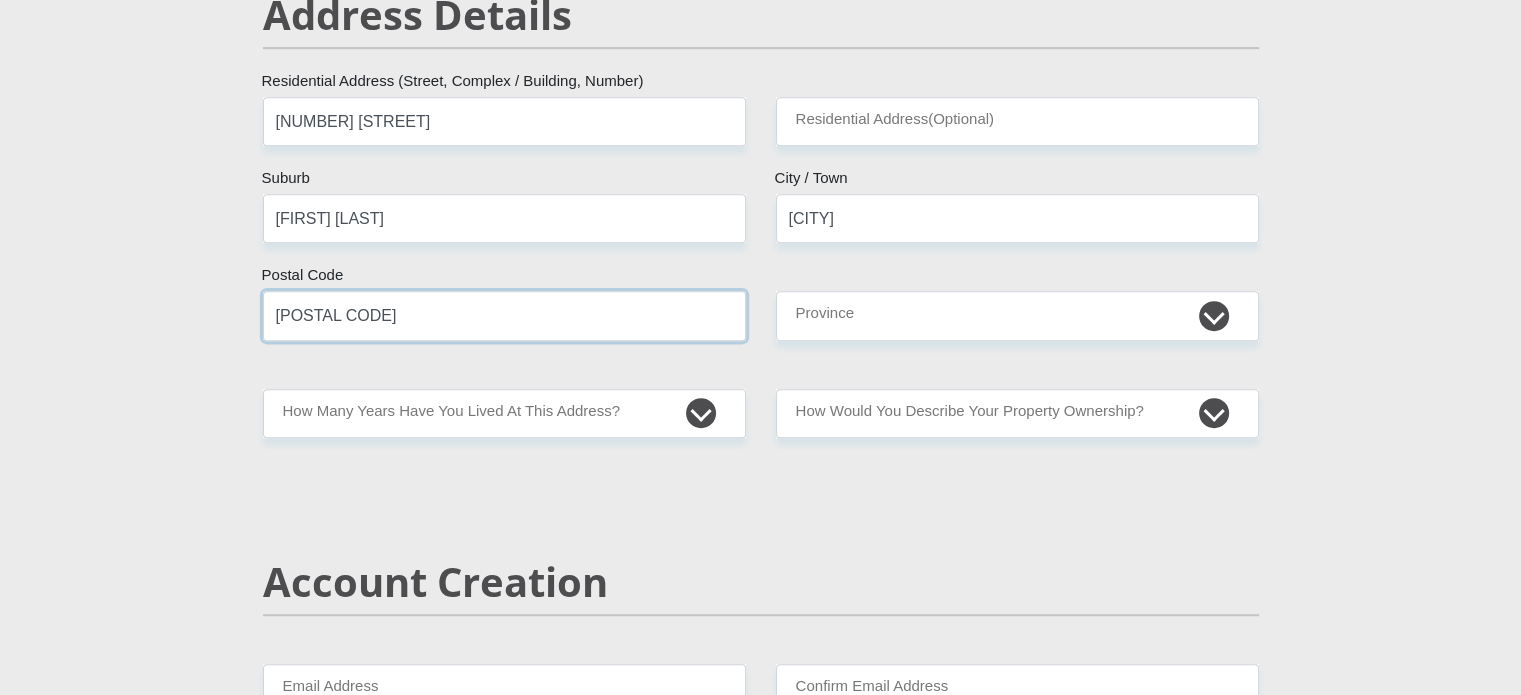 type on "[POSTAL CODE]" 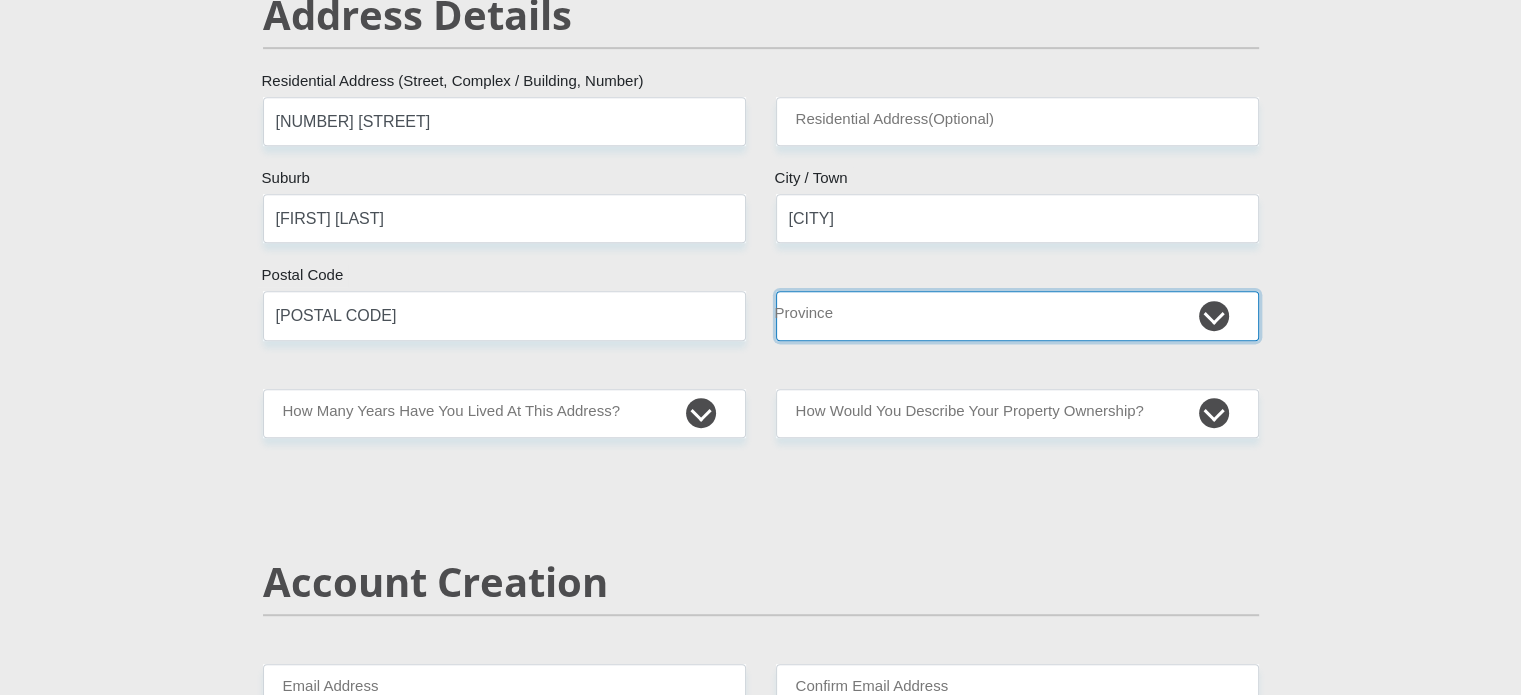 select on "Gauteng" 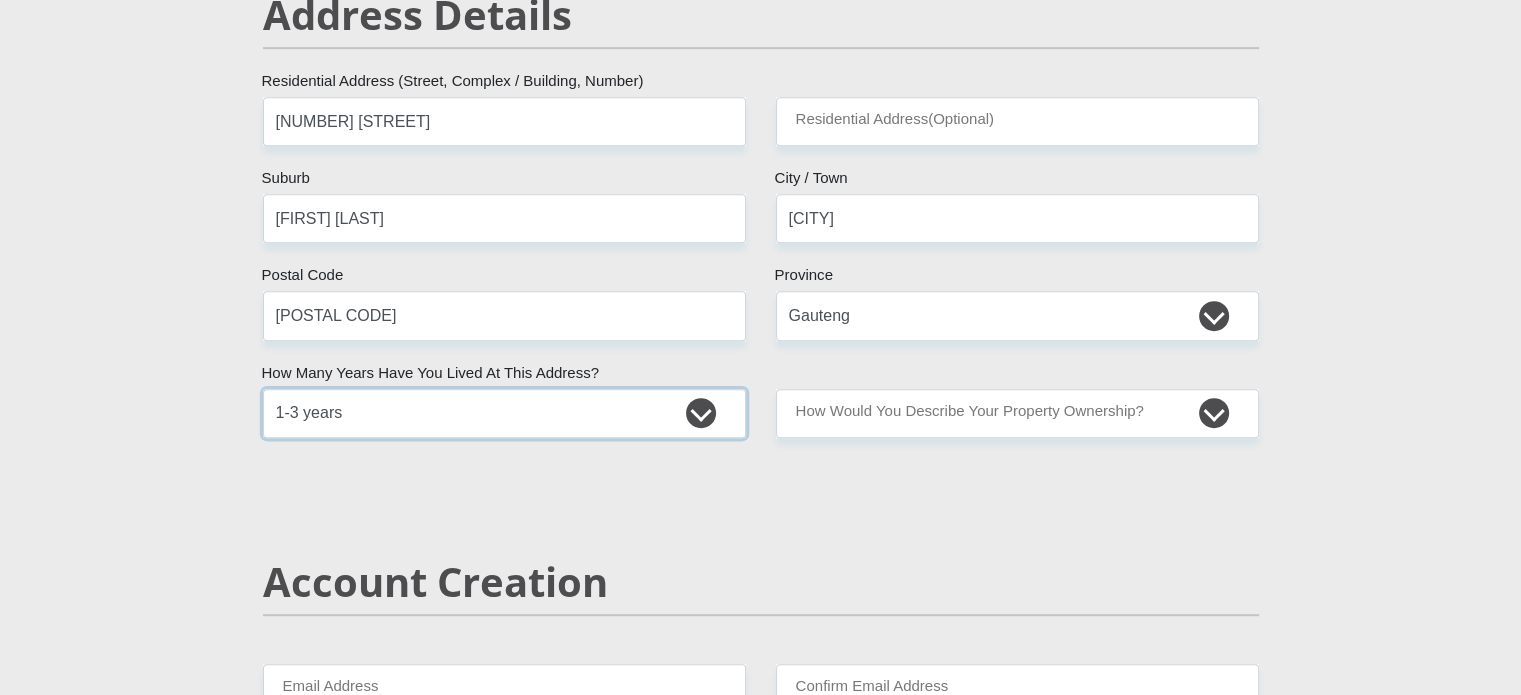 click on "less than 1 year
1-3 years
3-5 years
5+ years" at bounding box center (504, 413) 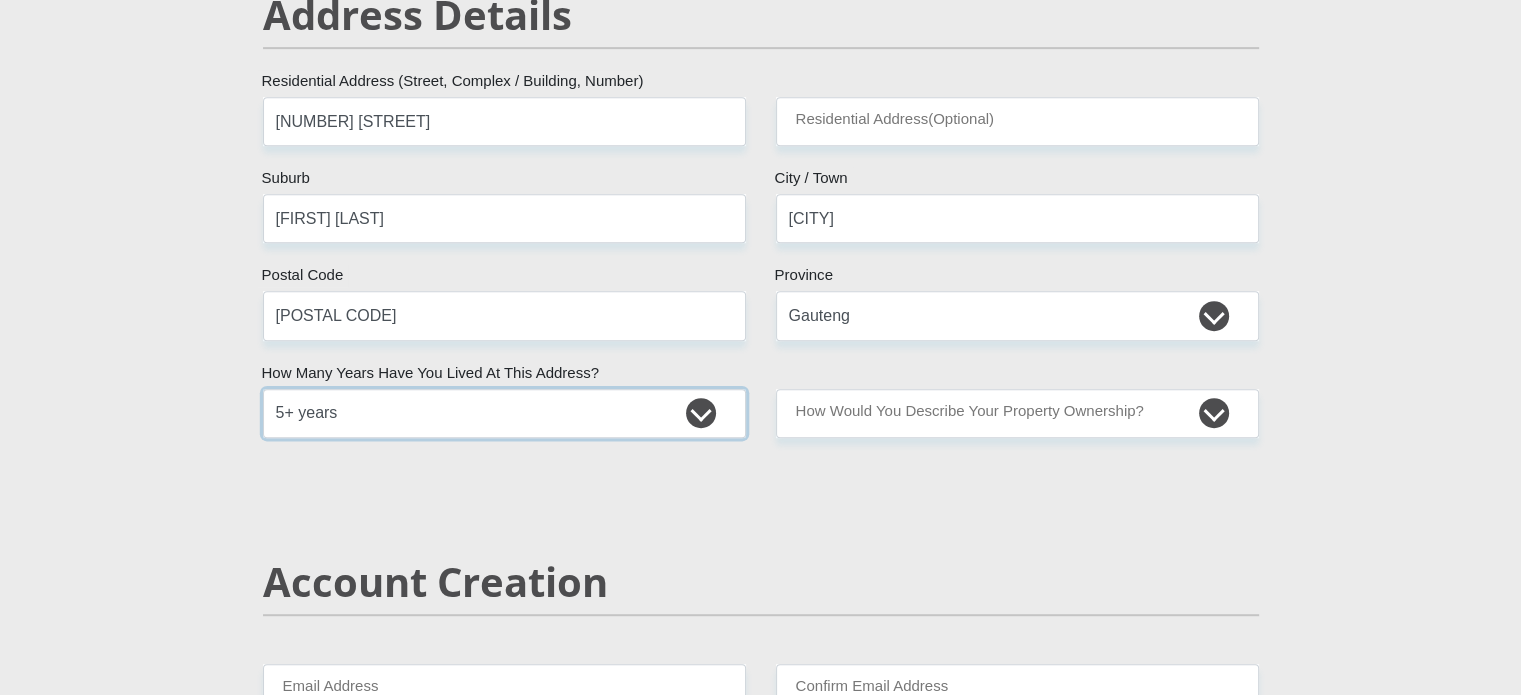 click on "less than 1 year
1-3 years
3-5 years
5+ years" at bounding box center [504, 413] 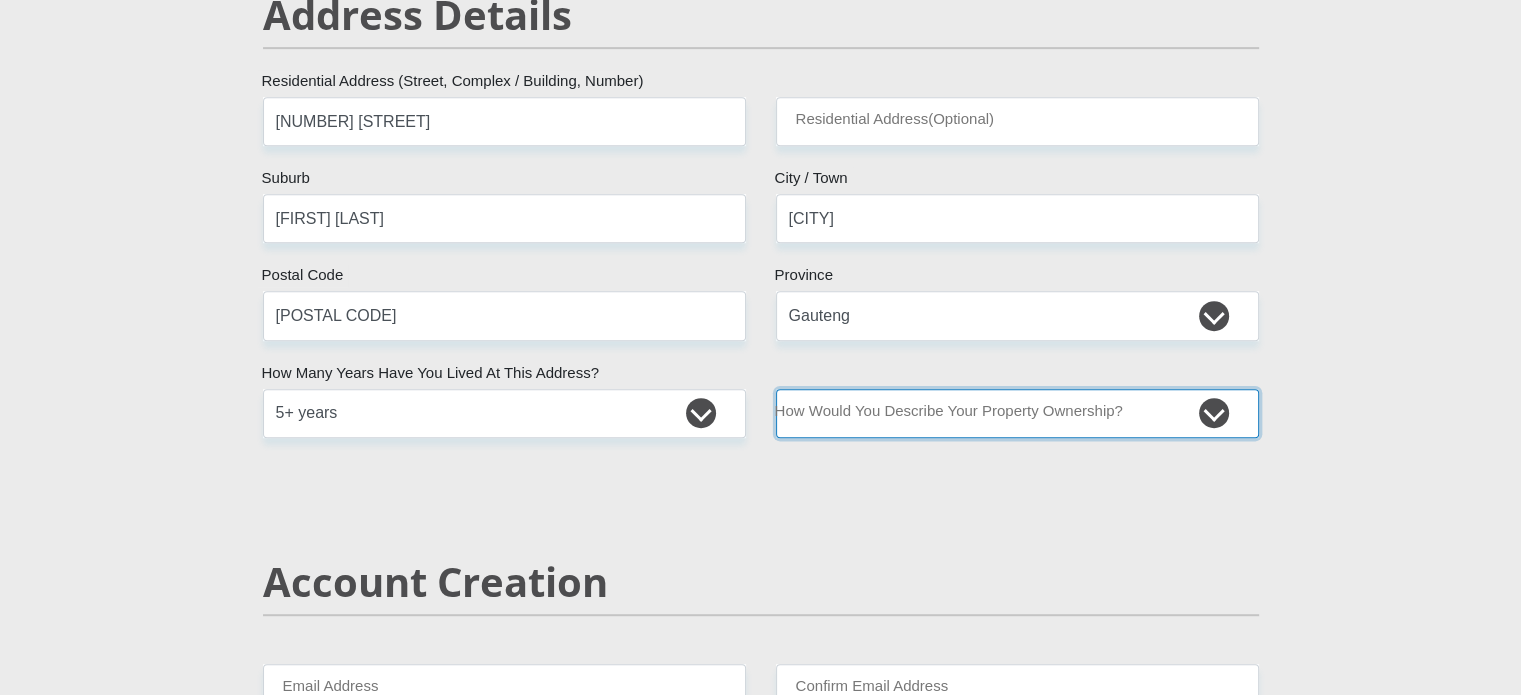 click on "Owned
Rented
Family Owned
Company Dwelling" at bounding box center [1017, 413] 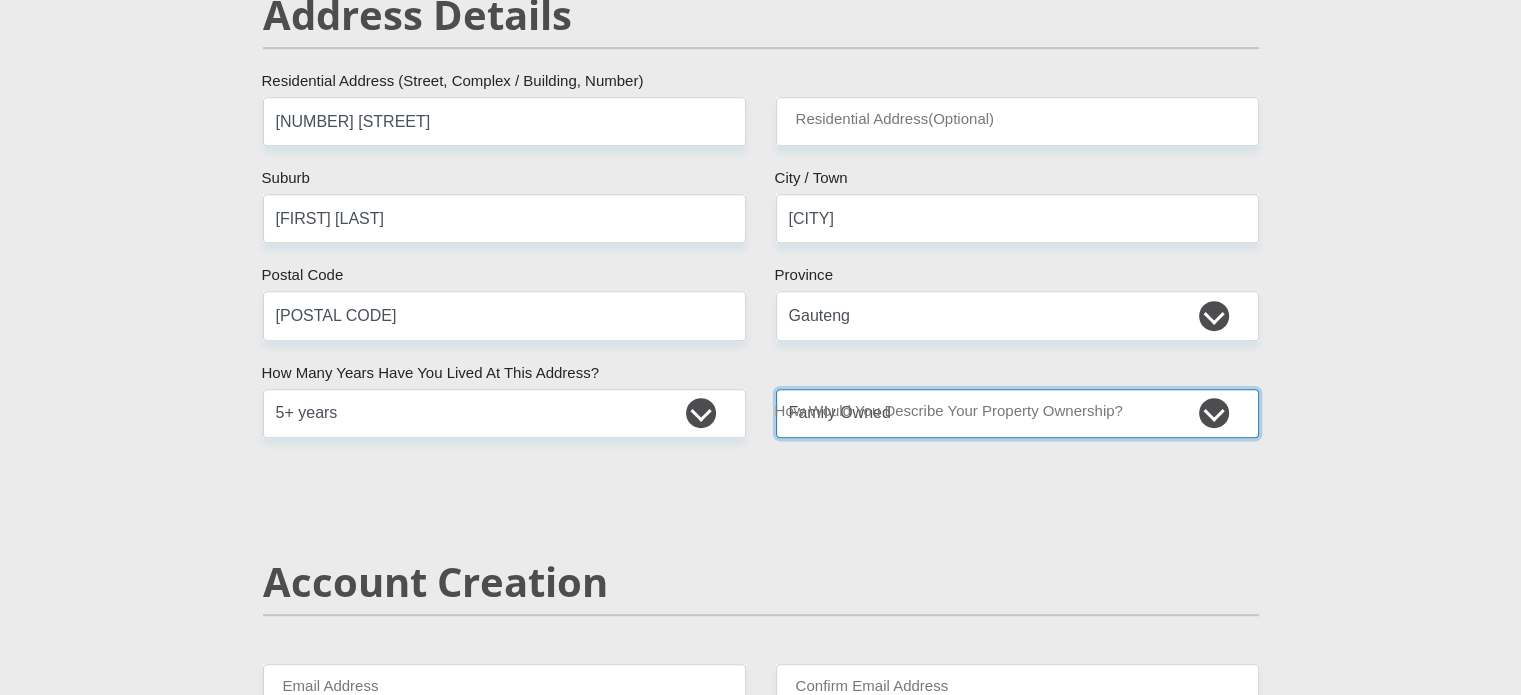 click on "Owned
Rented
Family Owned
Company Dwelling" at bounding box center [1017, 413] 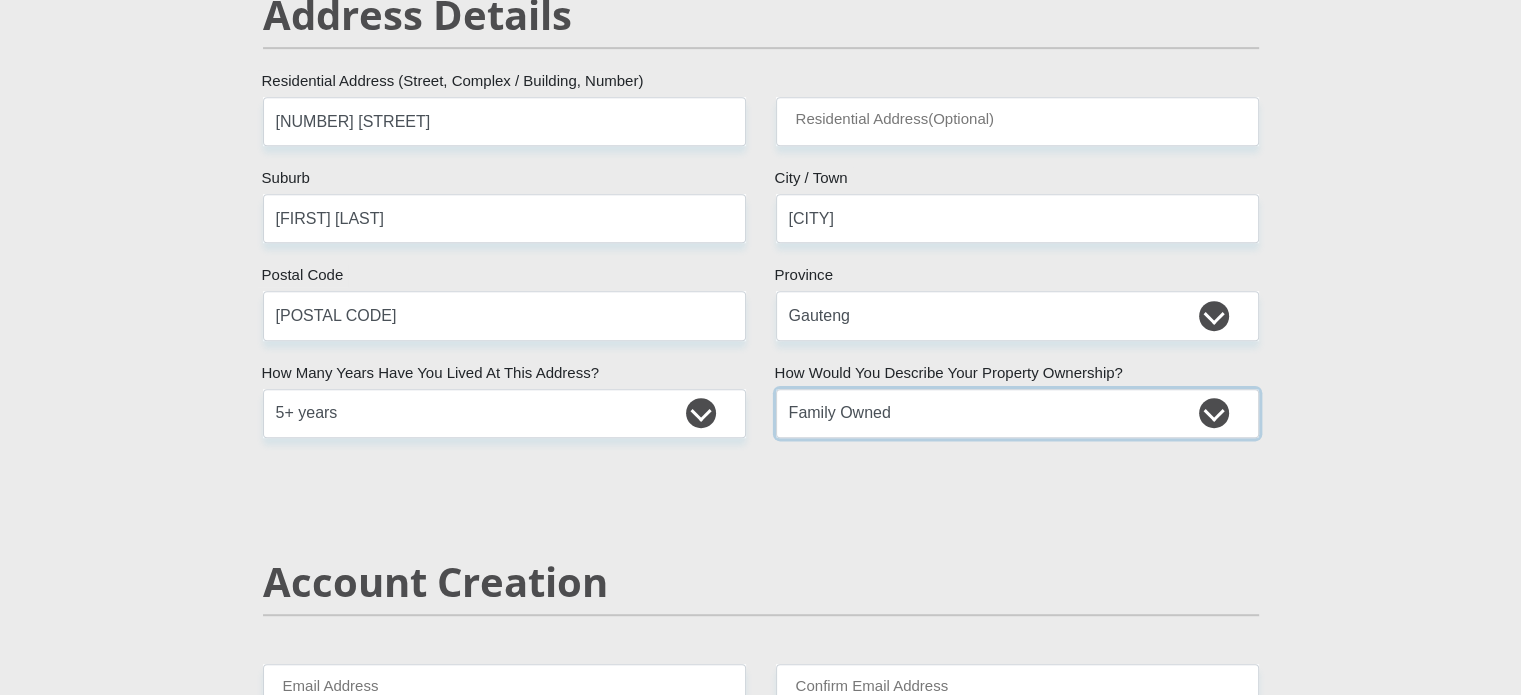 click on "Owned
Rented
Family Owned
Company Dwelling" at bounding box center (1017, 413) 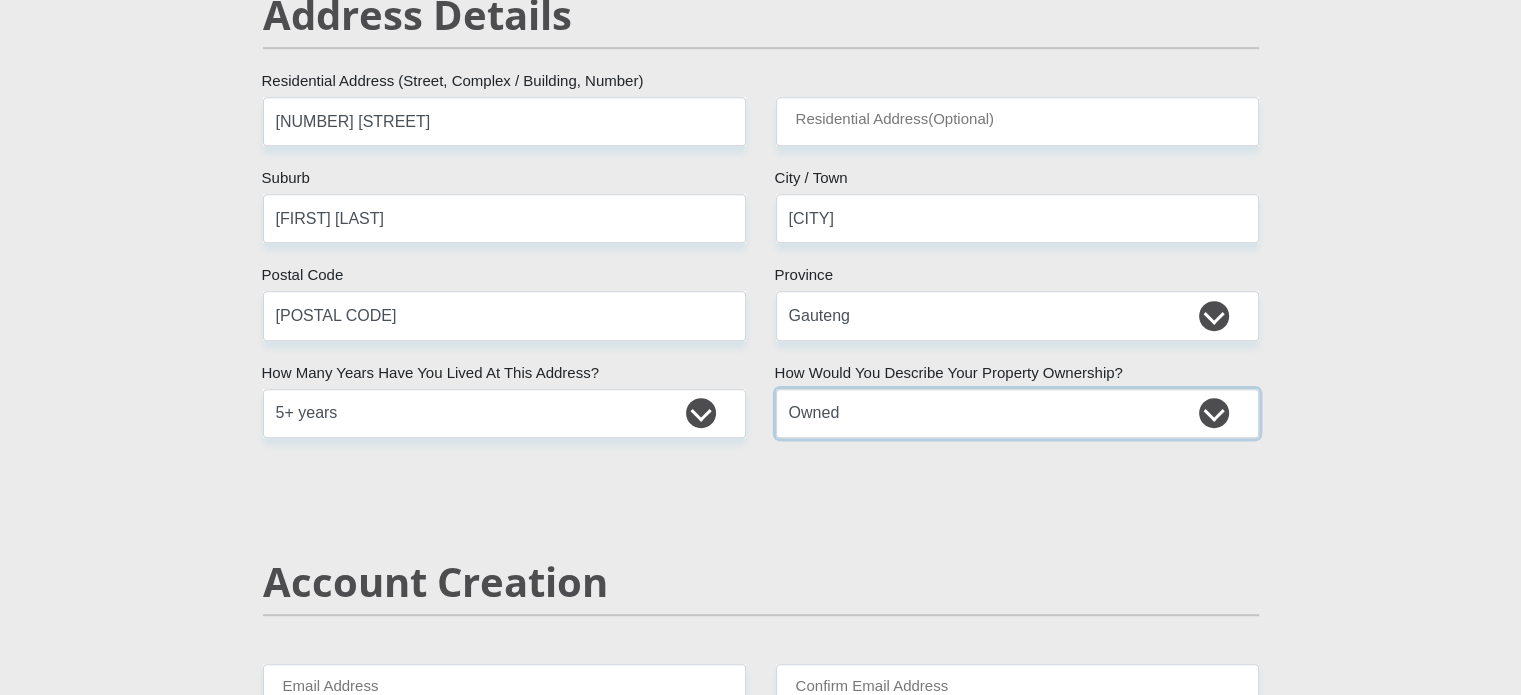 click on "Owned
Rented
Family Owned
Company Dwelling" at bounding box center (1017, 413) 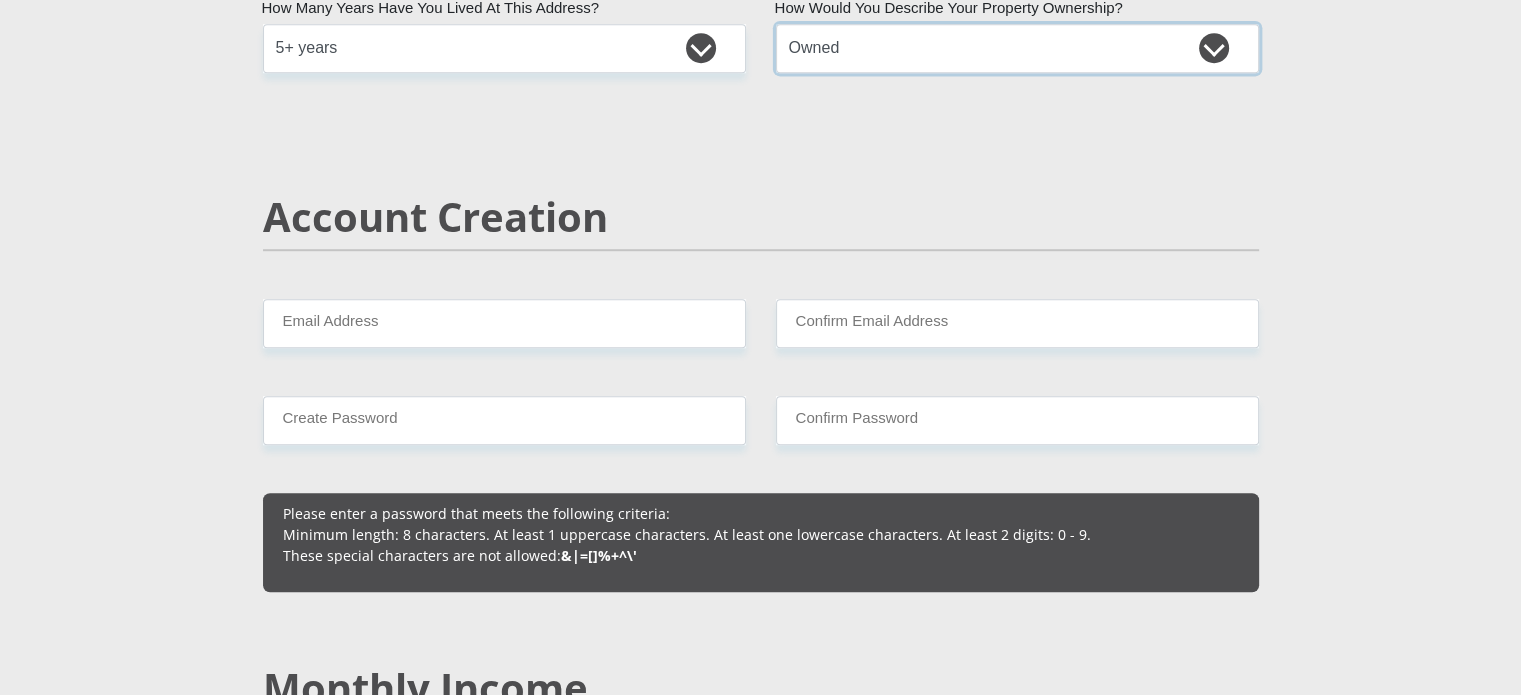 scroll, scrollTop: 1400, scrollLeft: 0, axis: vertical 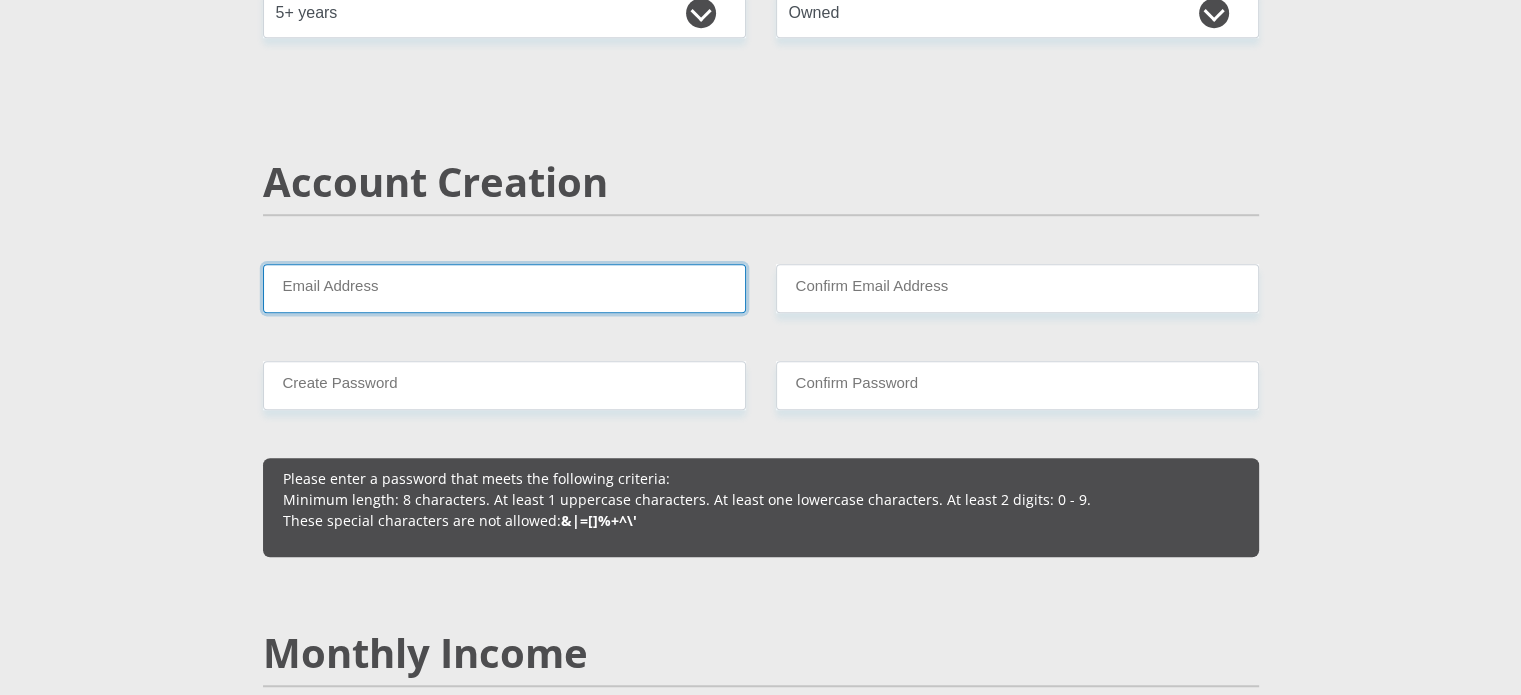 click on "Email Address" at bounding box center [504, 288] 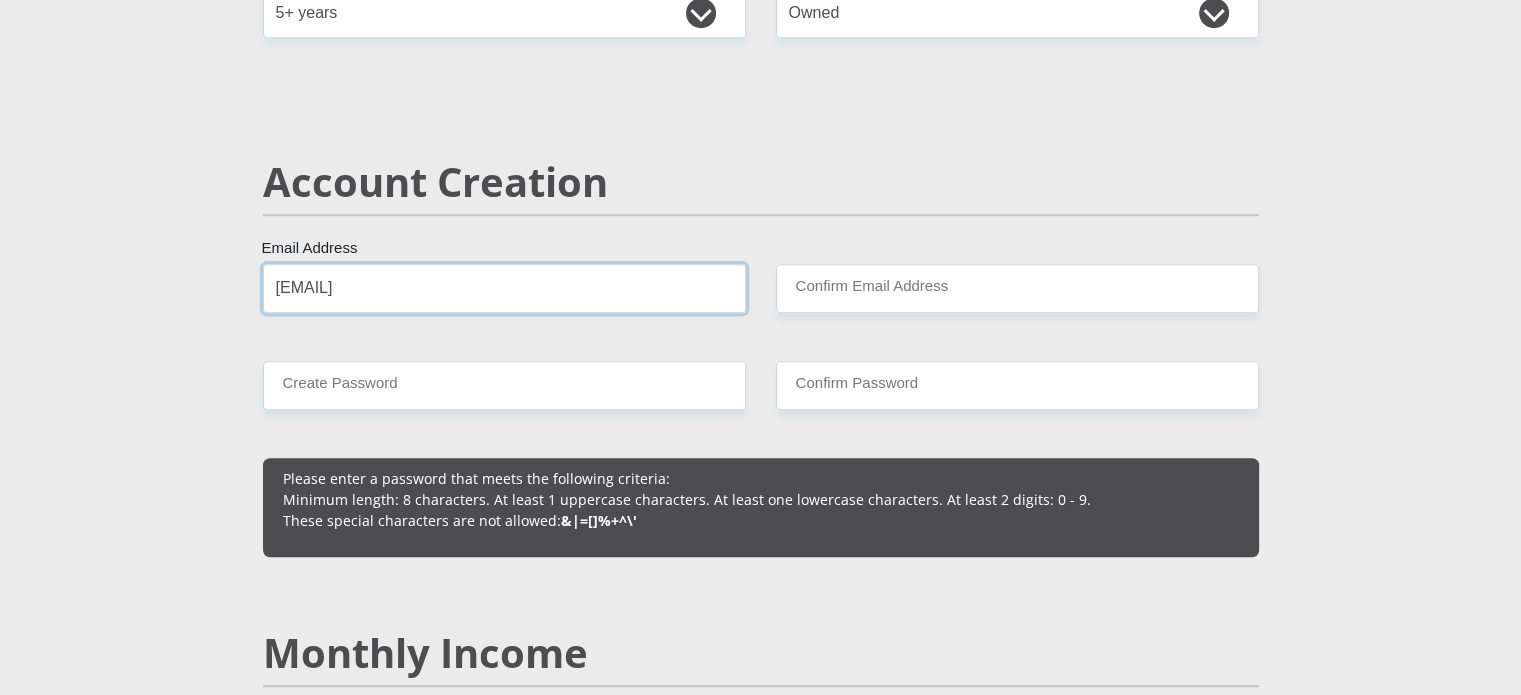 type on "[EMAIL]" 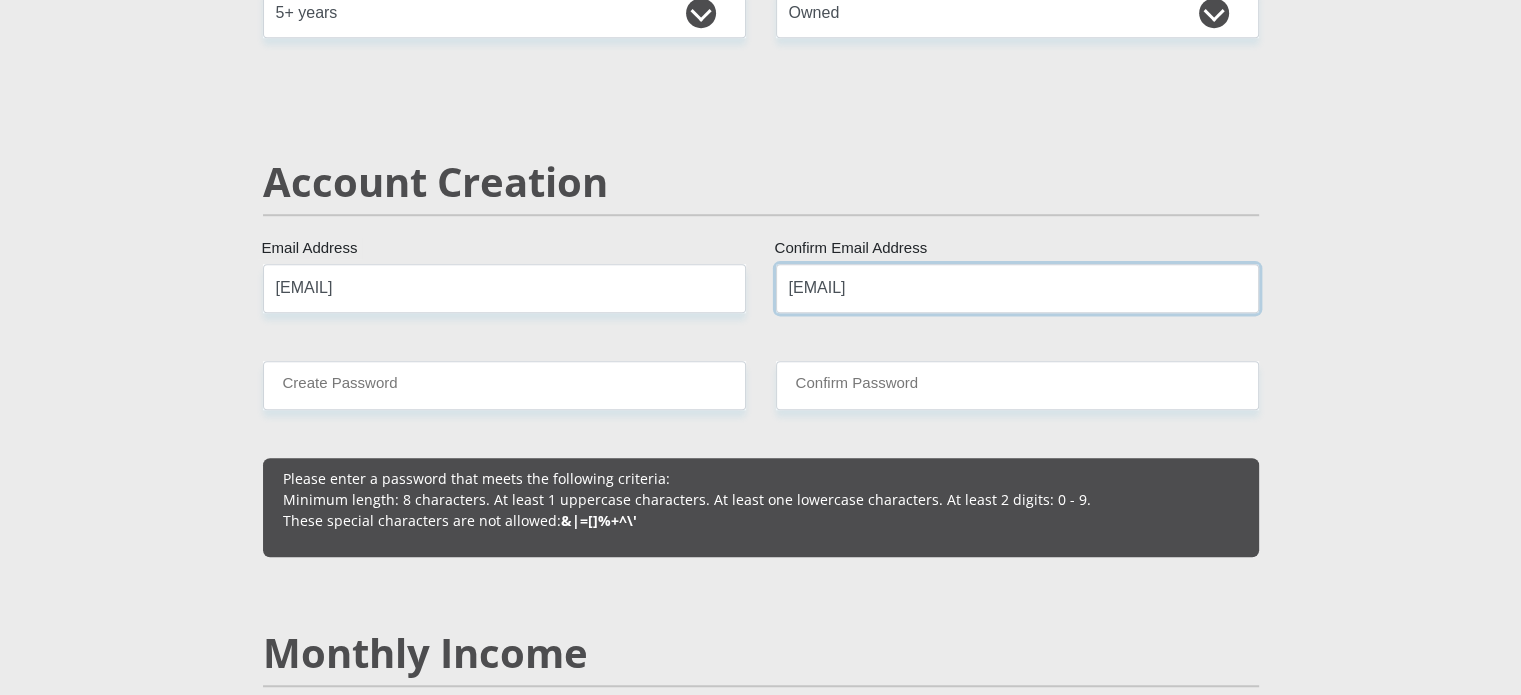 type on "[EMAIL]" 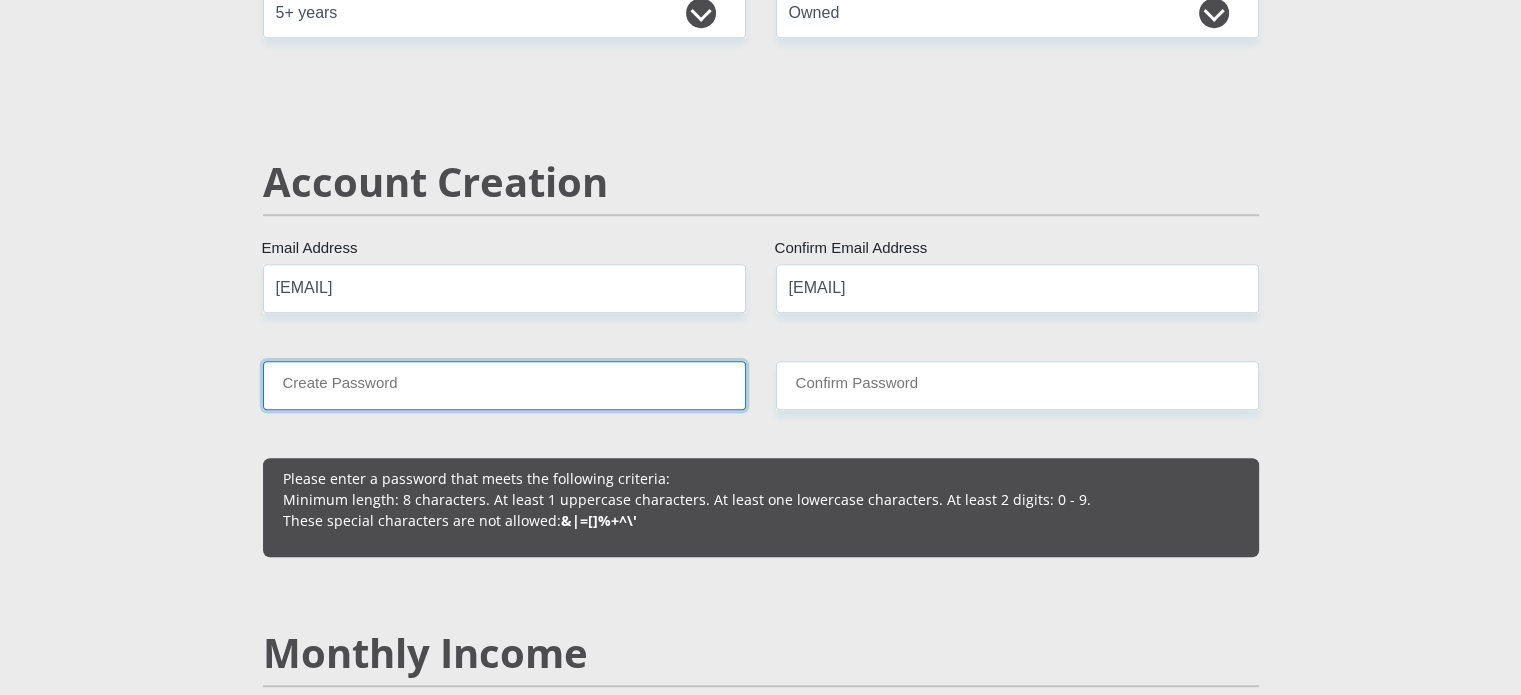 click on "Create Password" at bounding box center [504, 385] 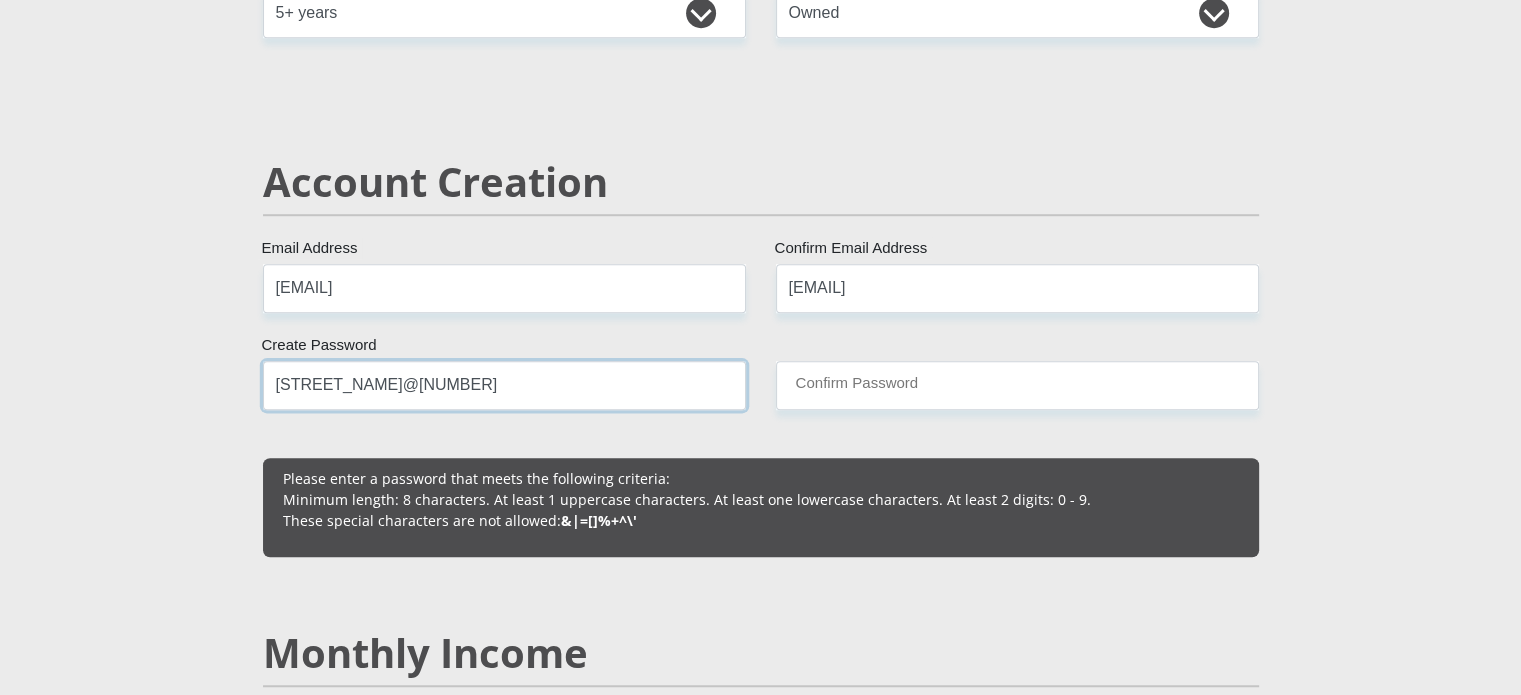 type on "[STREET_NAME]@[NUMBER]" 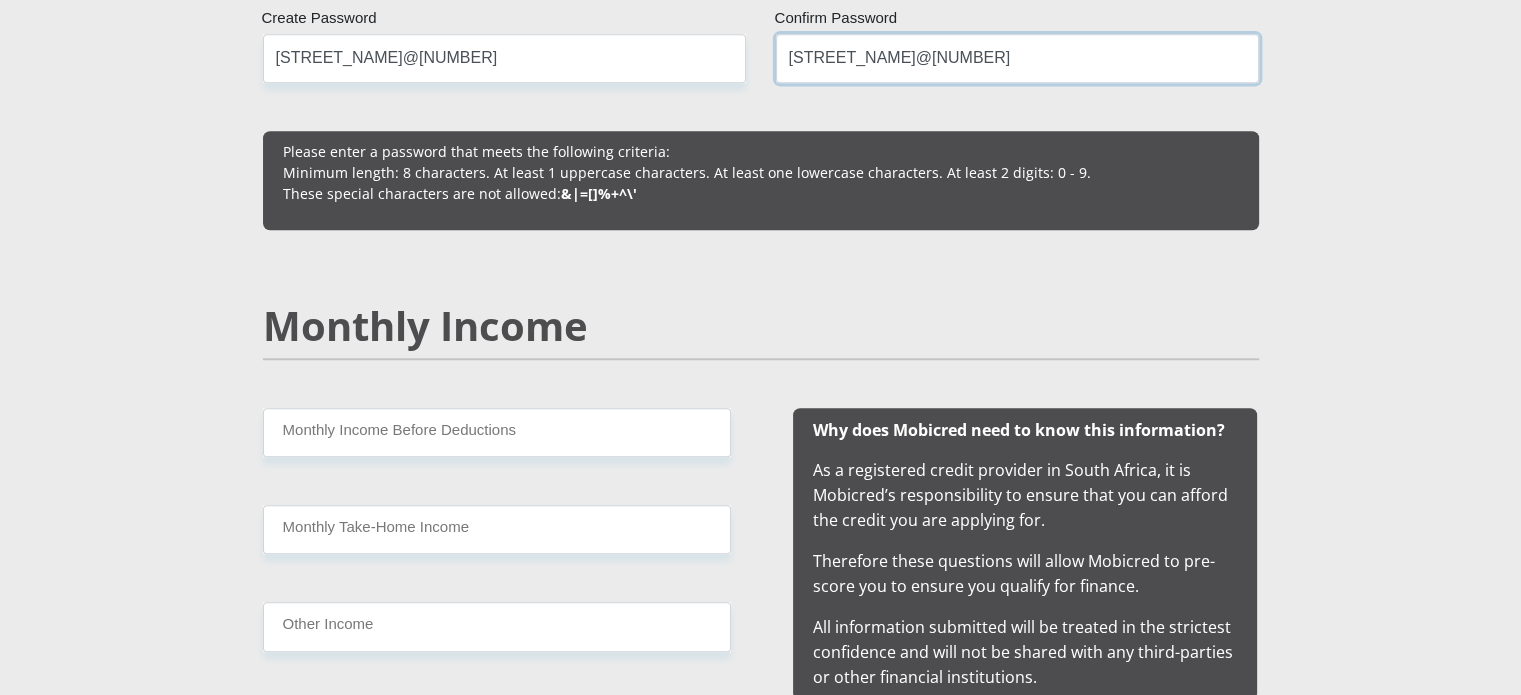 scroll, scrollTop: 1900, scrollLeft: 0, axis: vertical 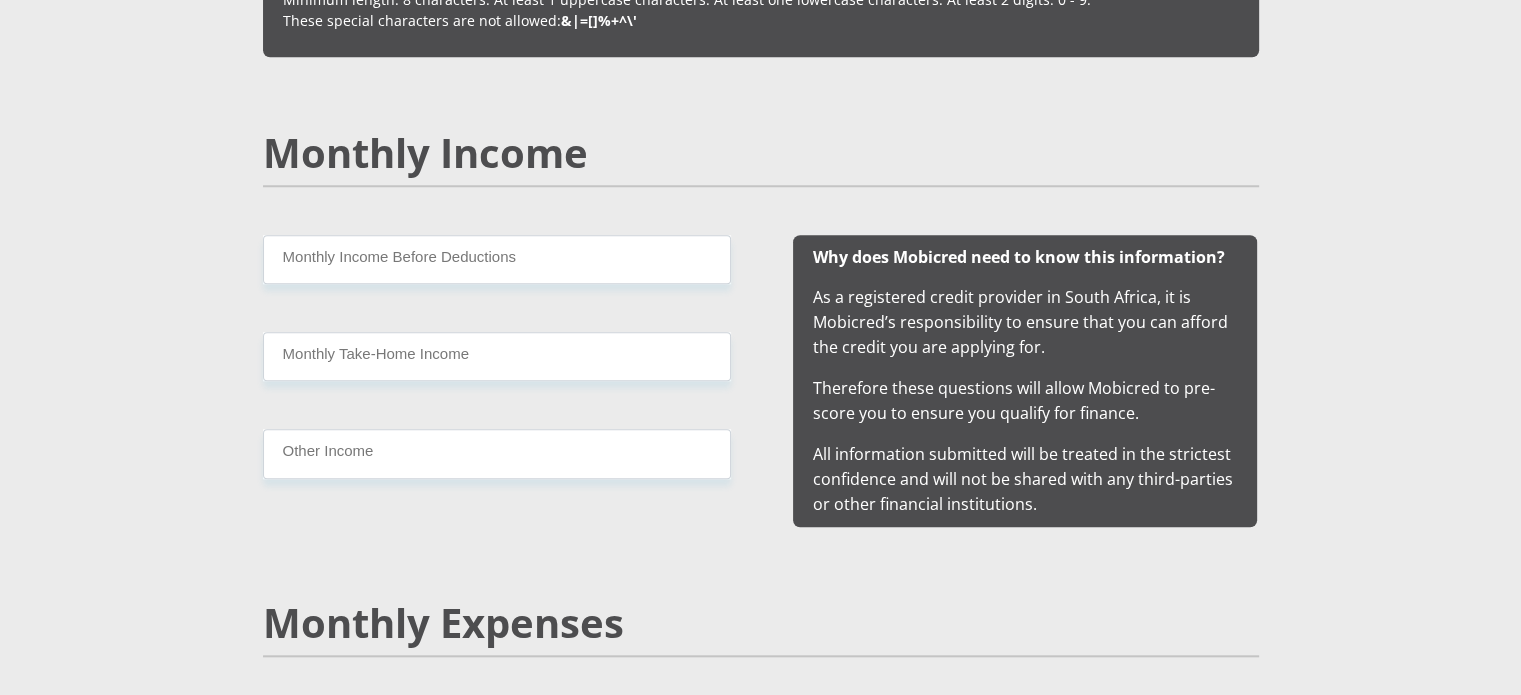type on "[STREET_NAME]@[NUMBER]" 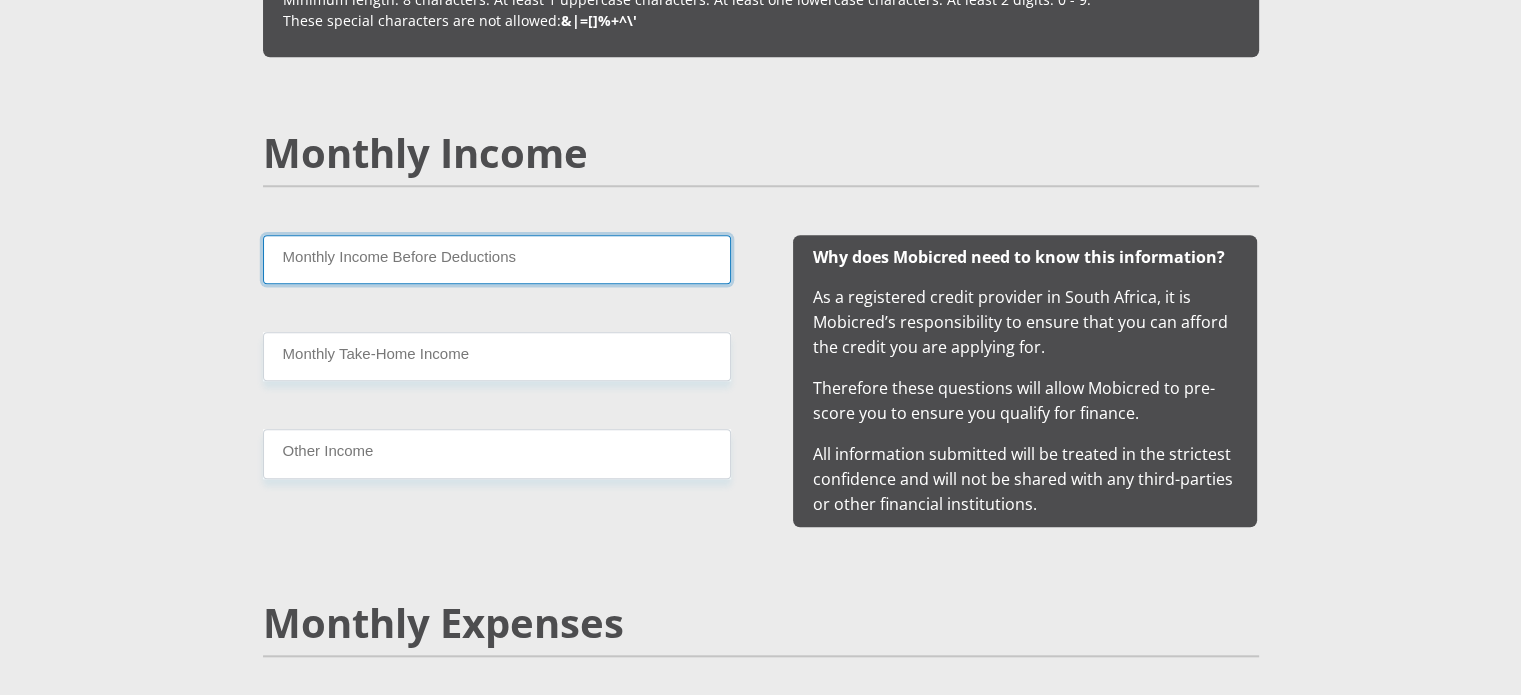 click on "Monthly Income Before Deductions" at bounding box center (497, 259) 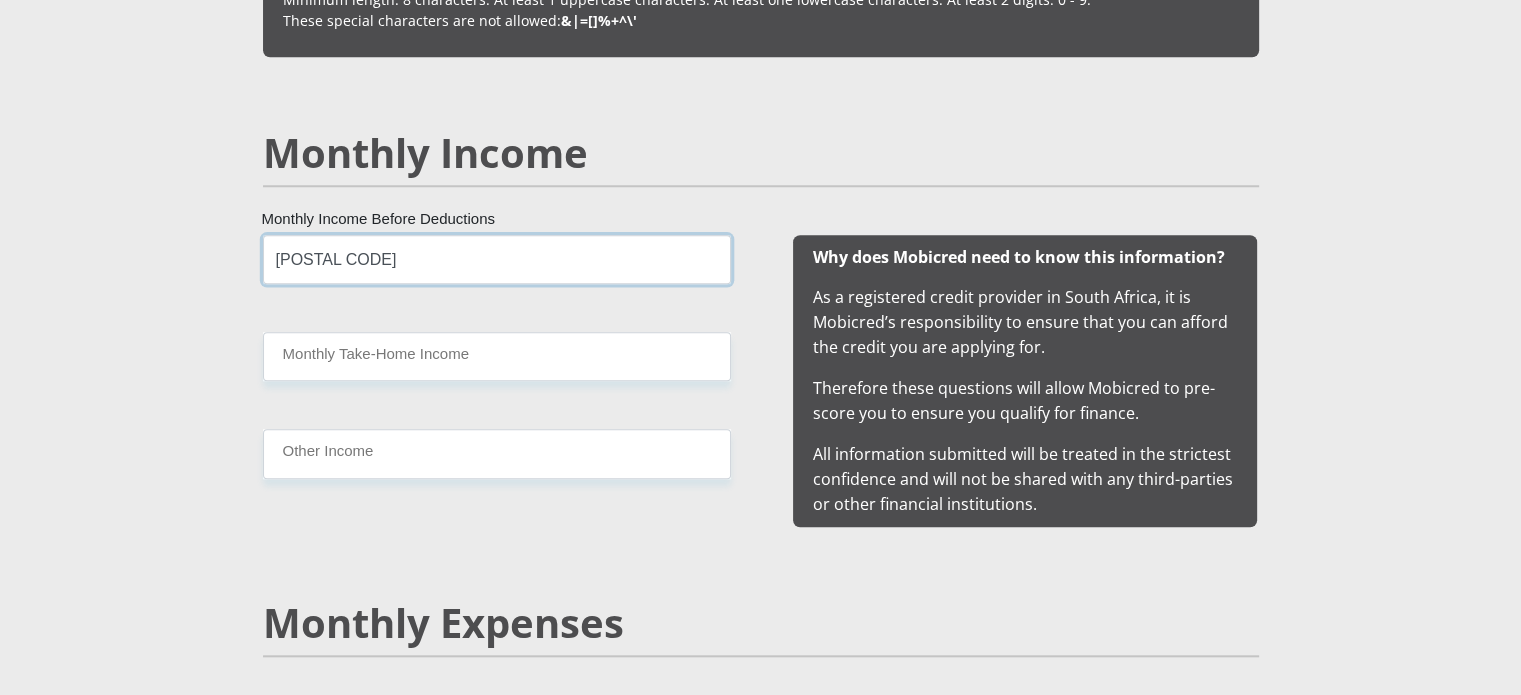 type on "[POSTAL CODE]" 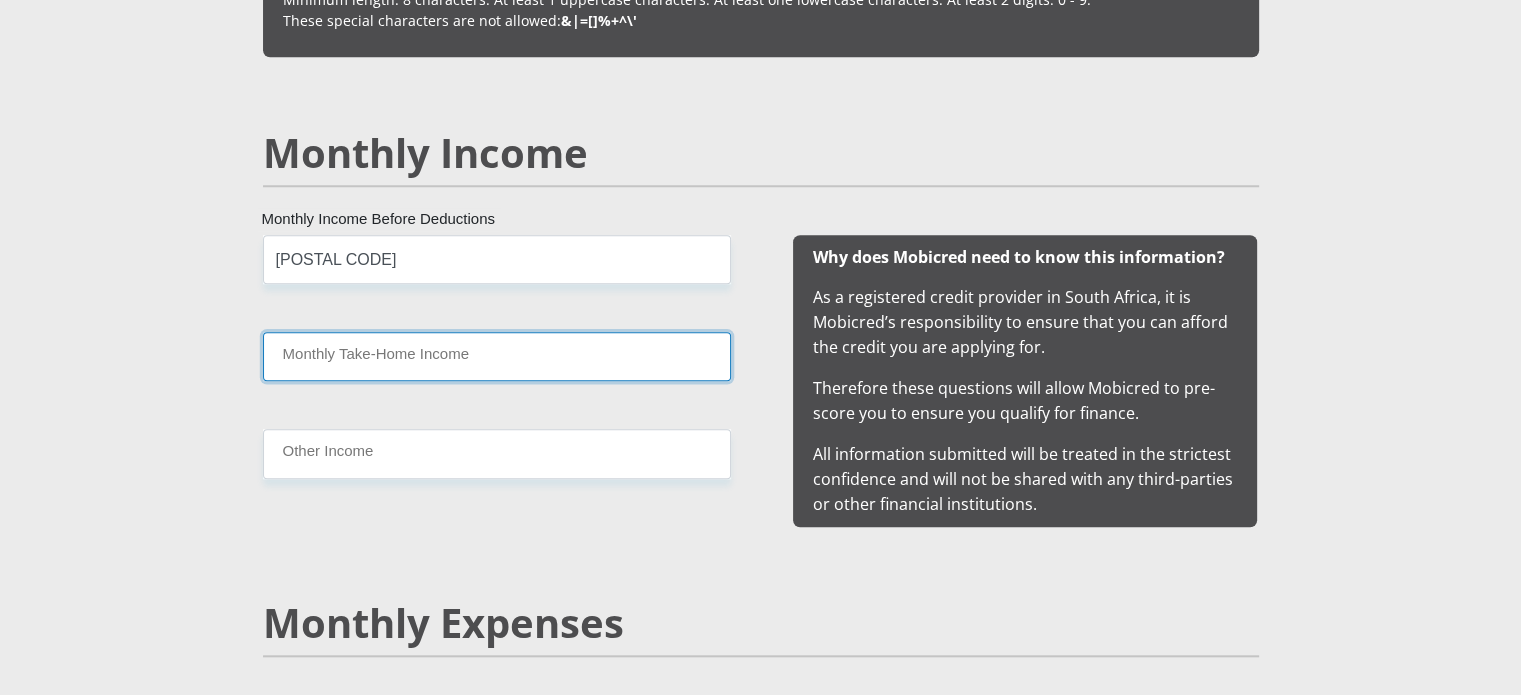 click on "Monthly Take-Home Income" at bounding box center [497, 356] 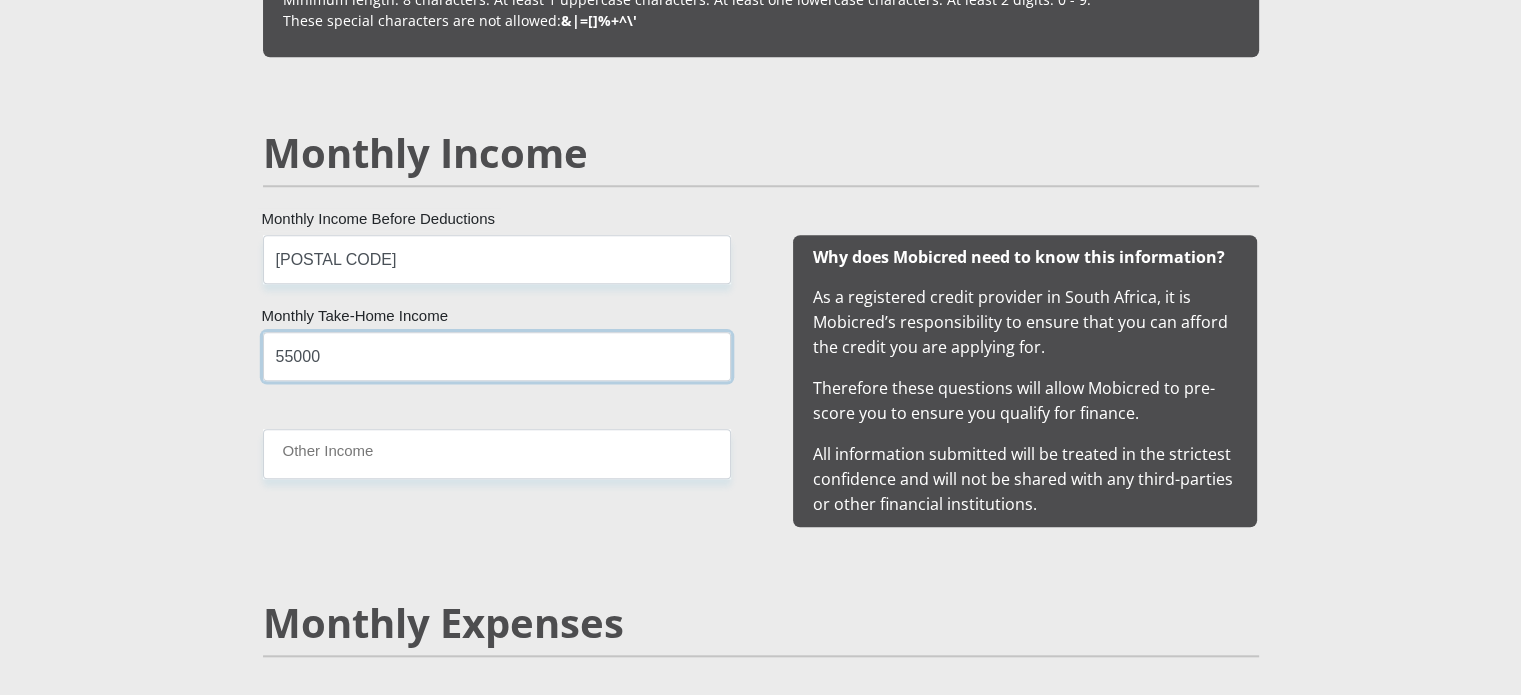 type on "55000" 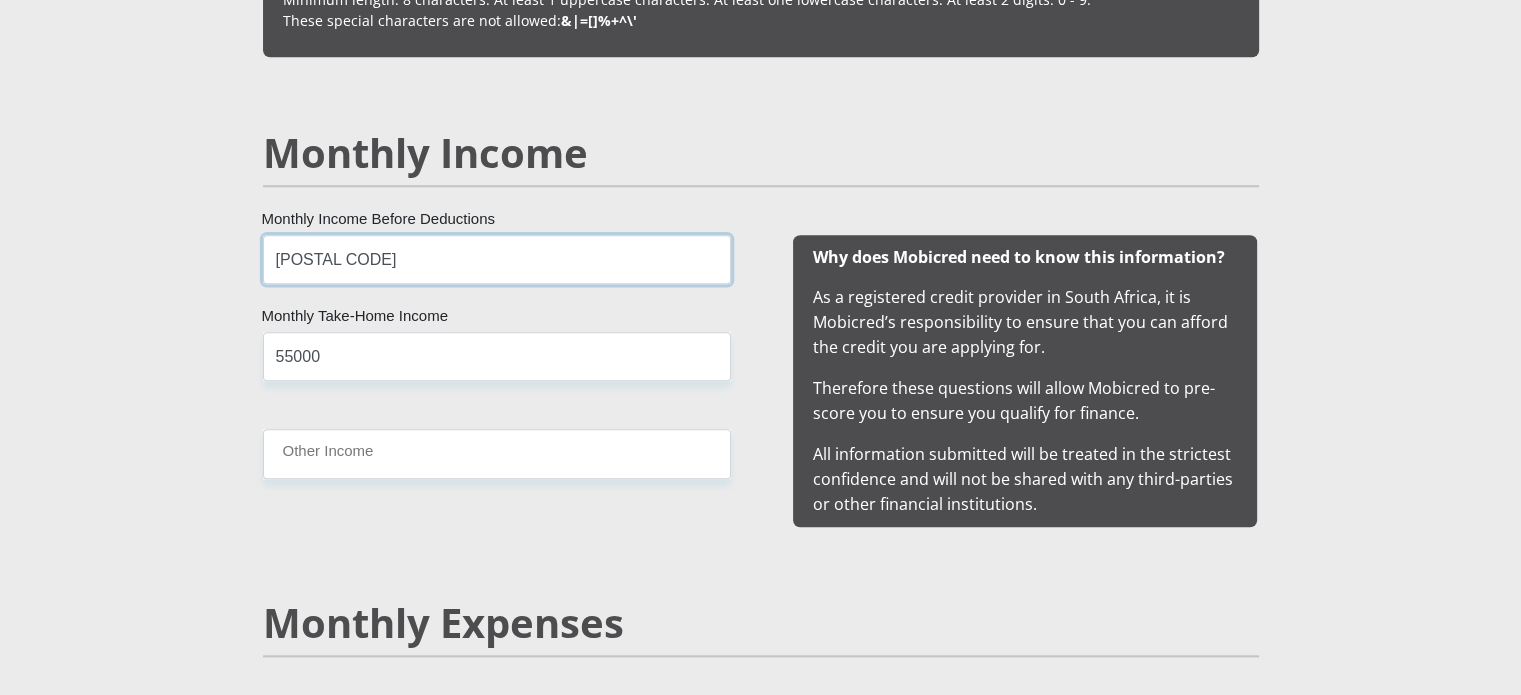 drag, startPoint x: 316, startPoint y: 261, endPoint x: 245, endPoint y: 261, distance: 71 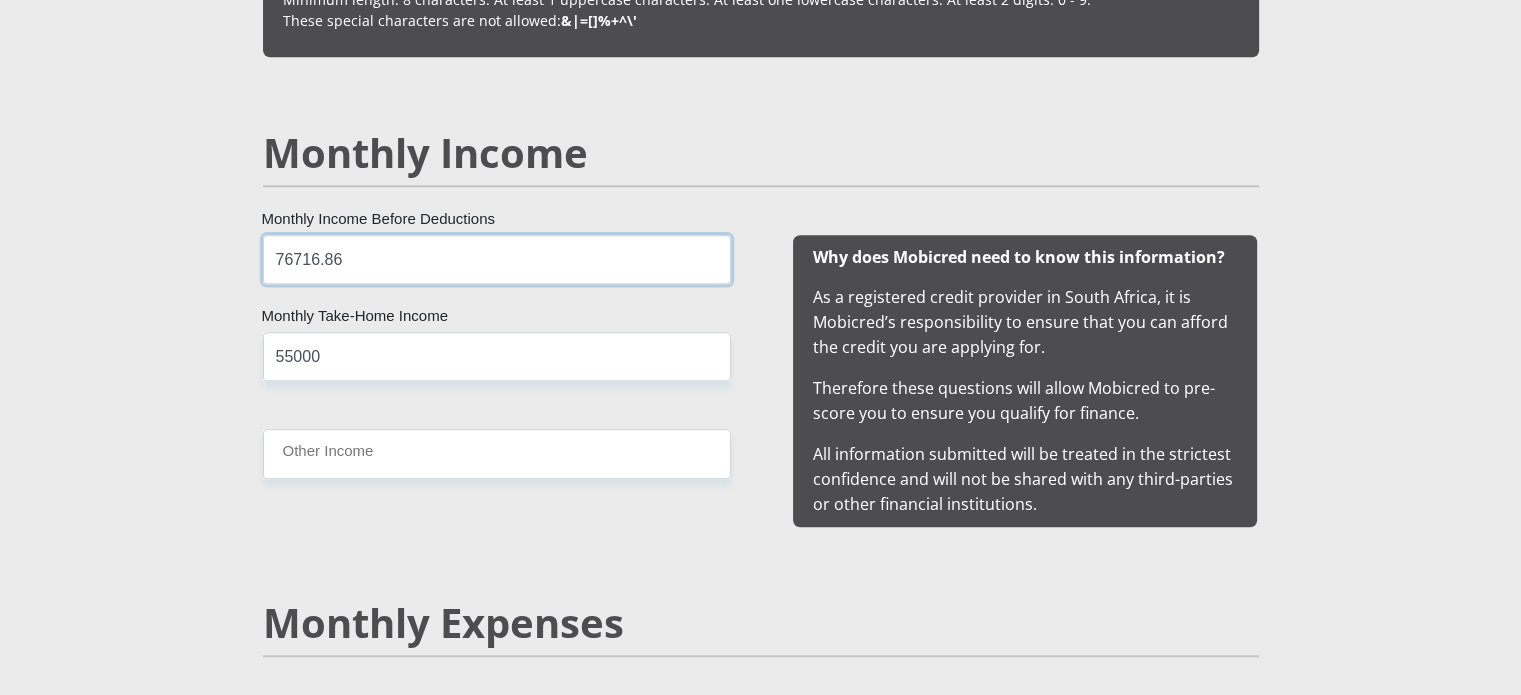 type on "76716.86" 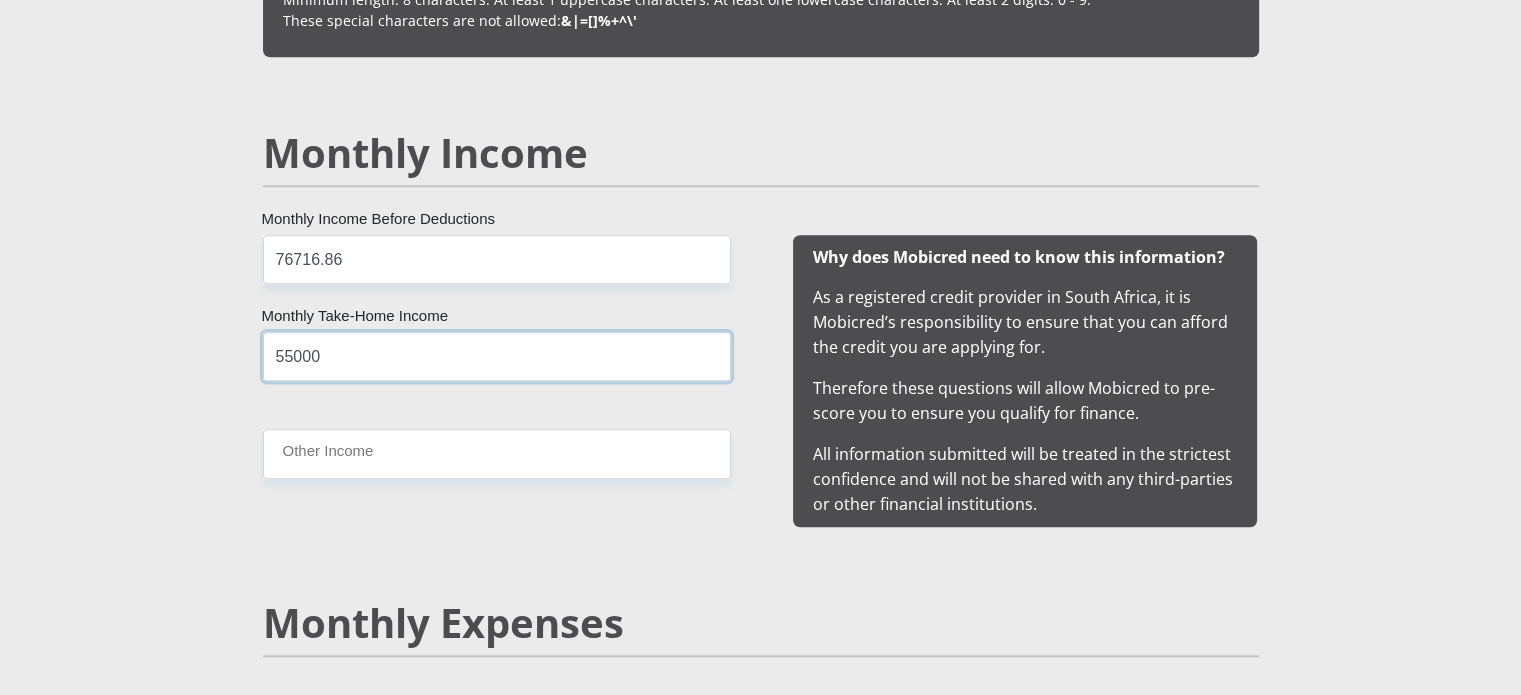 click on "55000" at bounding box center [497, 356] 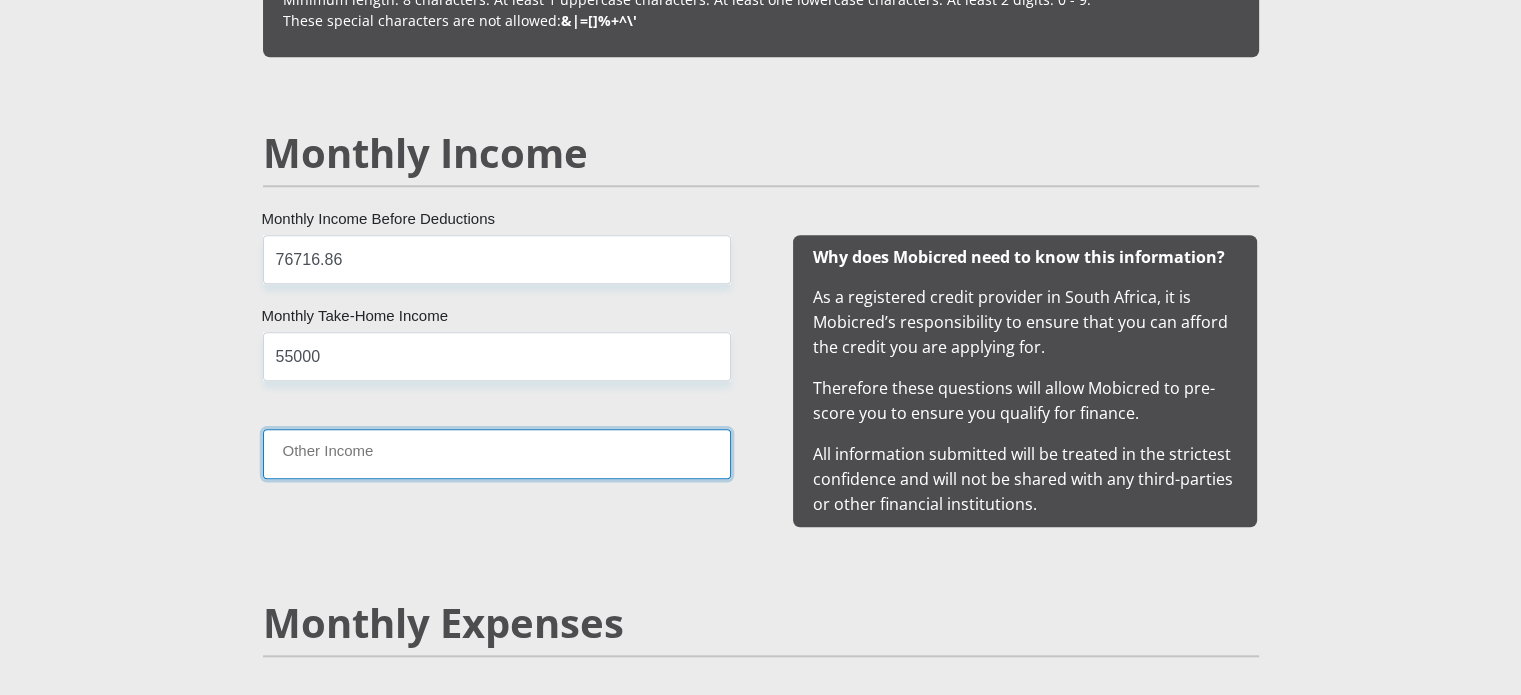 click on "Other Income" at bounding box center [497, 453] 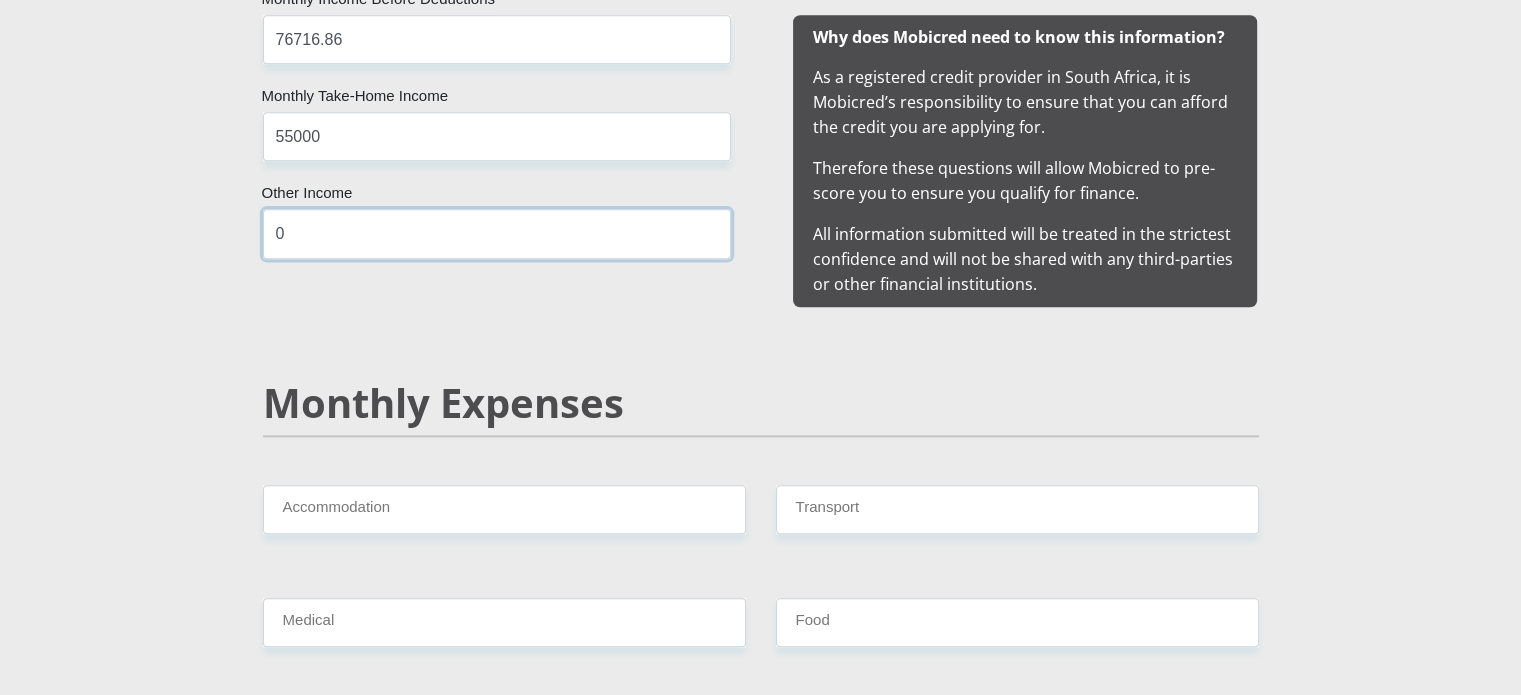 scroll, scrollTop: 2200, scrollLeft: 0, axis: vertical 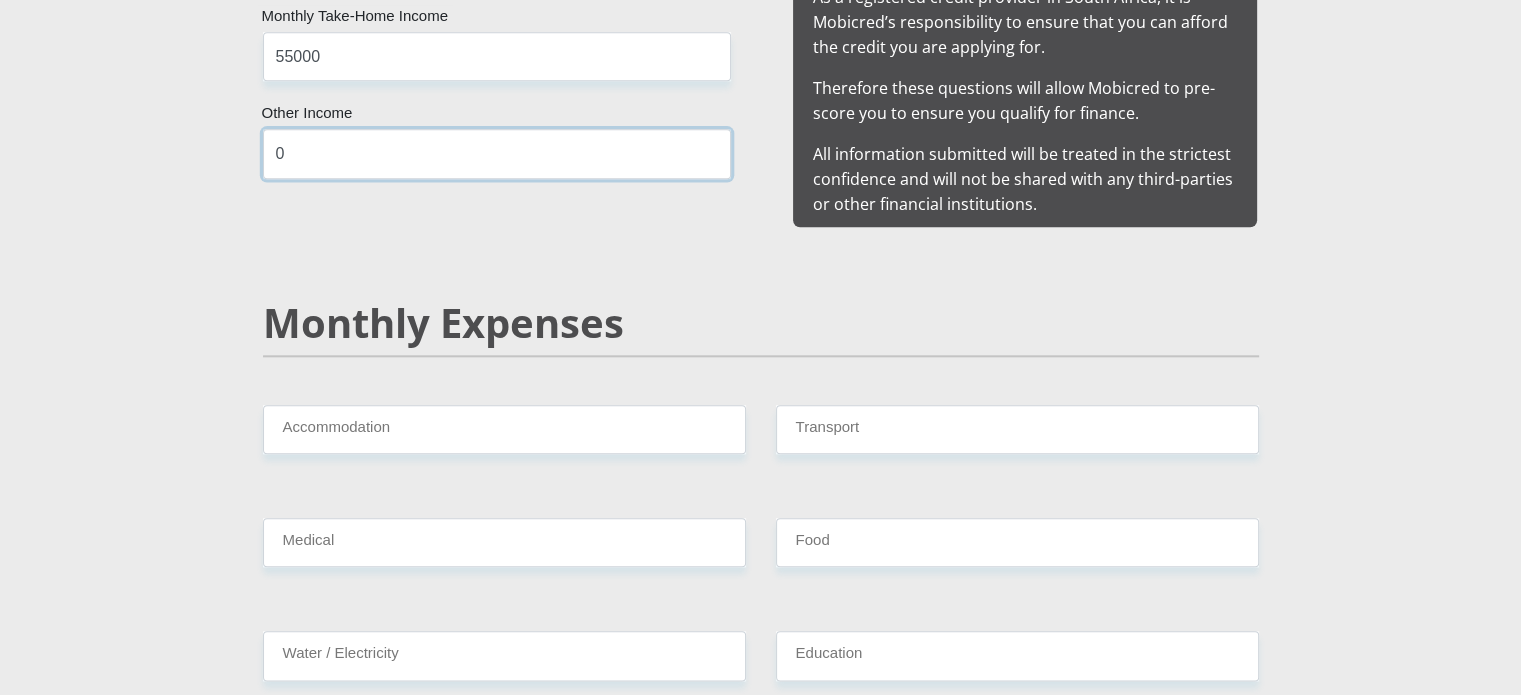 type on "0" 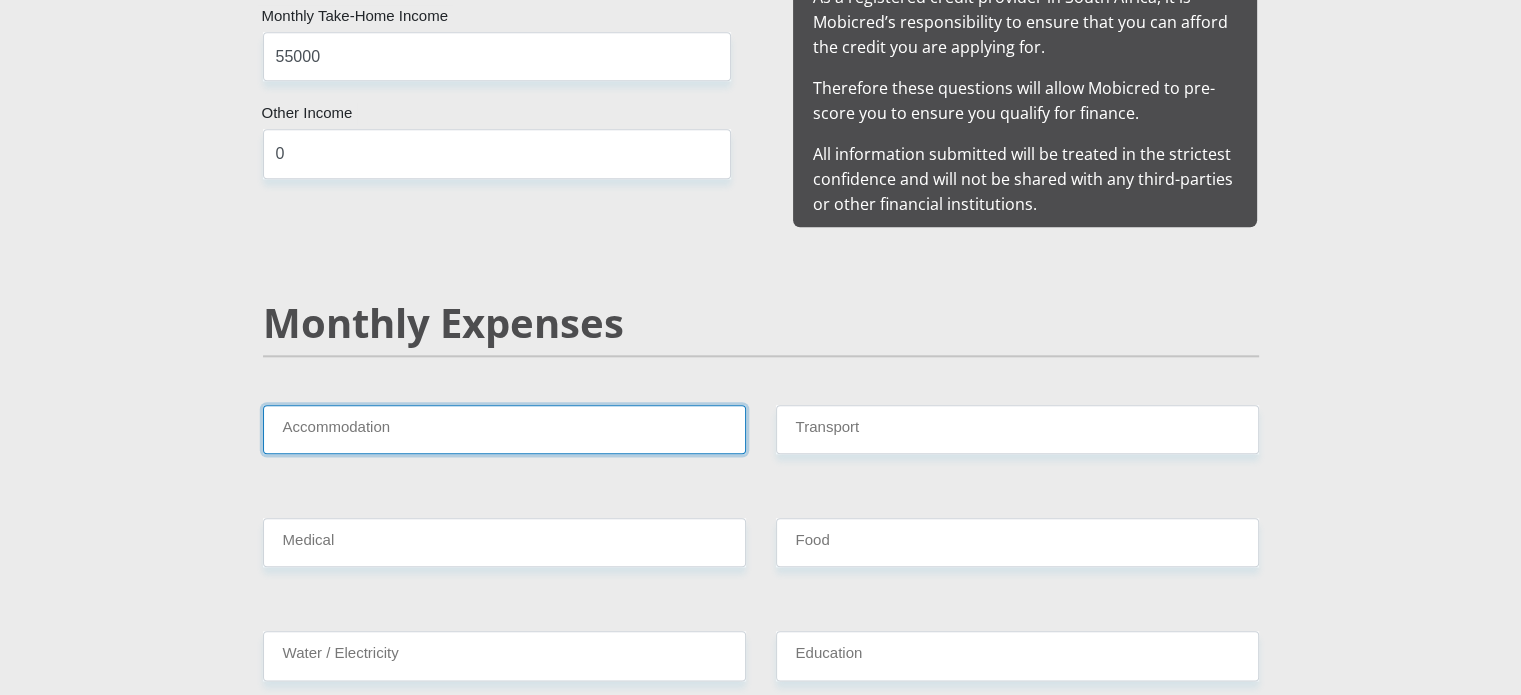 click on "Accommodation" at bounding box center [504, 429] 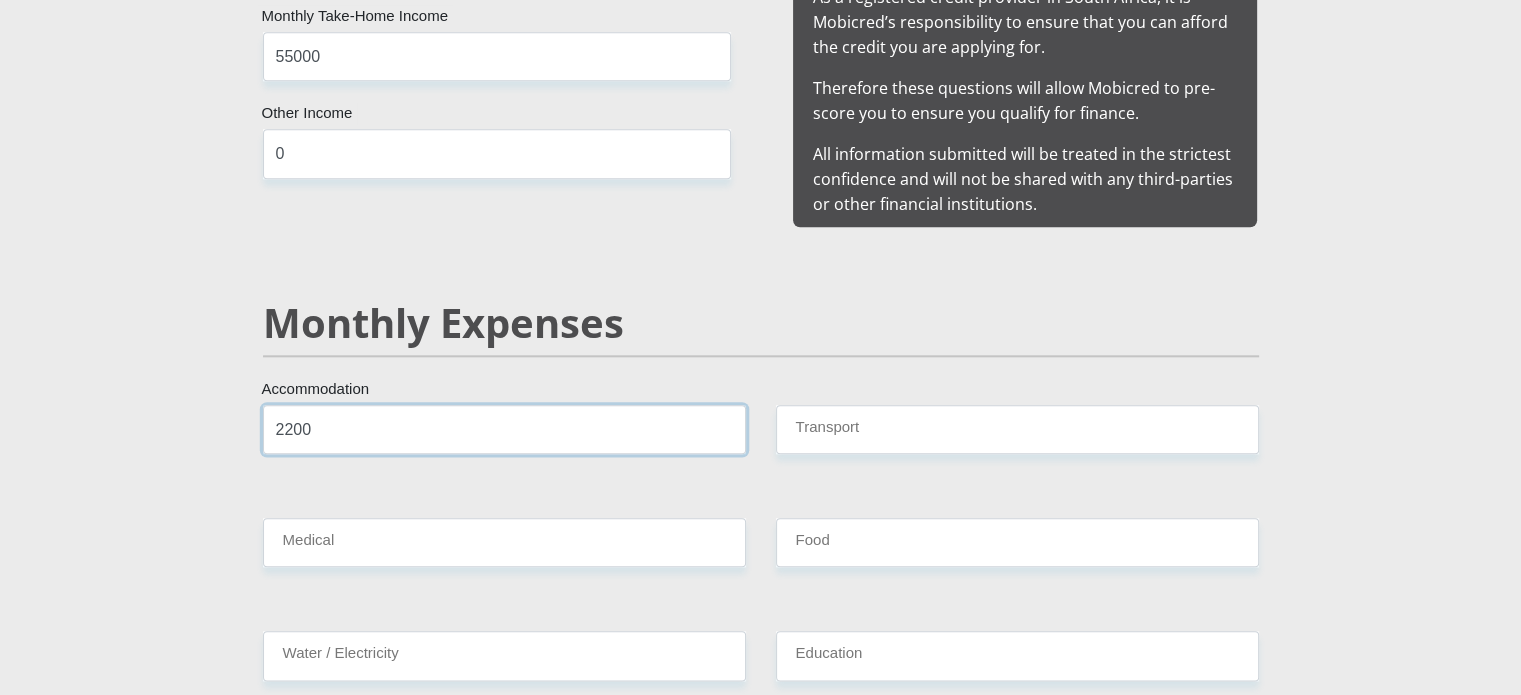 type on "2200" 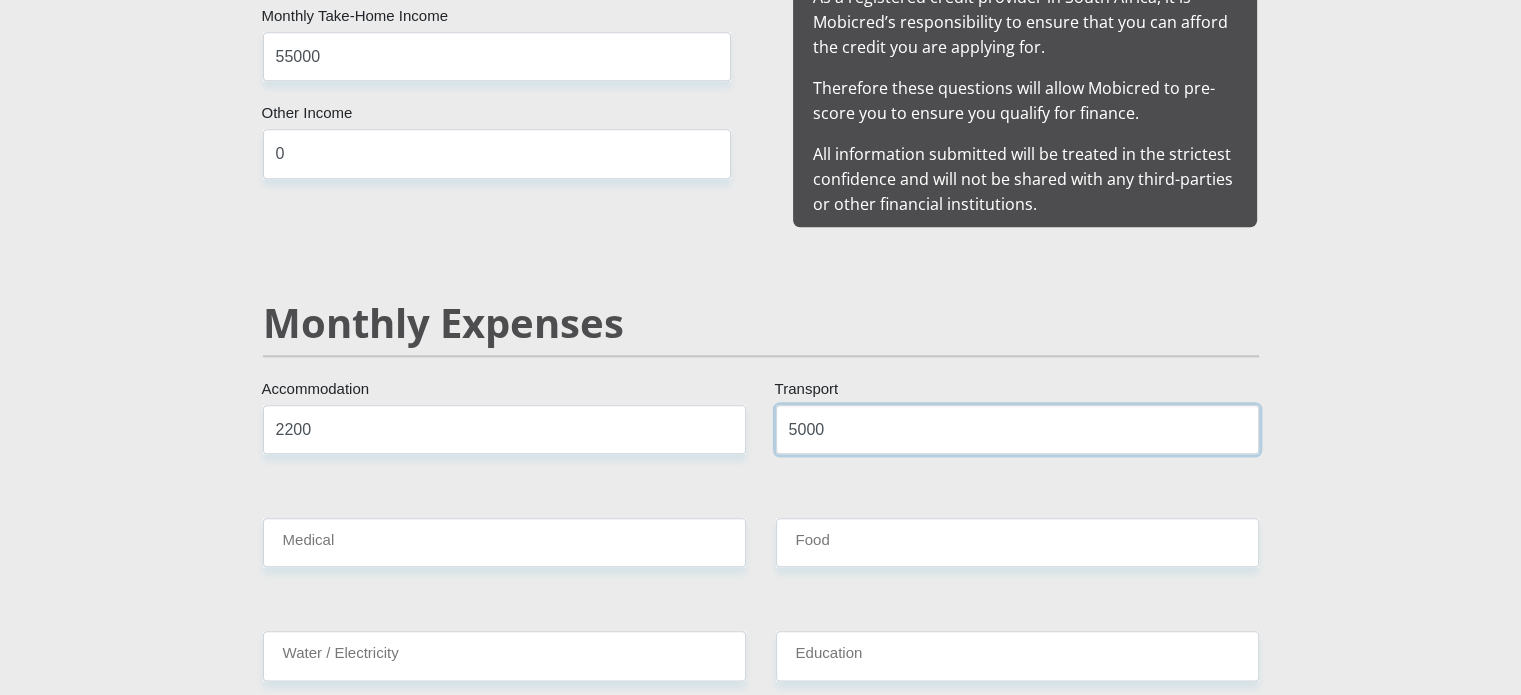 type on "5000" 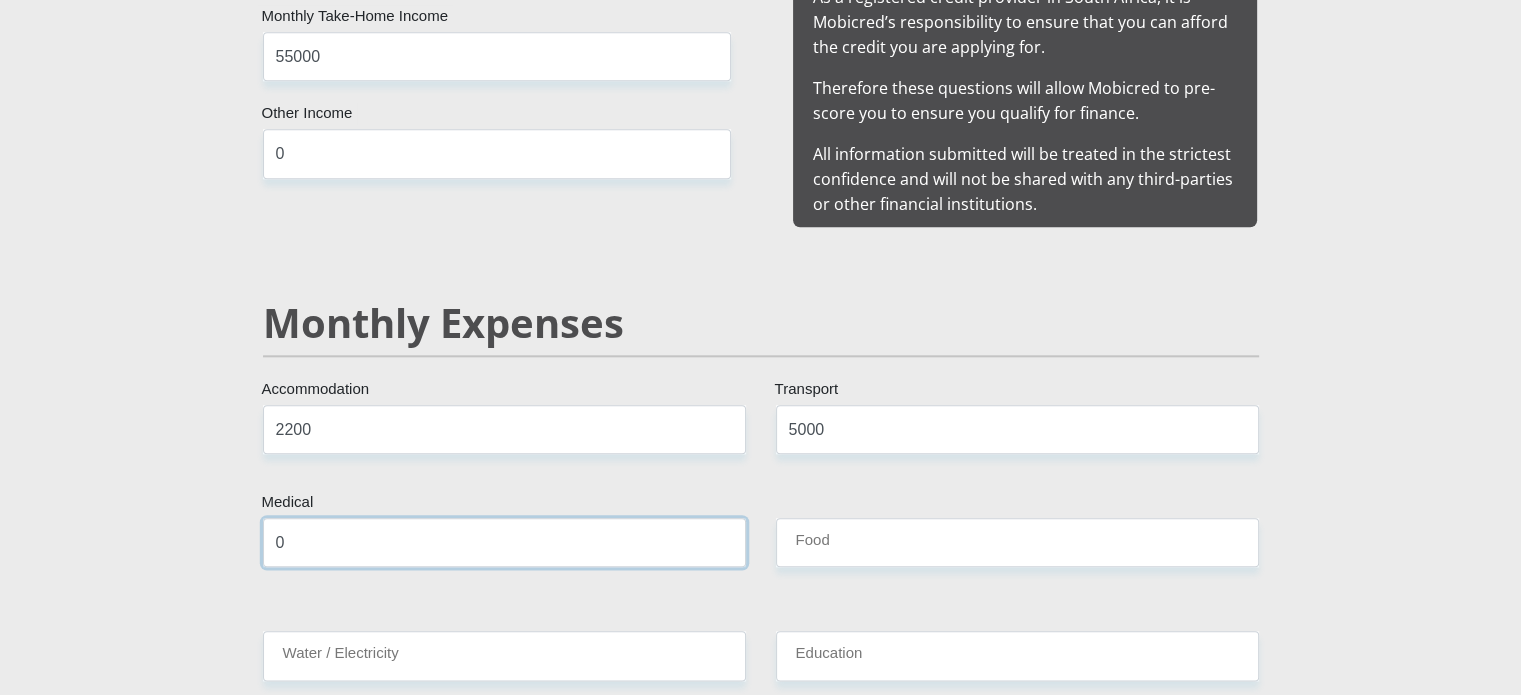 type on "0" 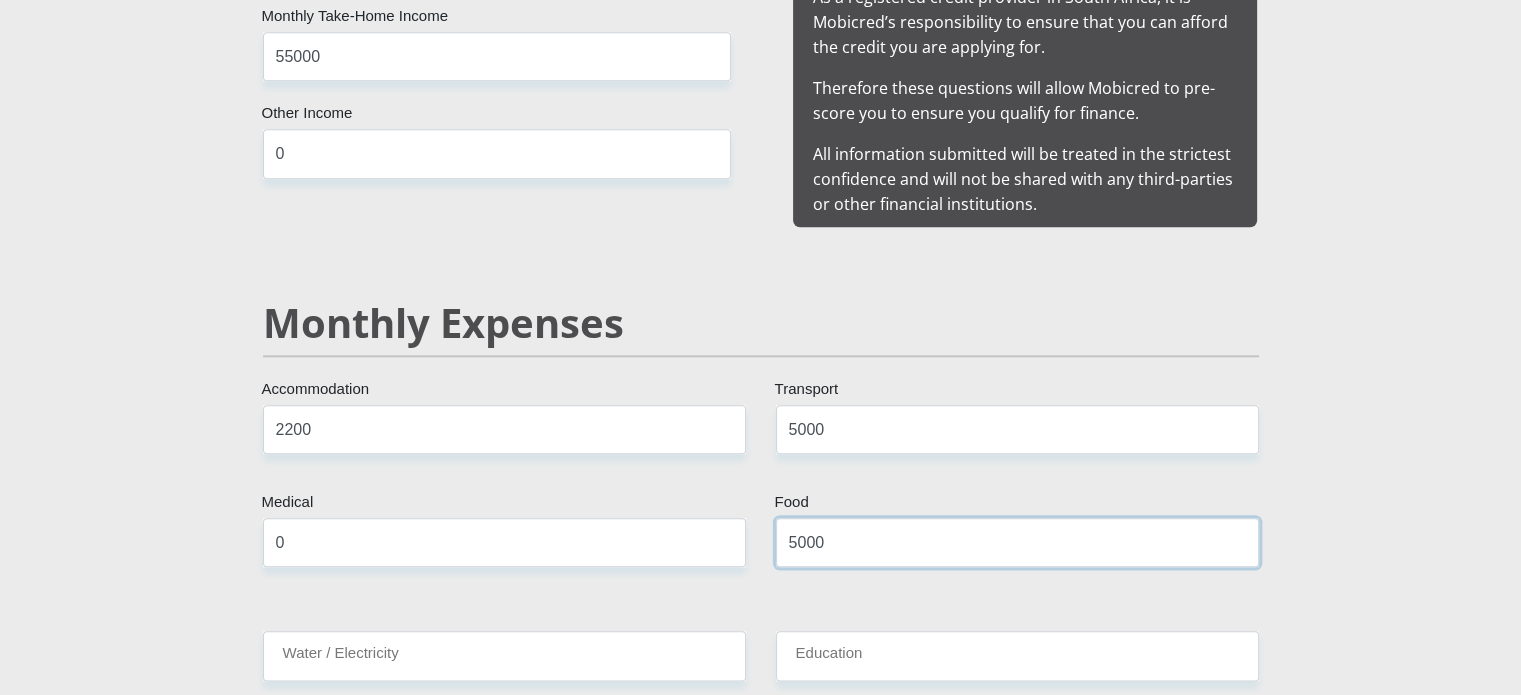 type on "5000" 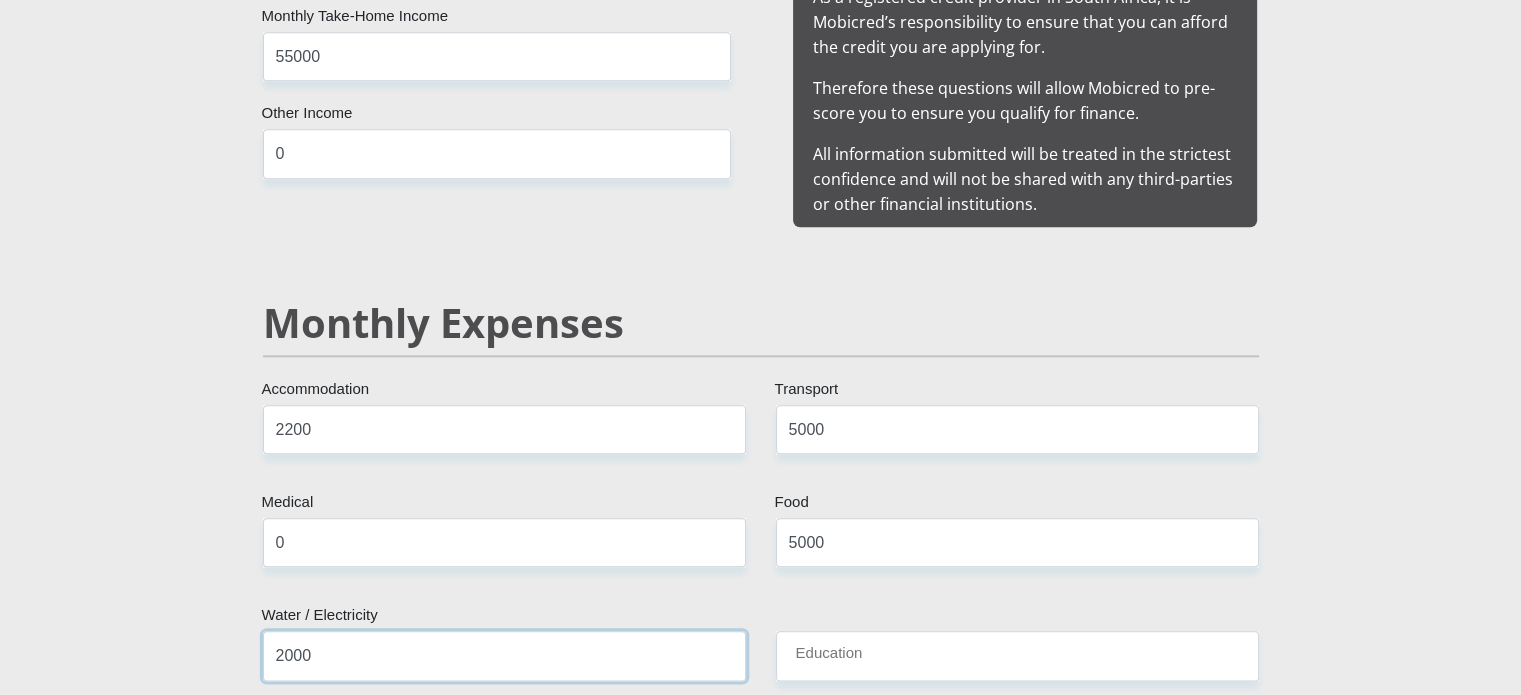 type on "2000" 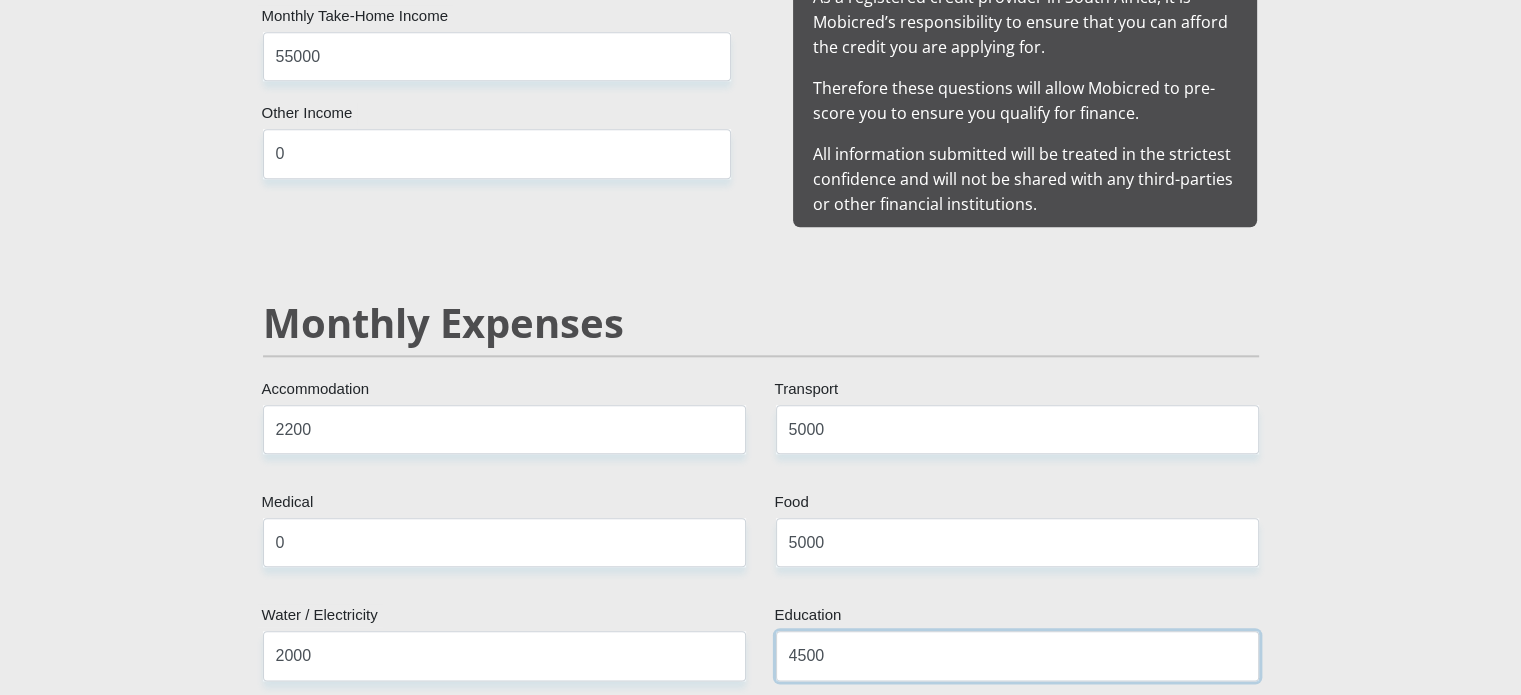 type on "4500" 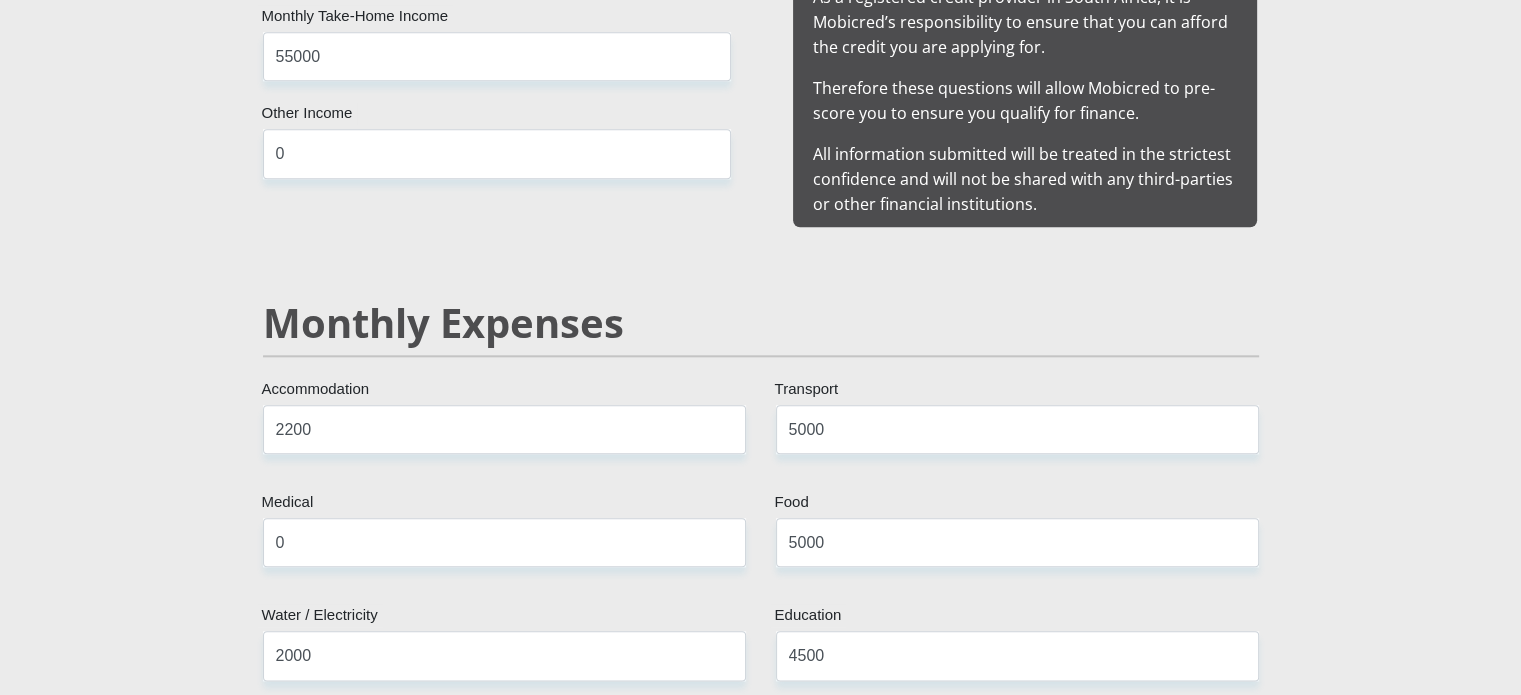 scroll, scrollTop: 2619, scrollLeft: 0, axis: vertical 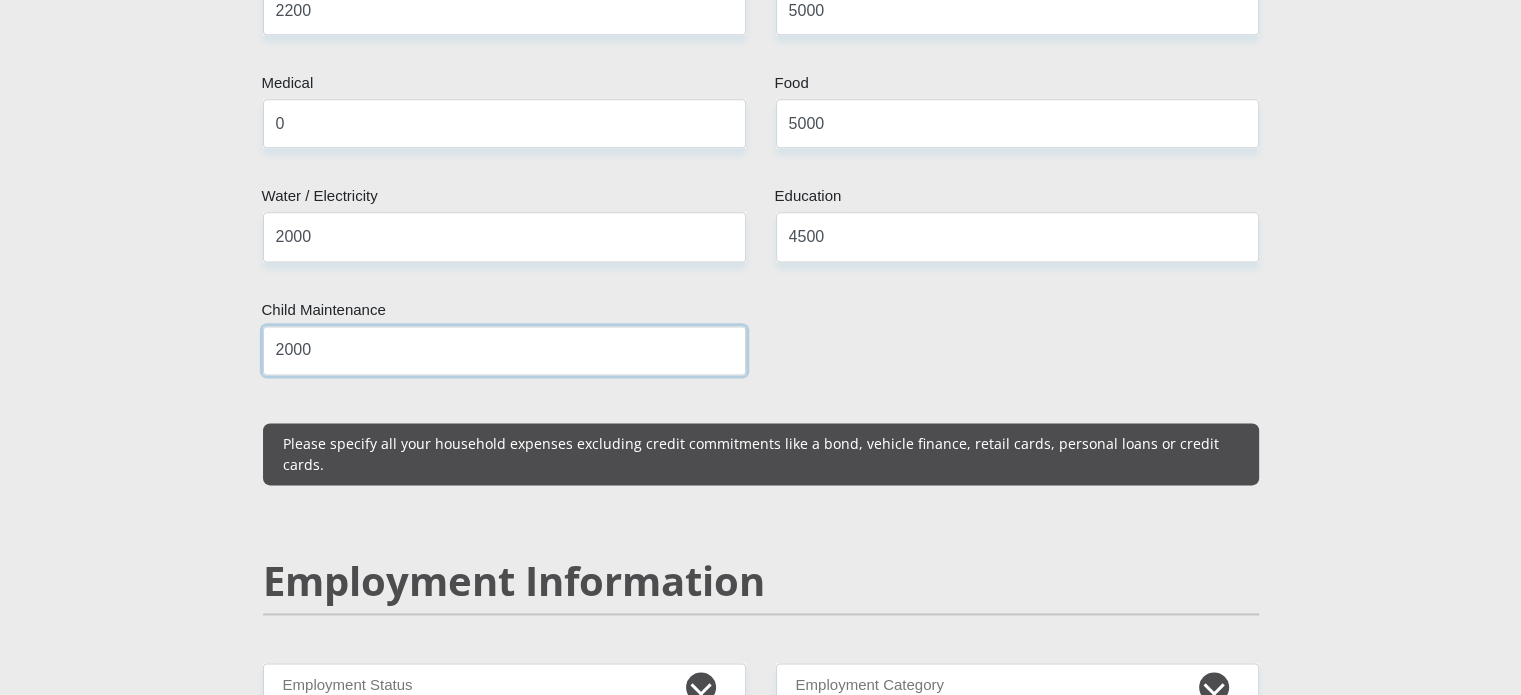type on "2000" 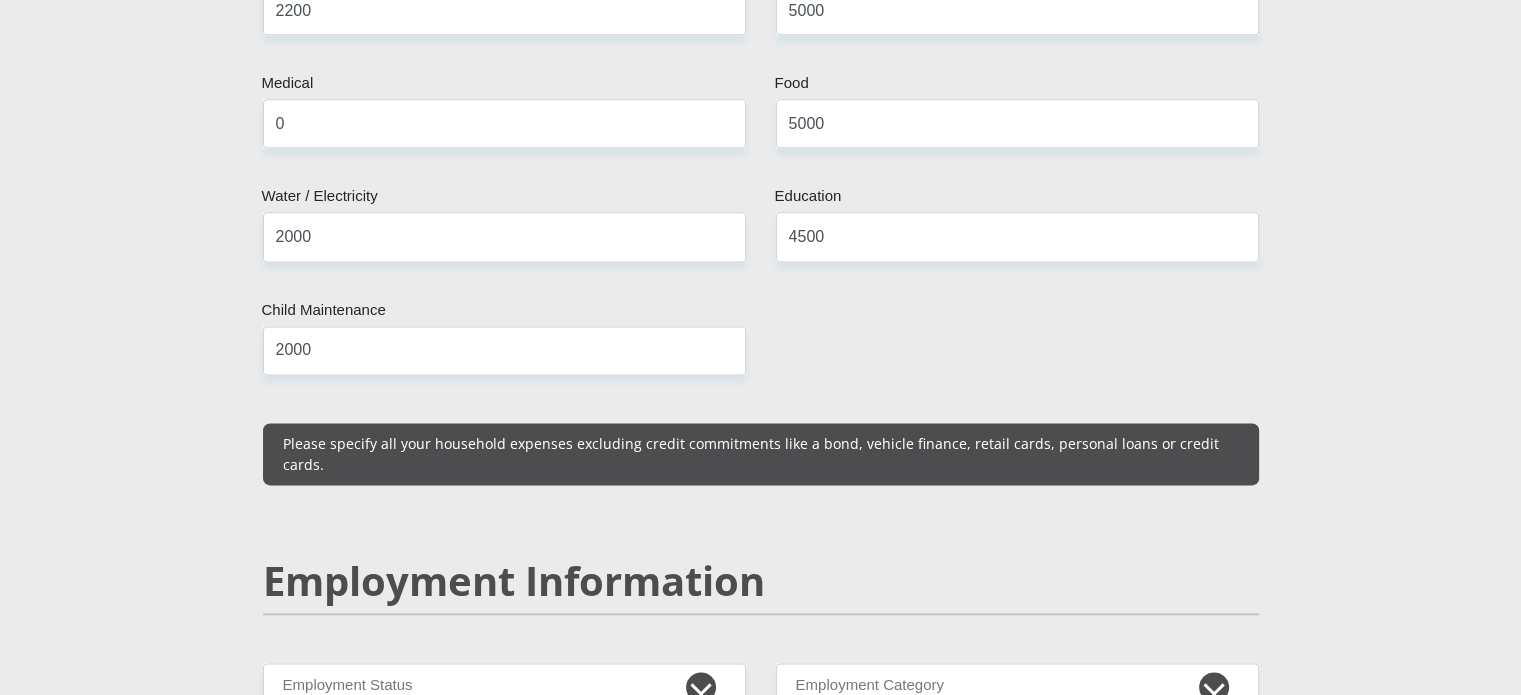 click on "[FIRST] [LAST]
[ID NUMBER]
[COUNTRY]" at bounding box center (761, 606) 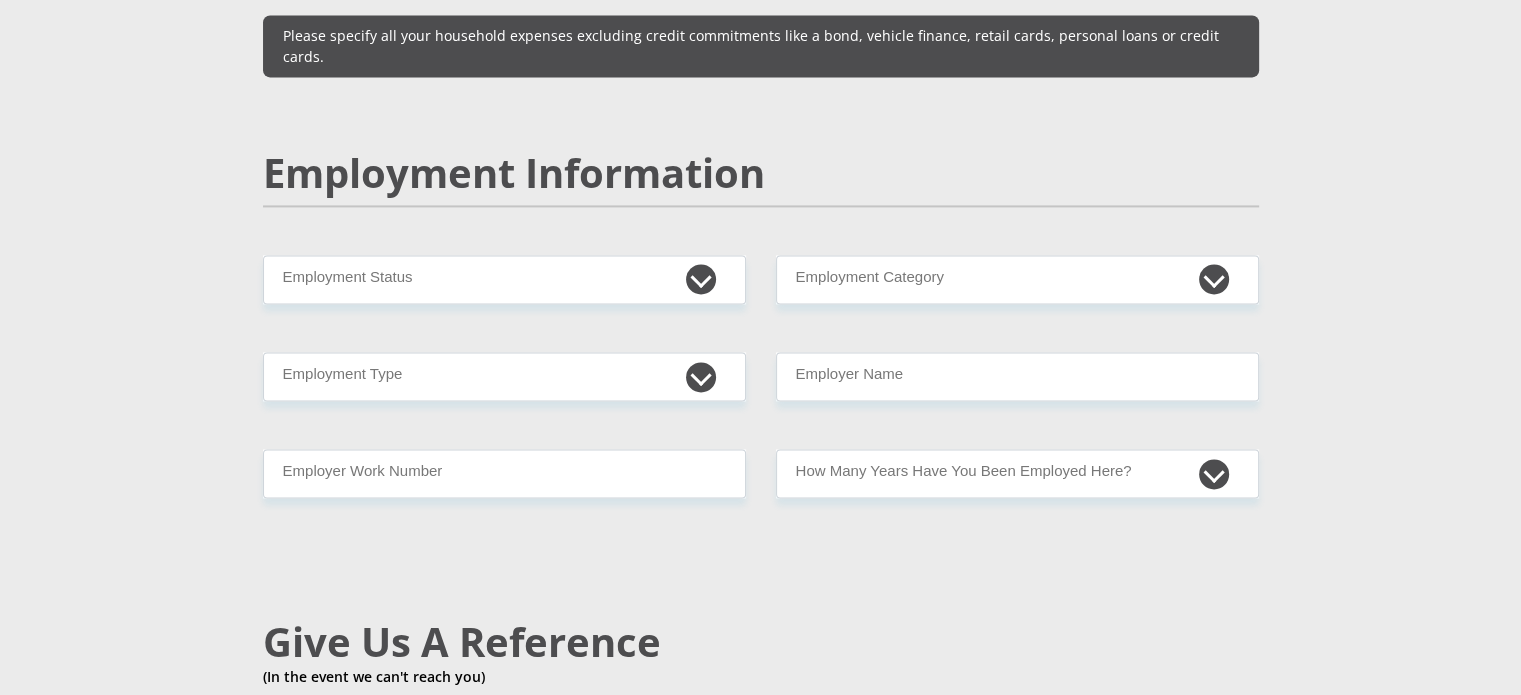 scroll, scrollTop: 3119, scrollLeft: 0, axis: vertical 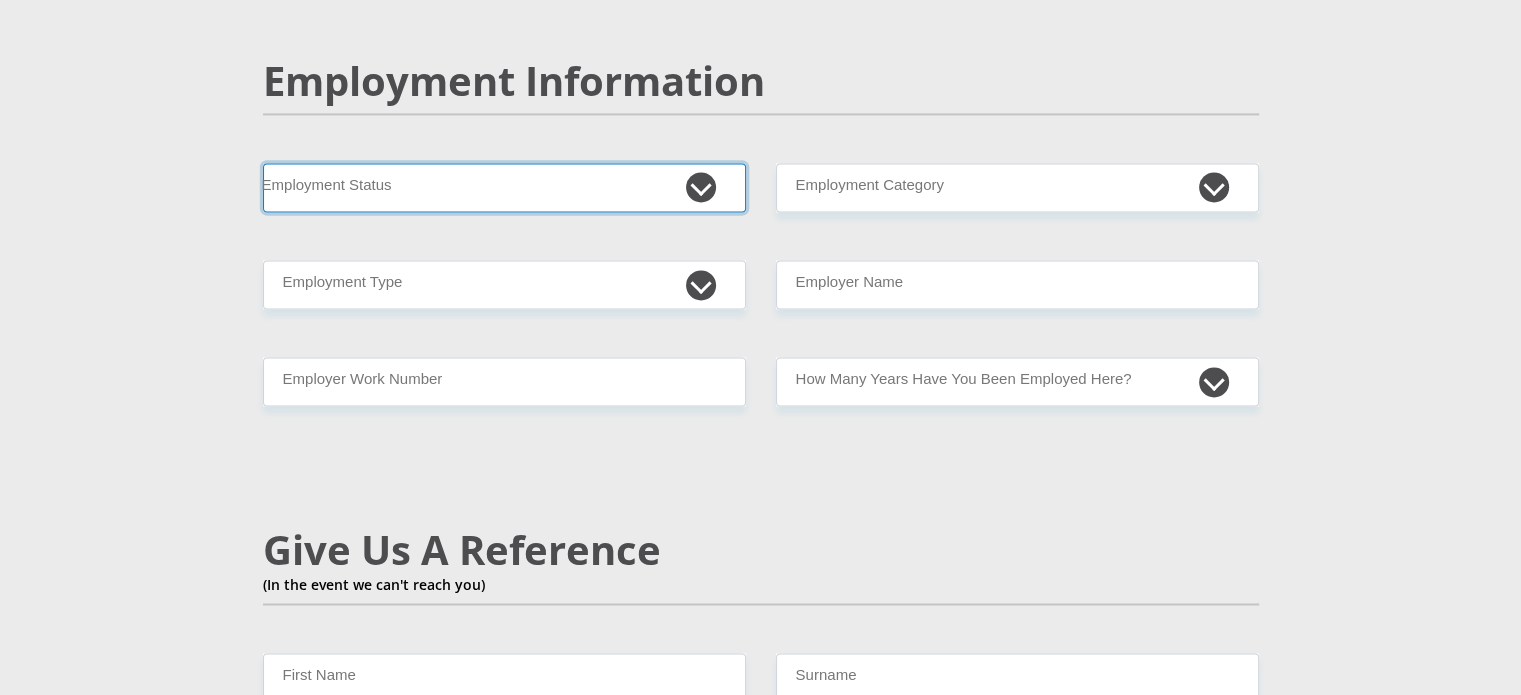 click on "Permanent/Full-time
Part-time/Casual
Contract Worker
Self-Employed
Housewife
Retired
Student
Medically Boarded
Disability
Unemployed" at bounding box center (504, 187) 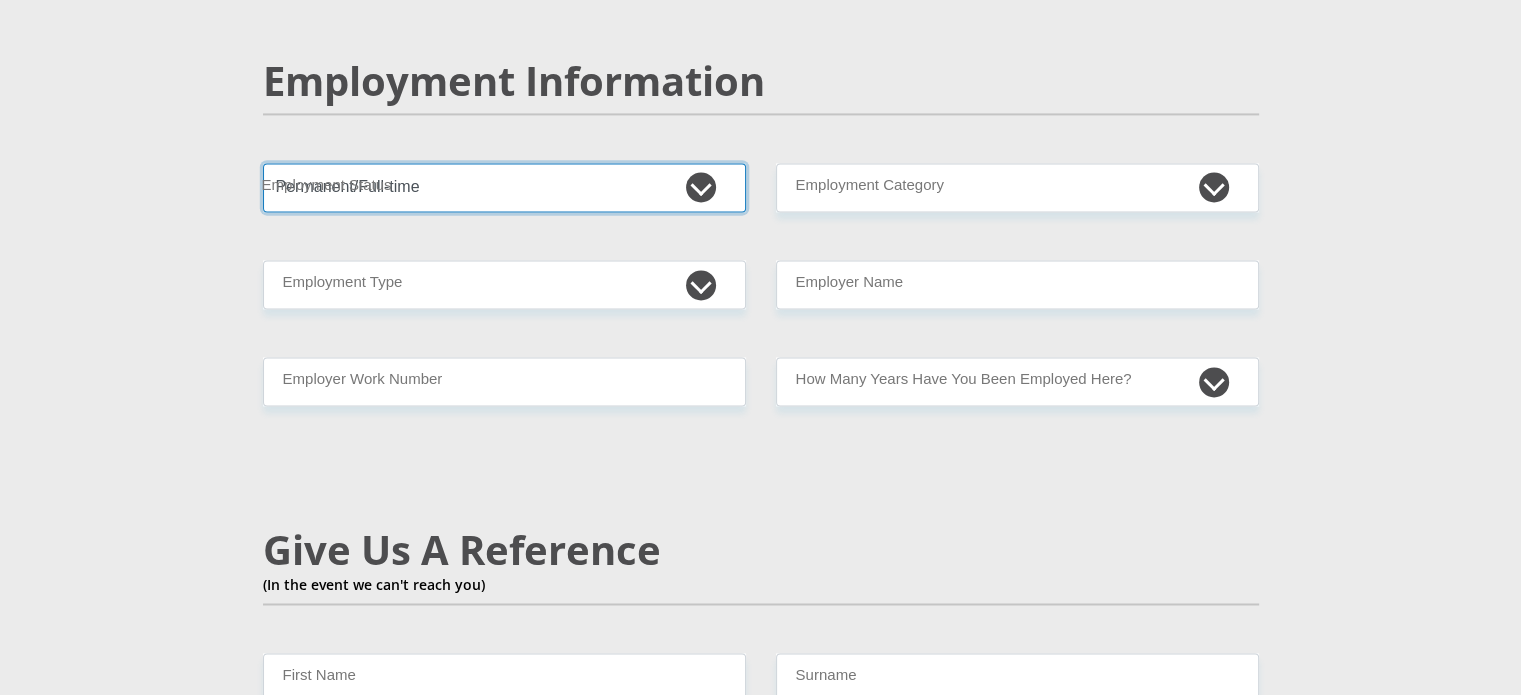 click on "Permanent/Full-time
Part-time/Casual
Contract Worker
Self-Employed
Housewife
Retired
Student
Medically Boarded
Disability
Unemployed" at bounding box center [504, 187] 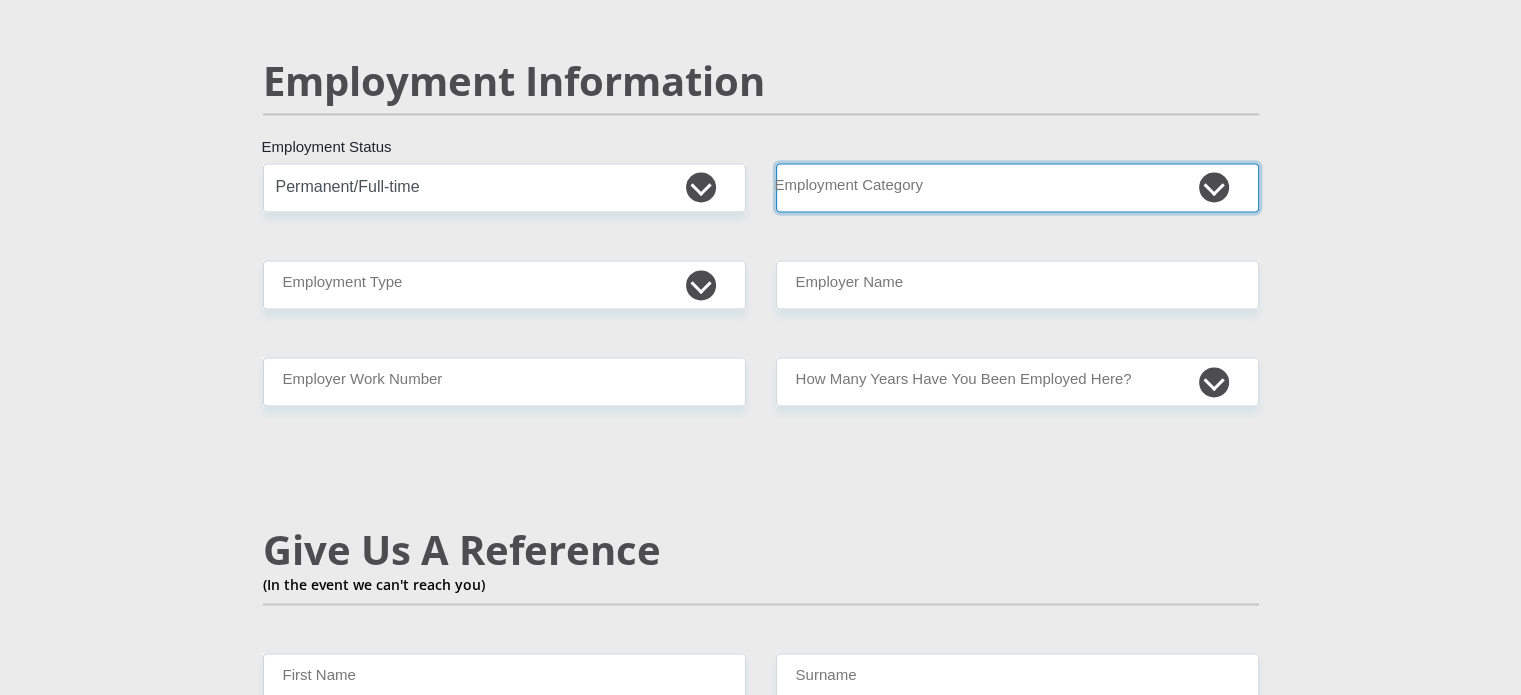 click on "AGRICULTURE
ALCOHOL & TOBACCO
CONSTRUCTION MATERIALS
METALLURGY
EQUIPMENT FOR RENEWABLE ENERGY
SPECIALIZED CONTRACTORS
CAR
GAMING (INCL. INTERNET
OTHER WHOLESALE
UNLICENSED PHARMACEUTICALS
CURRENCY EXCHANGE HOUSES
OTHER FINANCIAL INSTITUTIONS & INSURANCE
REAL ESTATE AGENTS
OIL & GAS
OTHER MATERIALS (E.G. IRON ORE)
PRECIOUS STONES & PRECIOUS METALS
POLITICAL ORGANIZATIONS
RELIGIOUS ORGANIZATIONS(NOT SECTS)
ACTI. HAVING BUSINESS DEAL WITH PUBLIC ADMINISTRATION
LAUNDROMATS" at bounding box center [1017, 187] 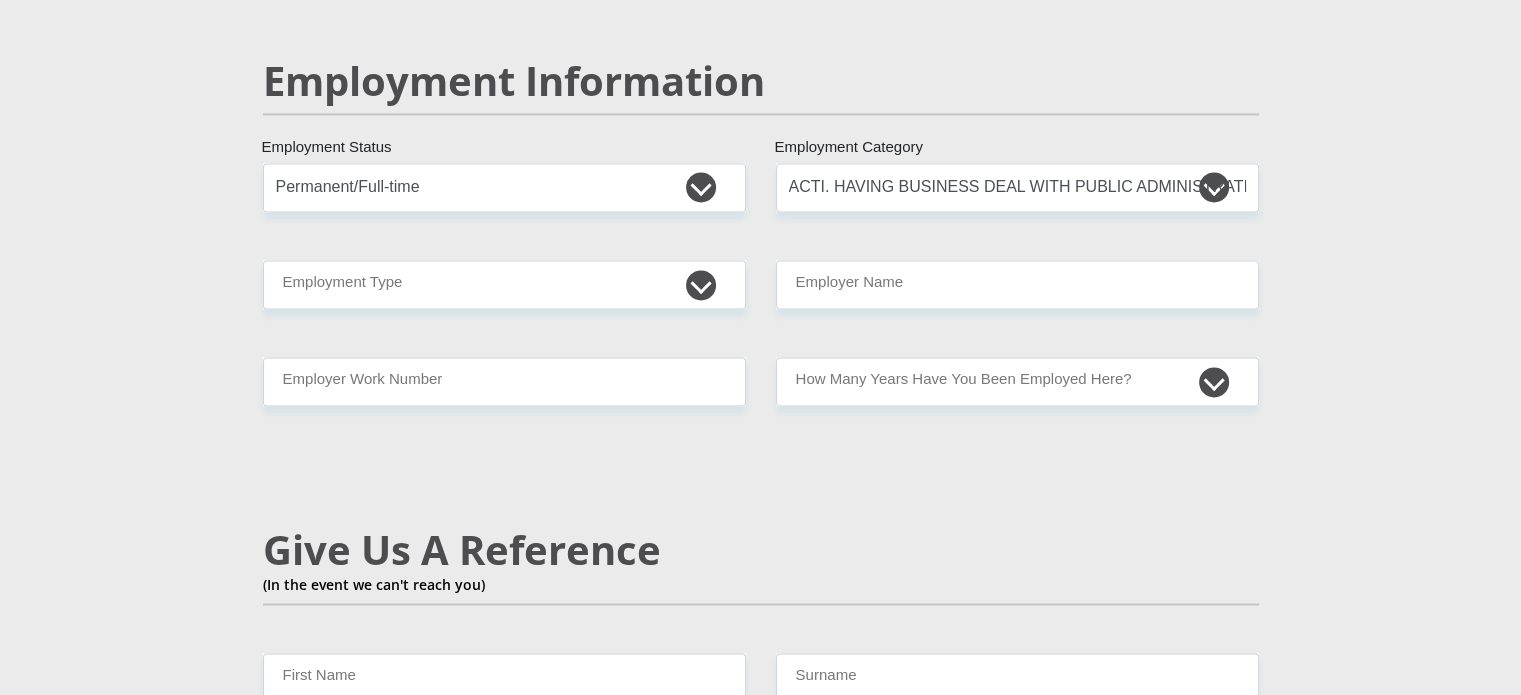 click on "[FIRST] [LAST]
[ID NUMBER]
[COUNTRY]" at bounding box center [760, 121] 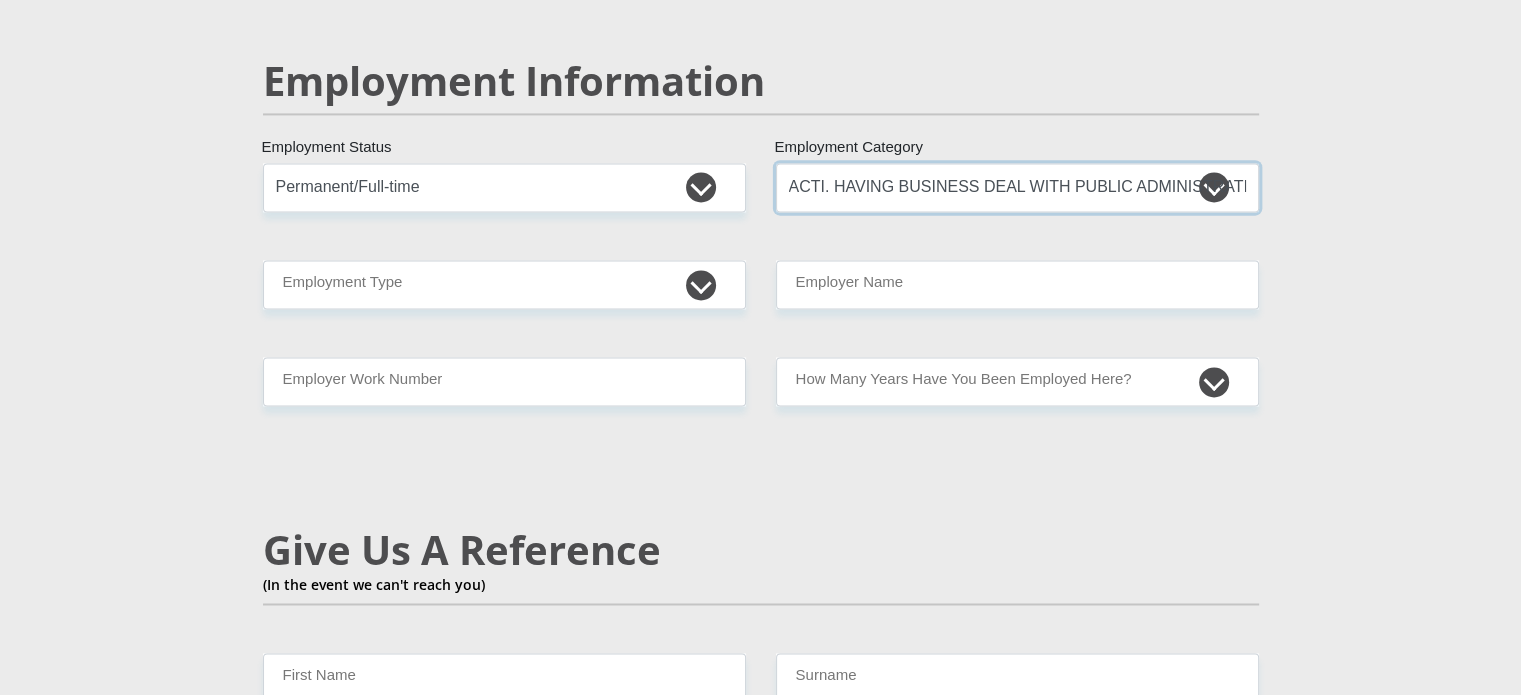 click on "AGRICULTURE
ALCOHOL & TOBACCO
CONSTRUCTION MATERIALS
METALLURGY
EQUIPMENT FOR RENEWABLE ENERGY
SPECIALIZED CONTRACTORS
CAR
GAMING (INCL. INTERNET
OTHER WHOLESALE
UNLICENSED PHARMACEUTICALS
CURRENCY EXCHANGE HOUSES
OTHER FINANCIAL INSTITUTIONS & INSURANCE
REAL ESTATE AGENTS
OIL & GAS
OTHER MATERIALS (E.G. IRON ORE)
PRECIOUS STONES & PRECIOUS METALS
POLITICAL ORGANIZATIONS
RELIGIOUS ORGANIZATIONS(NOT SECTS)
ACTI. HAVING BUSINESS DEAL WITH PUBLIC ADMINISTRATION
LAUNDROMATS" at bounding box center [1017, 187] 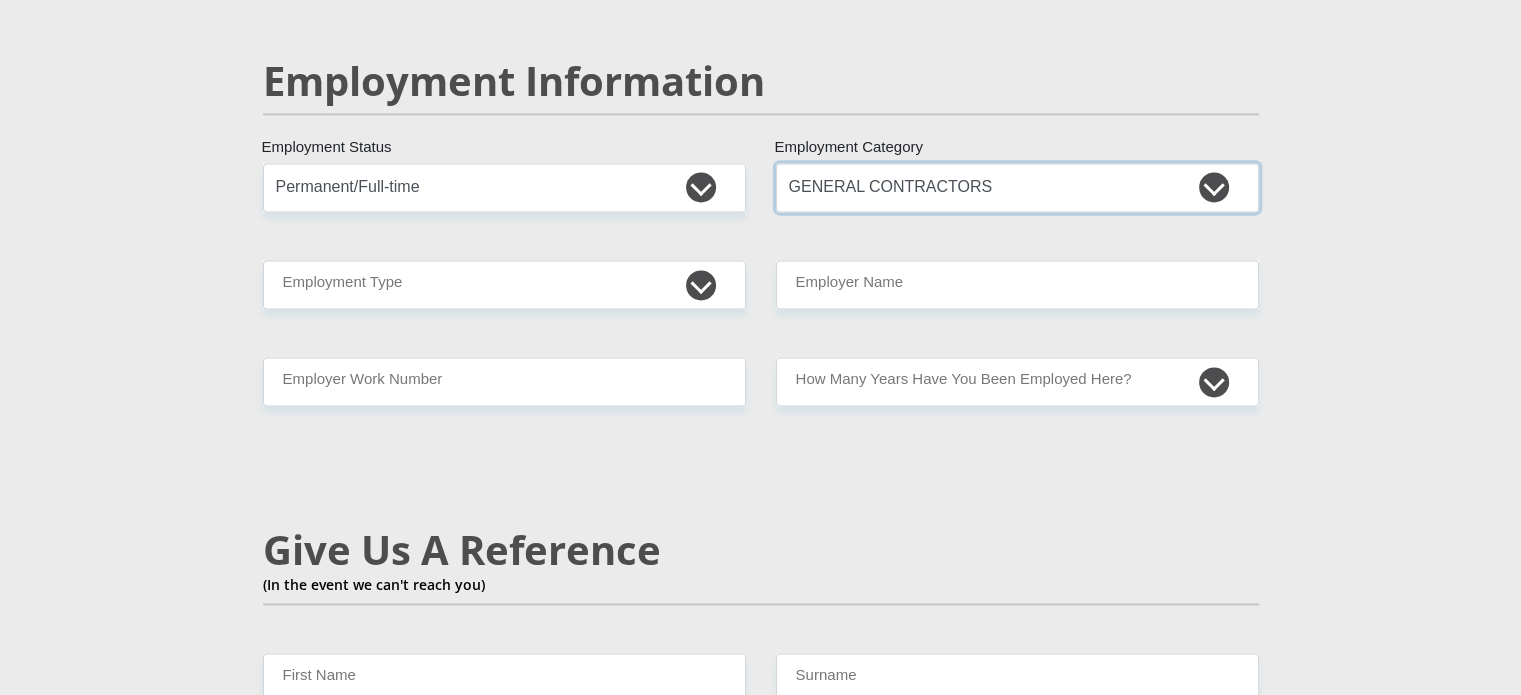 click on "AGRICULTURE
ALCOHOL & TOBACCO
CONSTRUCTION MATERIALS
METALLURGY
EQUIPMENT FOR RENEWABLE ENERGY
SPECIALIZED CONTRACTORS
CAR
GAMING (INCL. INTERNET
OTHER WHOLESALE
UNLICENSED PHARMACEUTICALS
CURRENCY EXCHANGE HOUSES
OTHER FINANCIAL INSTITUTIONS & INSURANCE
REAL ESTATE AGENTS
OIL & GAS
OTHER MATERIALS (E.G. IRON ORE)
PRECIOUS STONES & PRECIOUS METALS
POLITICAL ORGANIZATIONS
RELIGIOUS ORGANIZATIONS(NOT SECTS)
ACTI. HAVING BUSINESS DEAL WITH PUBLIC ADMINISTRATION
LAUNDROMATS" at bounding box center (1017, 187) 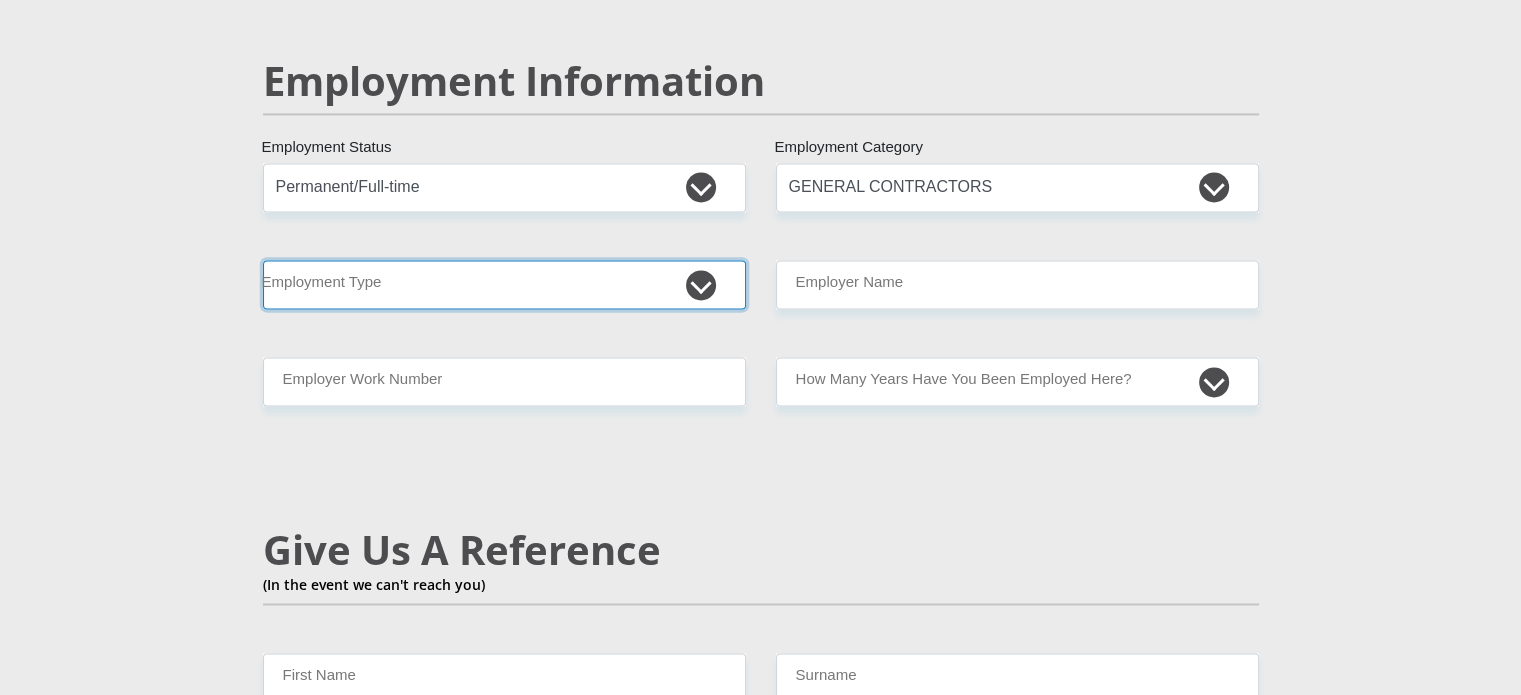 click on "College/Lecturer
Craft Seller
Creative
Driver
Executive
Farmer
Forces - Non Commissioned
Forces - Officer
Hawker
Housewife
Labourer
Licenced Professional
Manager
Miner
Non Licenced Professional
Office Staff/Clerk
Outside Worker
Pensioner
Permanent Teacher
Production/Manufacturing
Sales
Self-Employed
Semi-Professional Worker
Service Industry  Social Worker  Student" at bounding box center (504, 284) 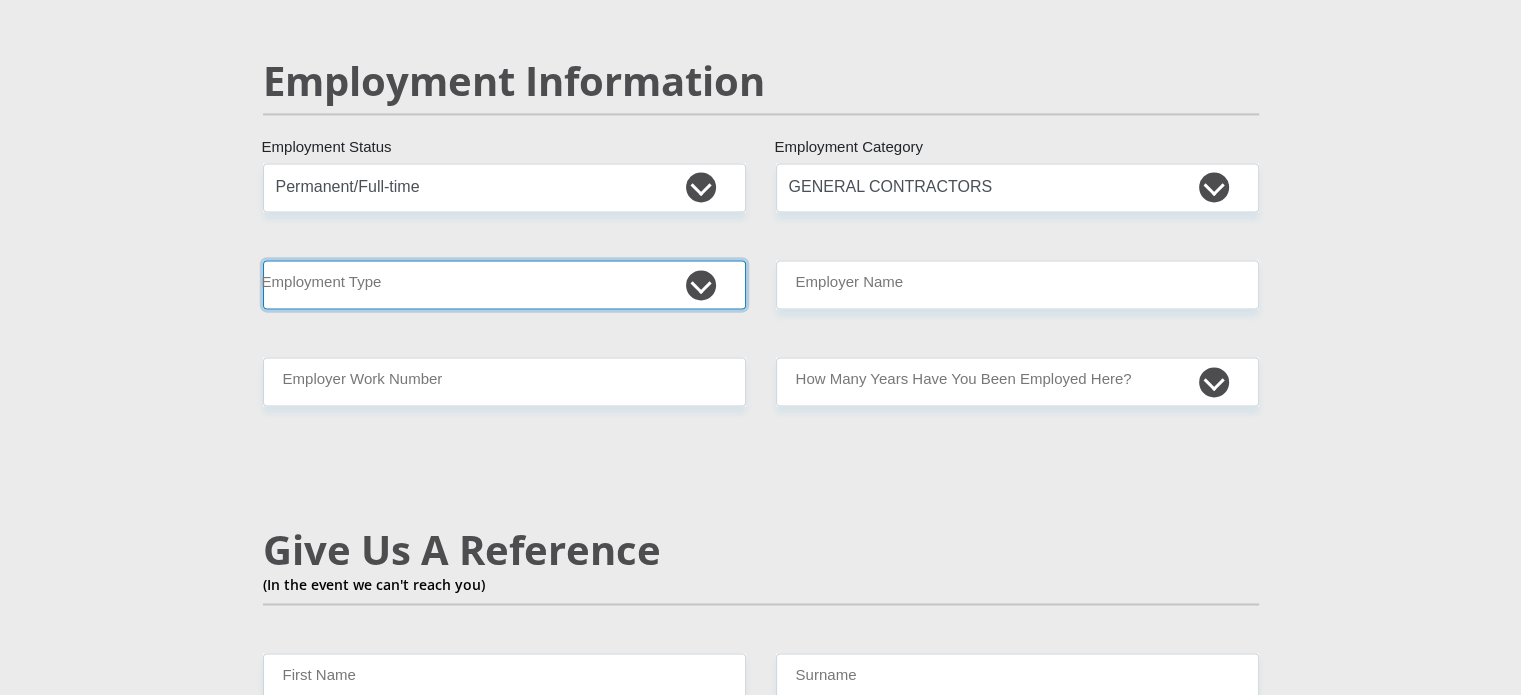 select on "Manager" 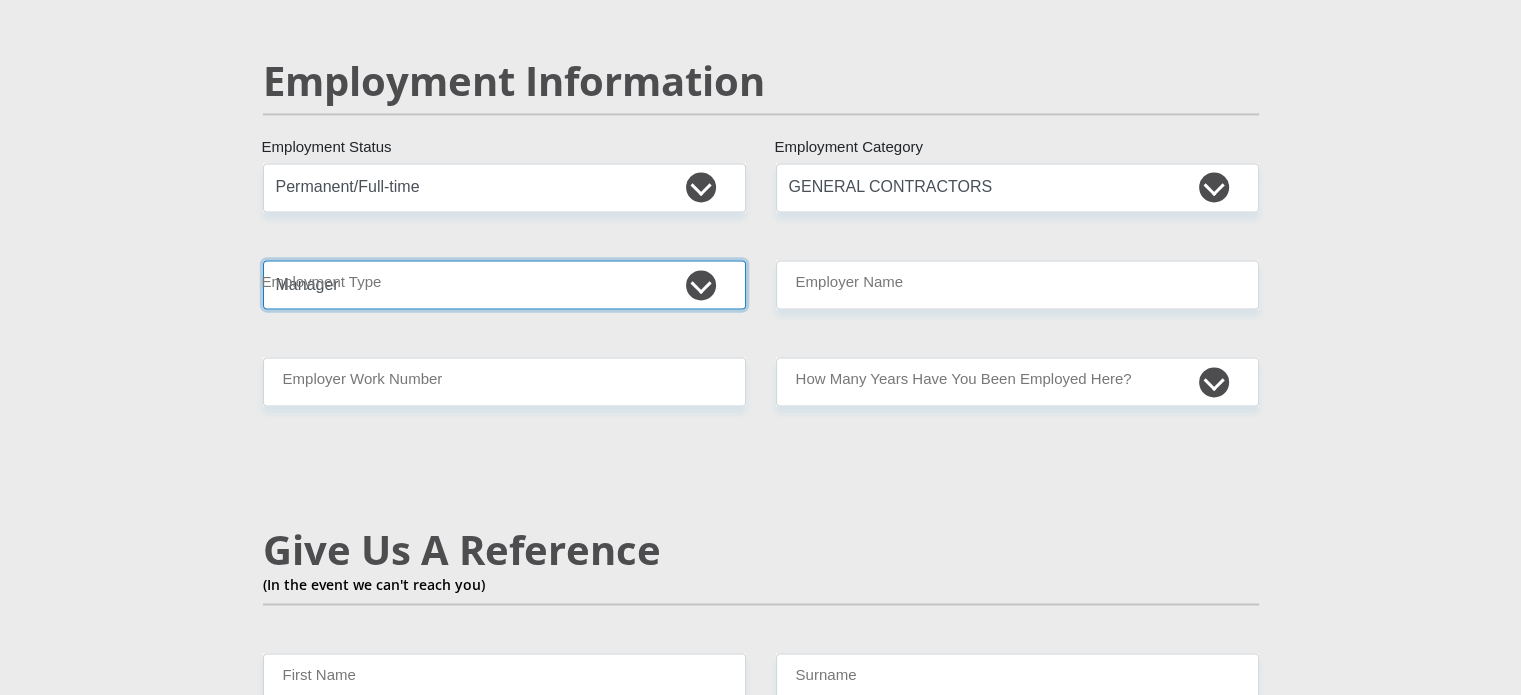 click on "College/Lecturer
Craft Seller
Creative
Driver
Executive
Farmer
Forces - Non Commissioned
Forces - Officer
Hawker
Housewife
Labourer
Licenced Professional
Manager
Miner
Non Licenced Professional
Office Staff/Clerk
Outside Worker
Pensioner
Permanent Teacher
Production/Manufacturing
Sales
Self-Employed
Semi-Professional Worker
Service Industry  Social Worker  Student" at bounding box center (504, 284) 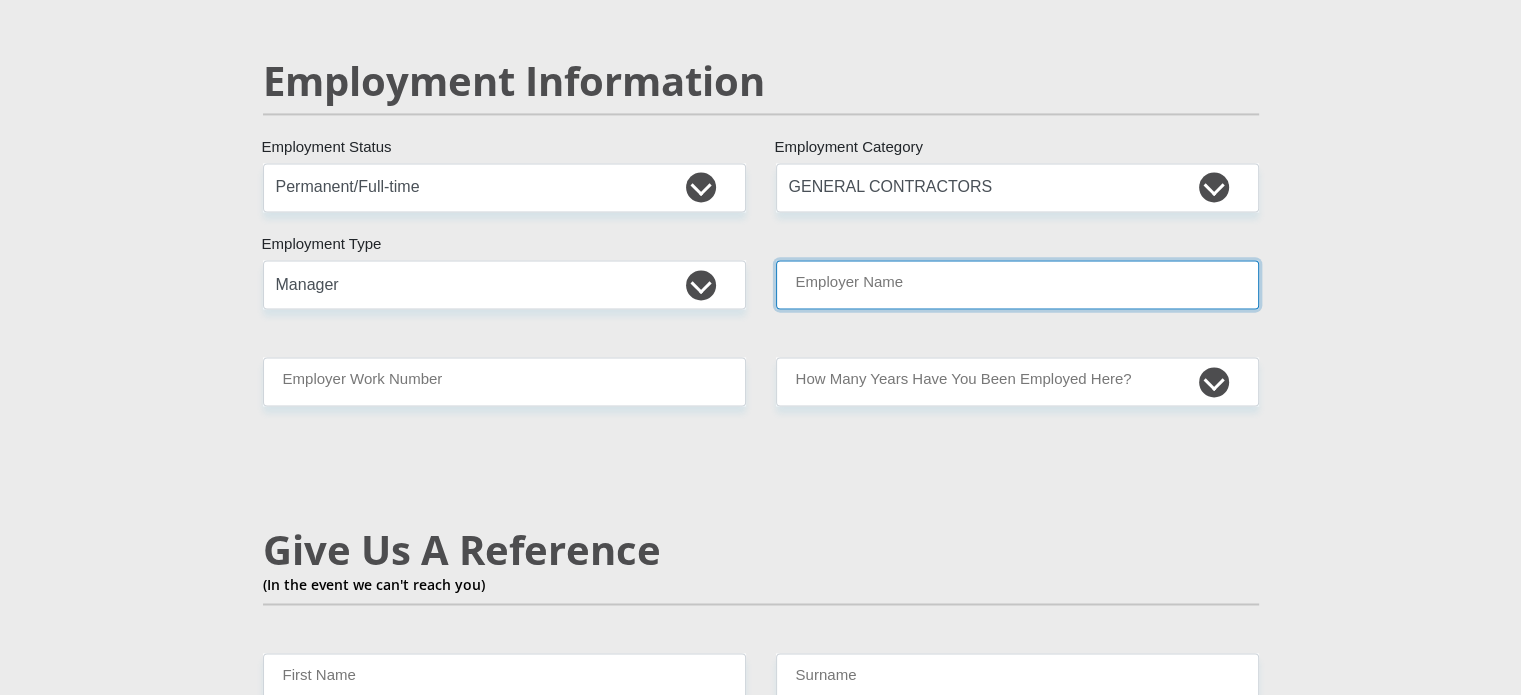 click on "Employer Name" at bounding box center [1017, 284] 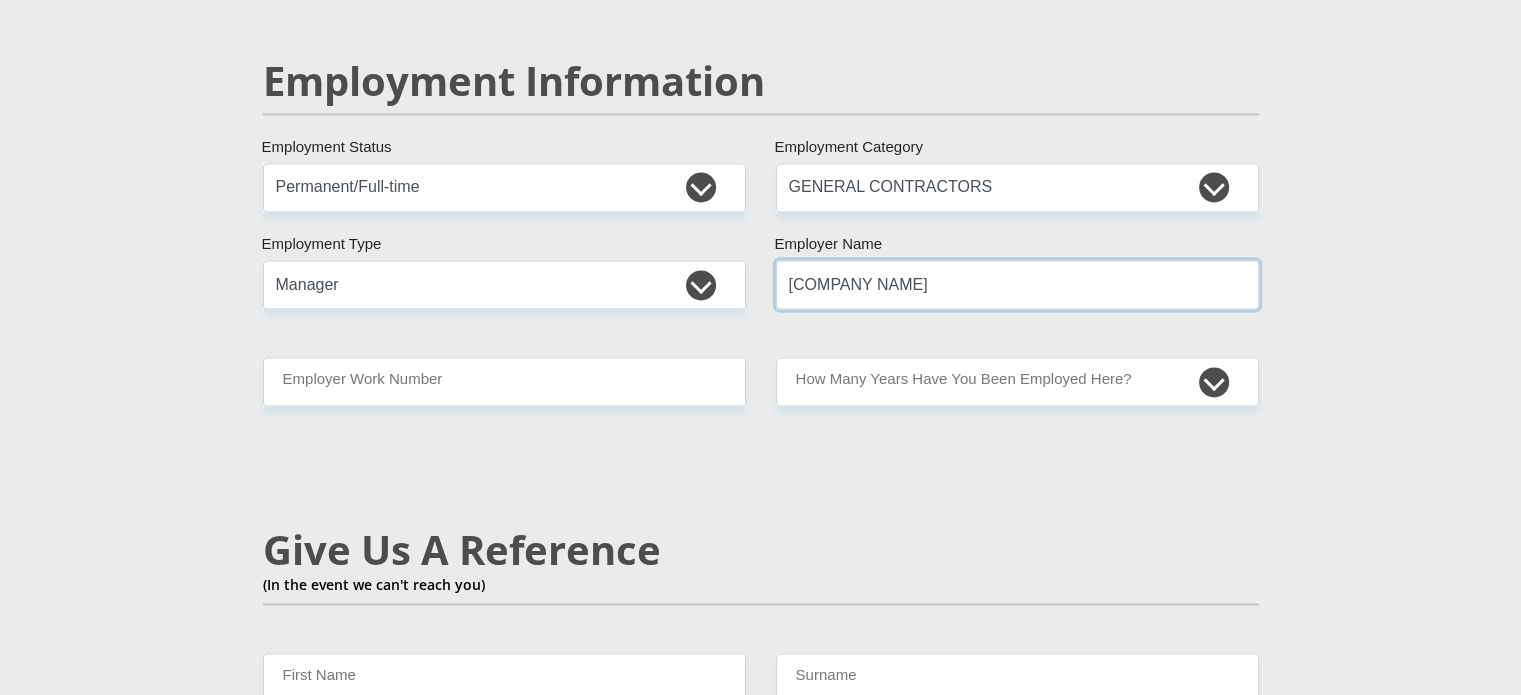 type on "[COMPANY NAME]" 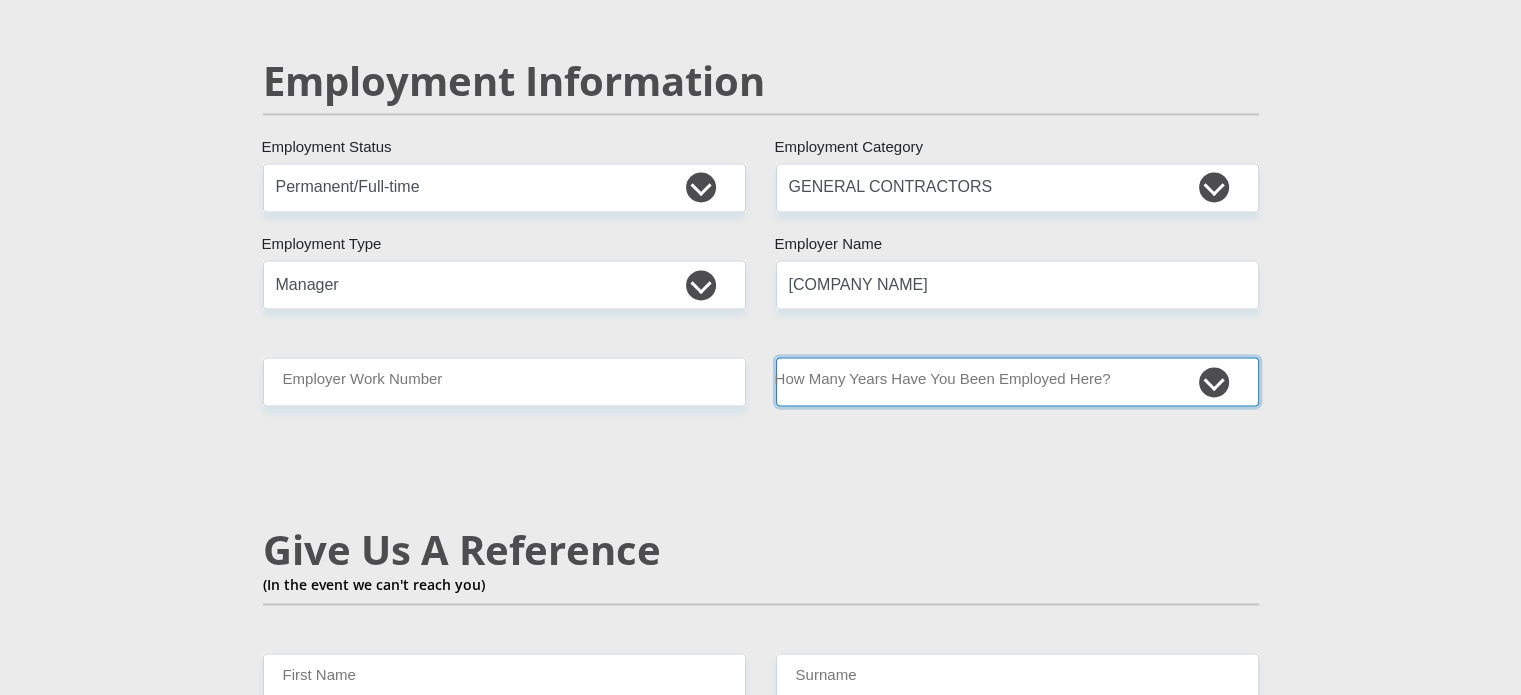 click on "less than 1 year
1-3 years
3-5 years
5+ years" at bounding box center (1017, 381) 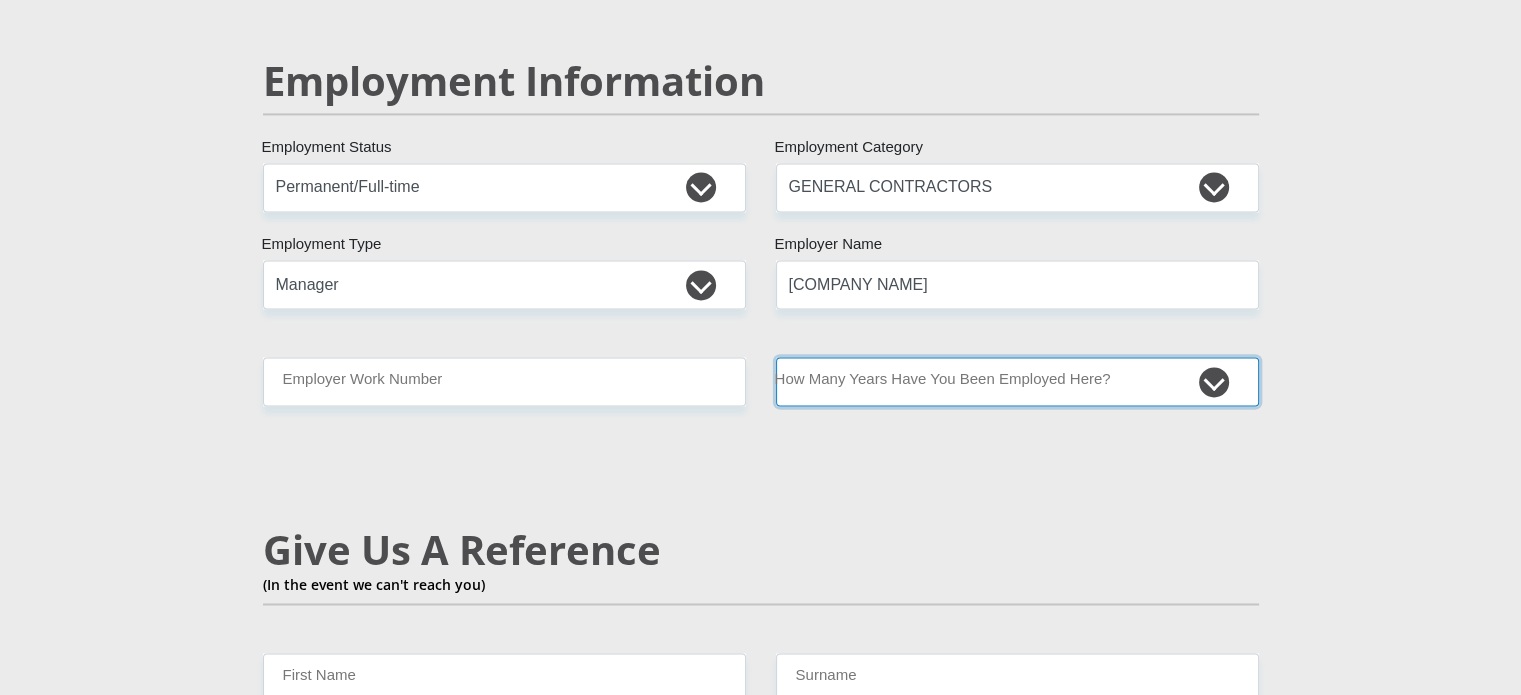 select on "6" 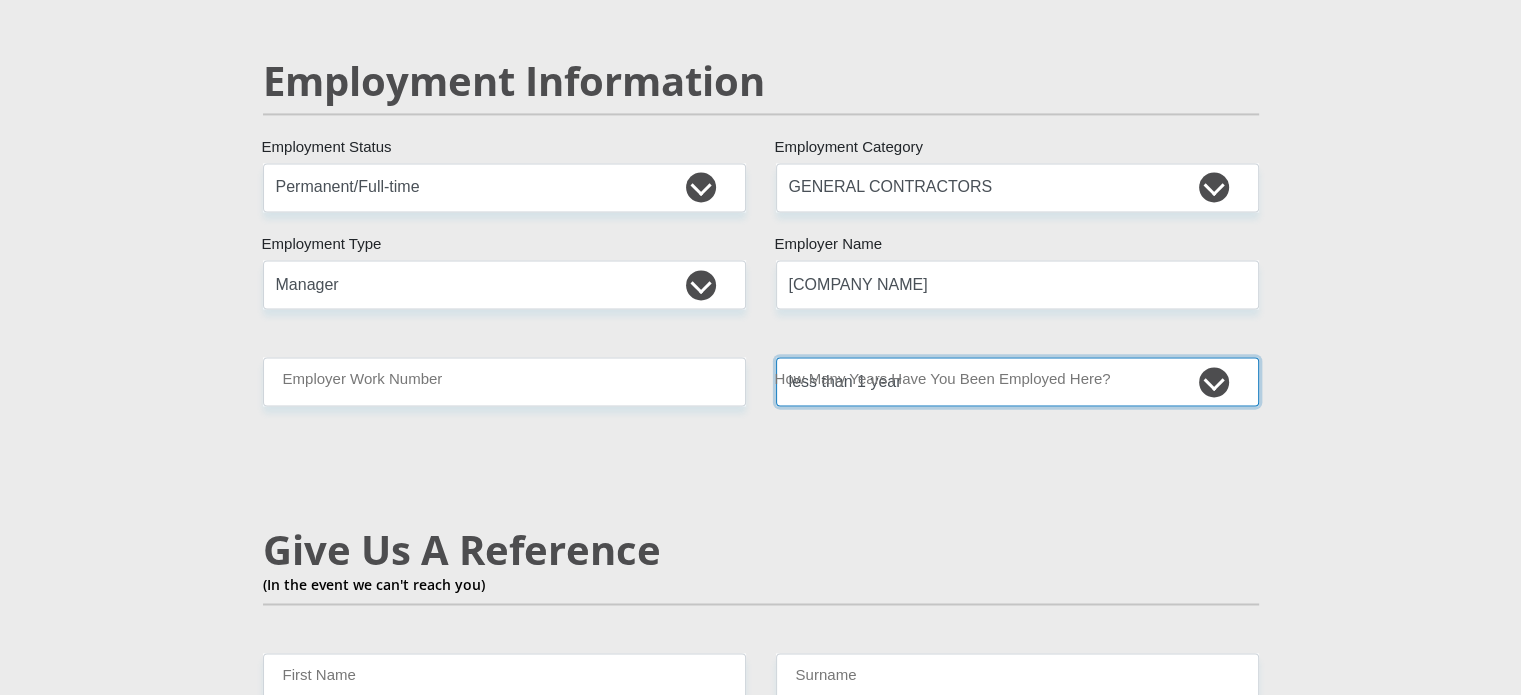 click on "less than 1 year
1-3 years
3-5 years
5+ years" at bounding box center (1017, 381) 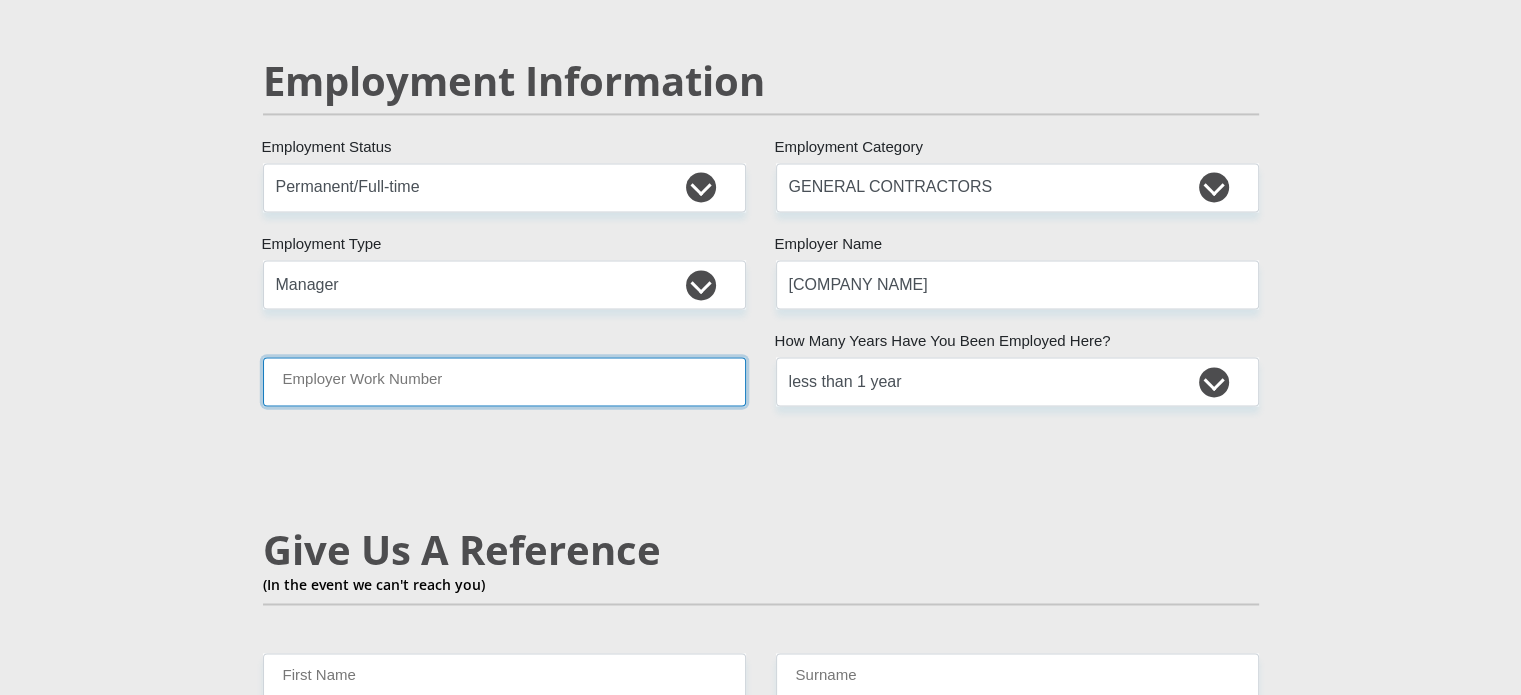 click on "Employer Work Number" at bounding box center (504, 381) 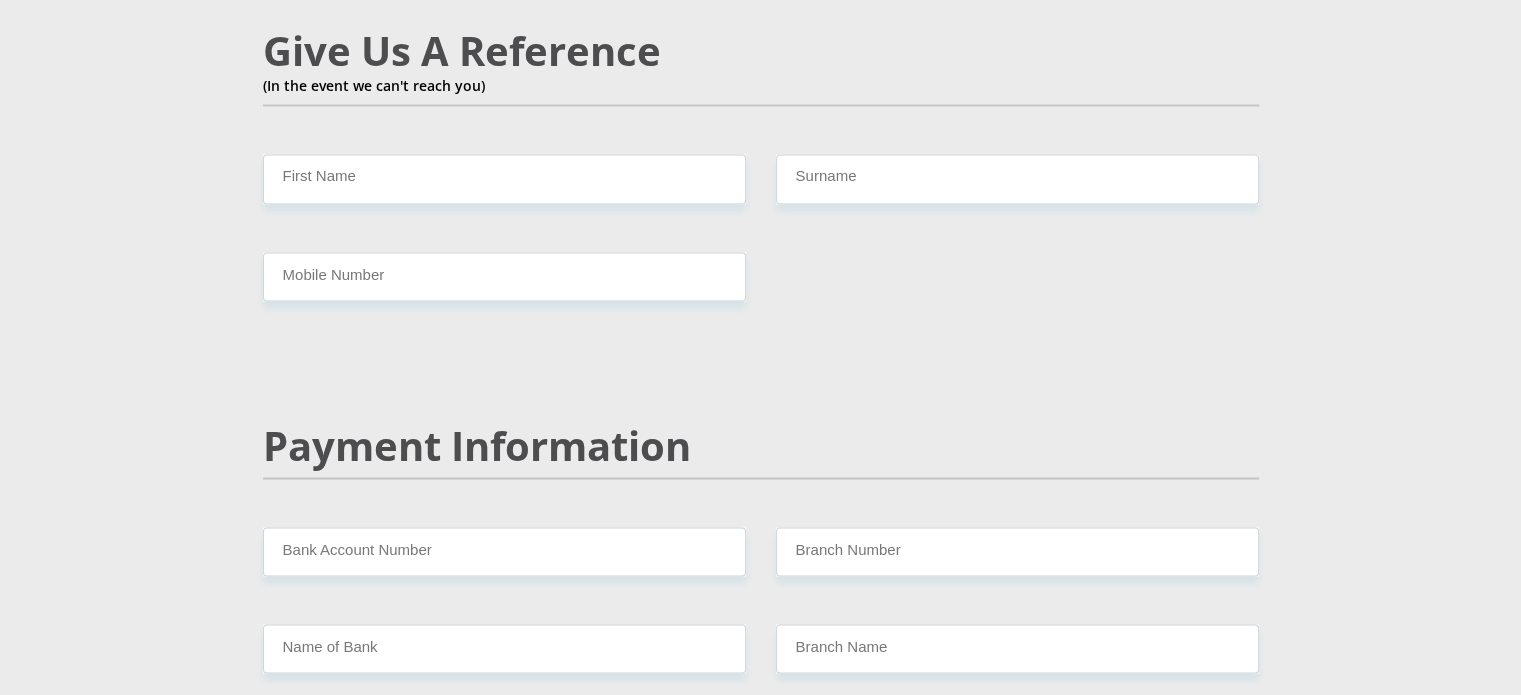 scroll, scrollTop: 3619, scrollLeft: 0, axis: vertical 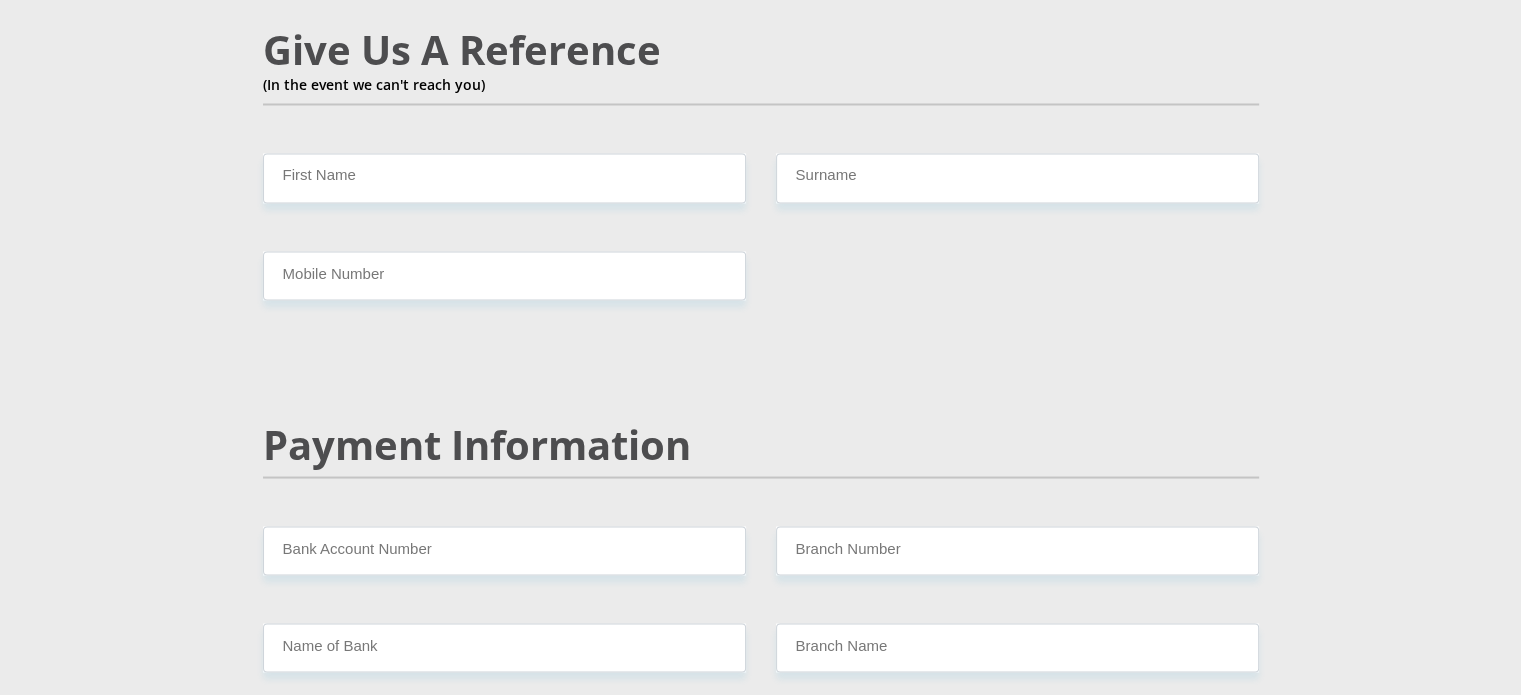 type on "[PHONE]" 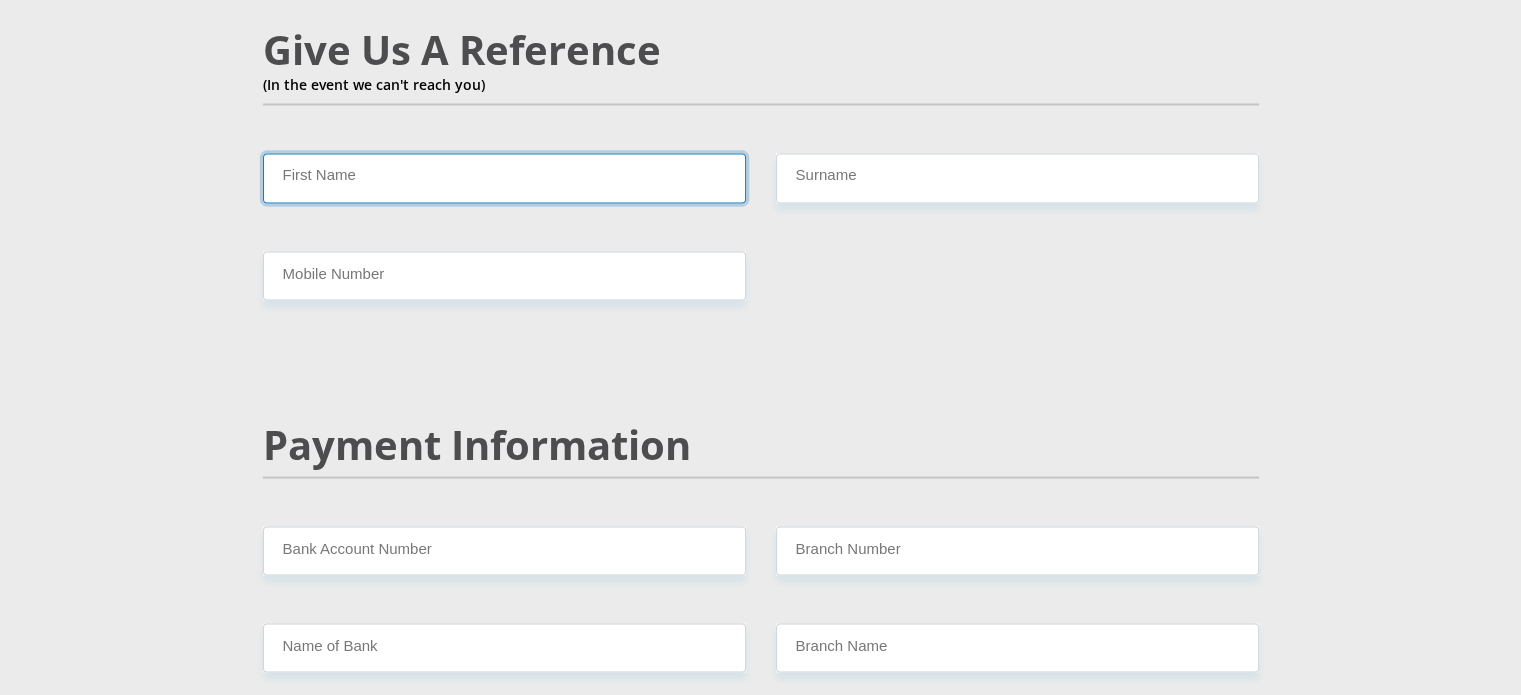 click on "First Name" at bounding box center (504, 177) 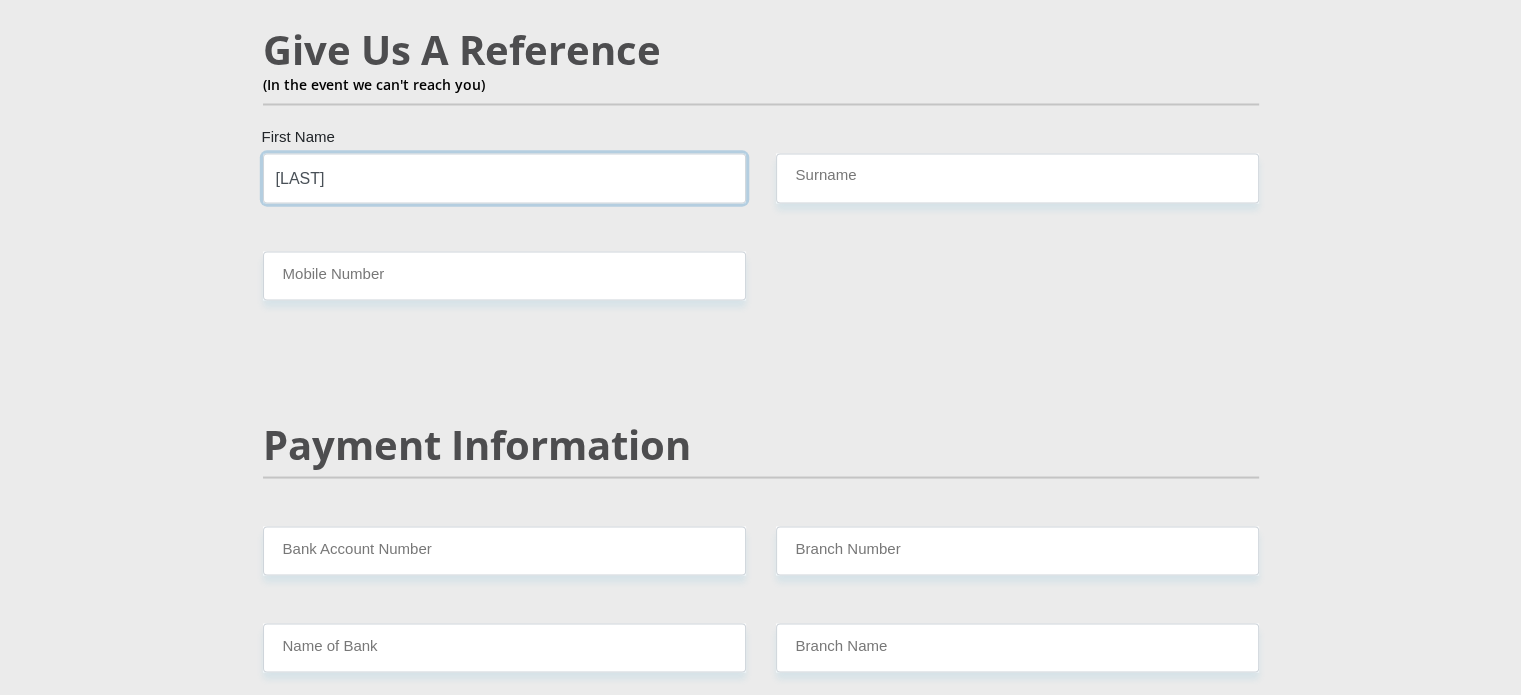 type on "[LAST]" 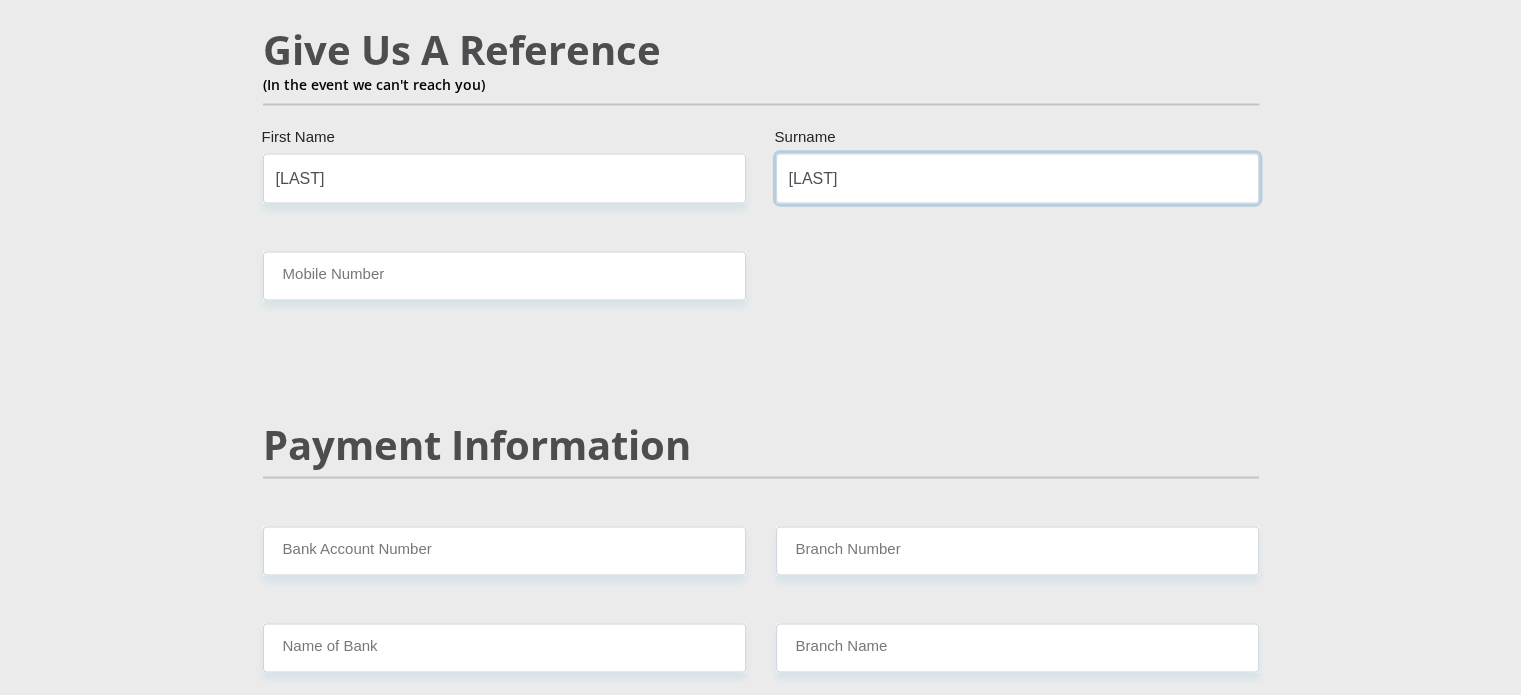 type on "[LAST]" 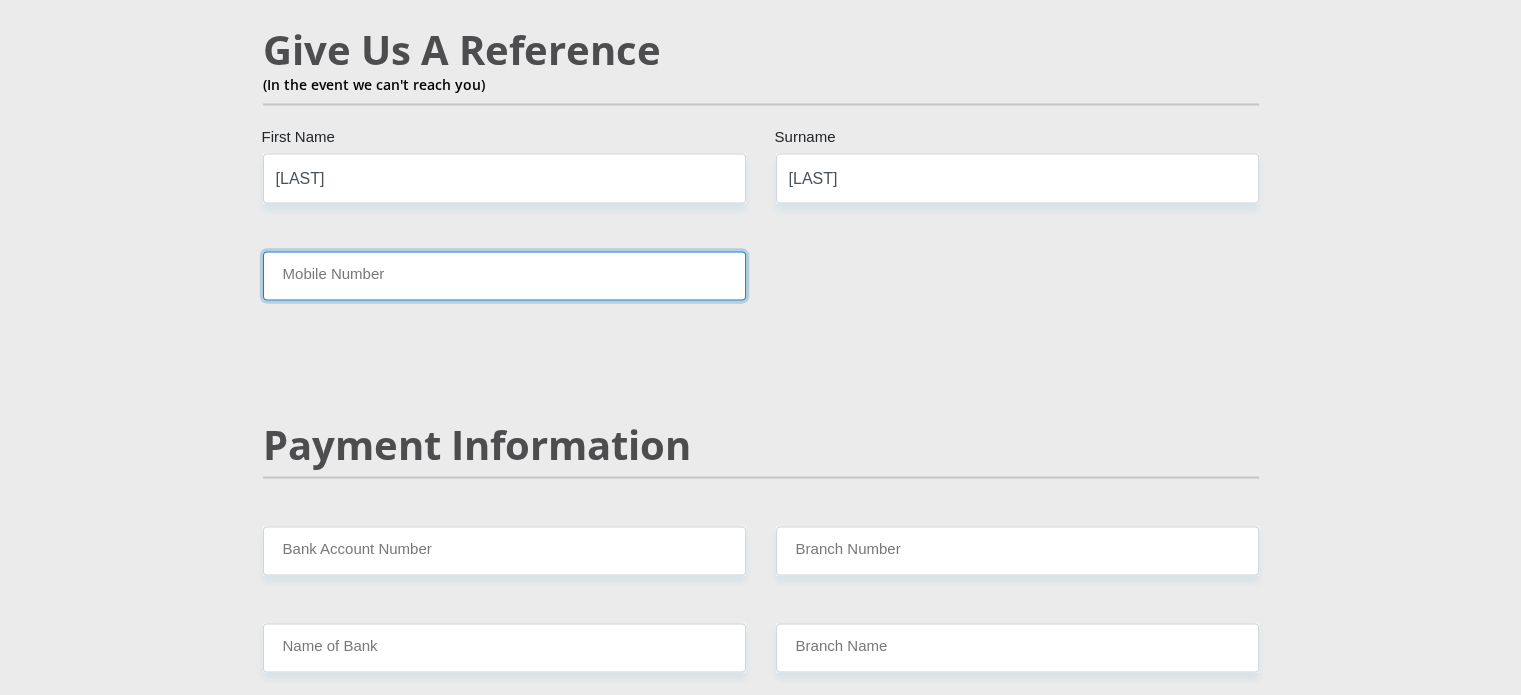 paste on "[PHONE]" 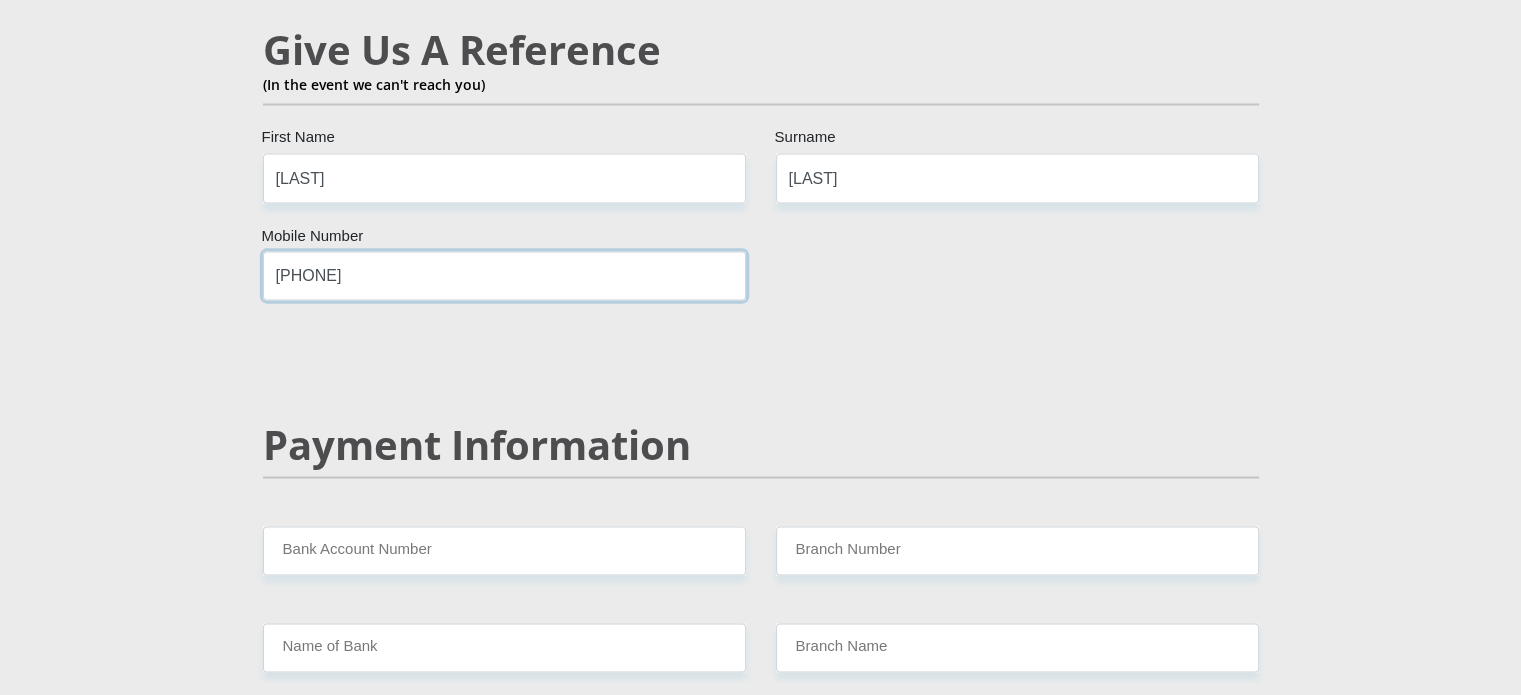 click on "[PHONE]" at bounding box center (504, 275) 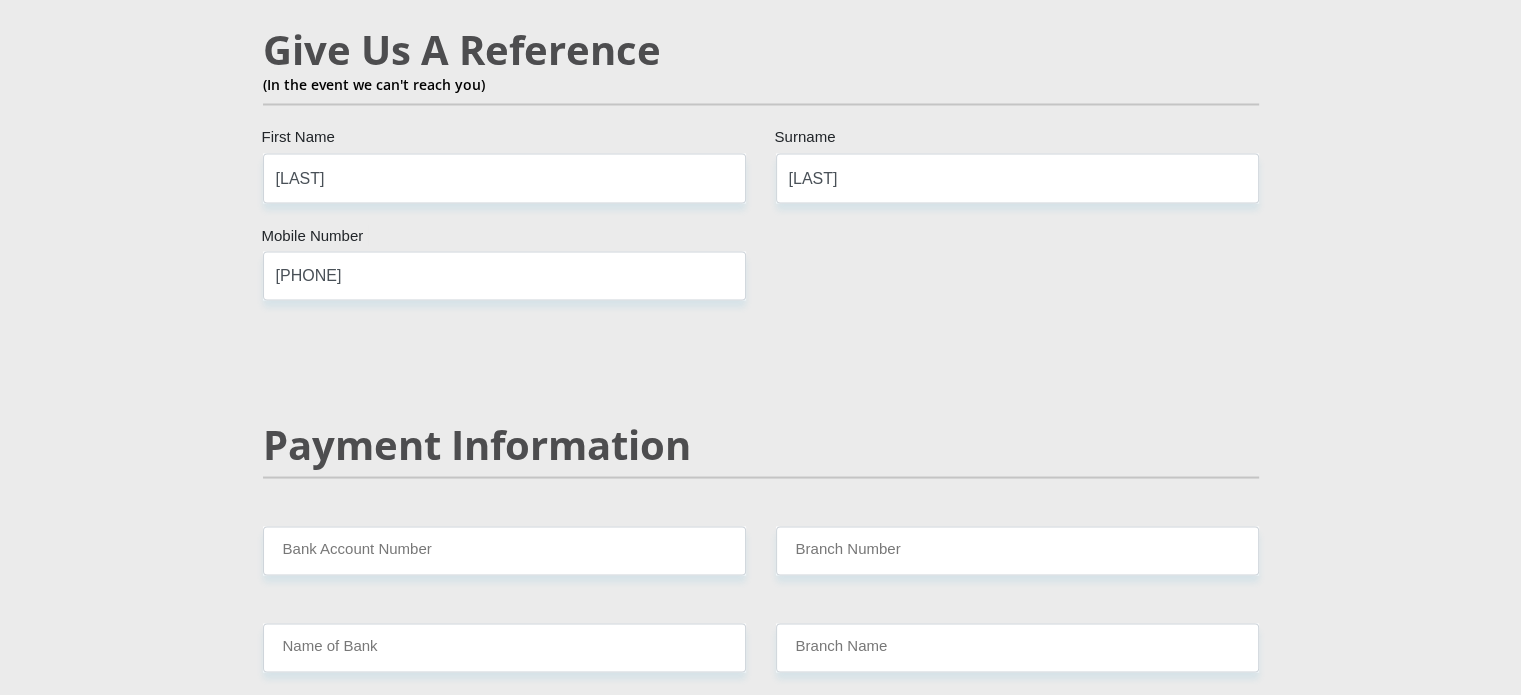 click on "[FIRST] [LAST]
[ID NUMBER]
[COUNTRY]" at bounding box center (761, -394) 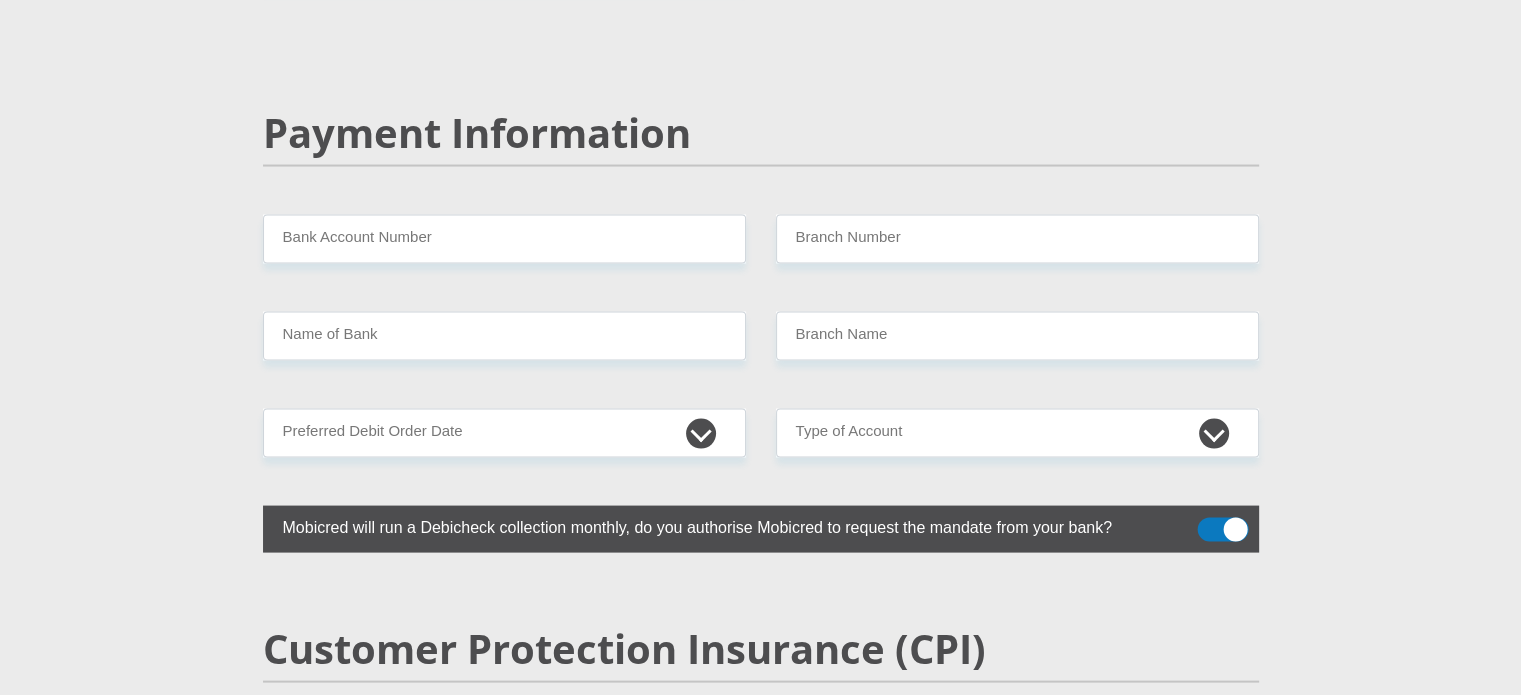 scroll, scrollTop: 3931, scrollLeft: 0, axis: vertical 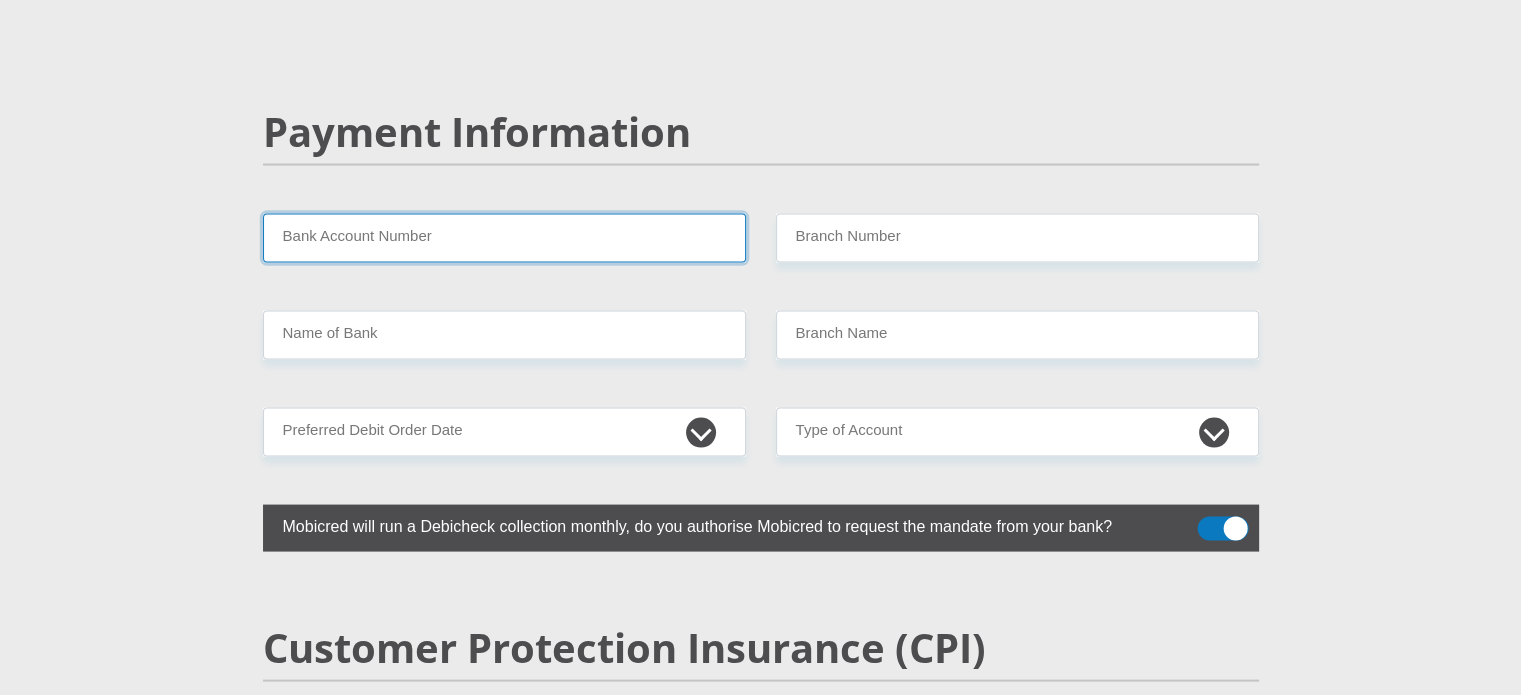 click on "Bank Account Number" at bounding box center [504, 238] 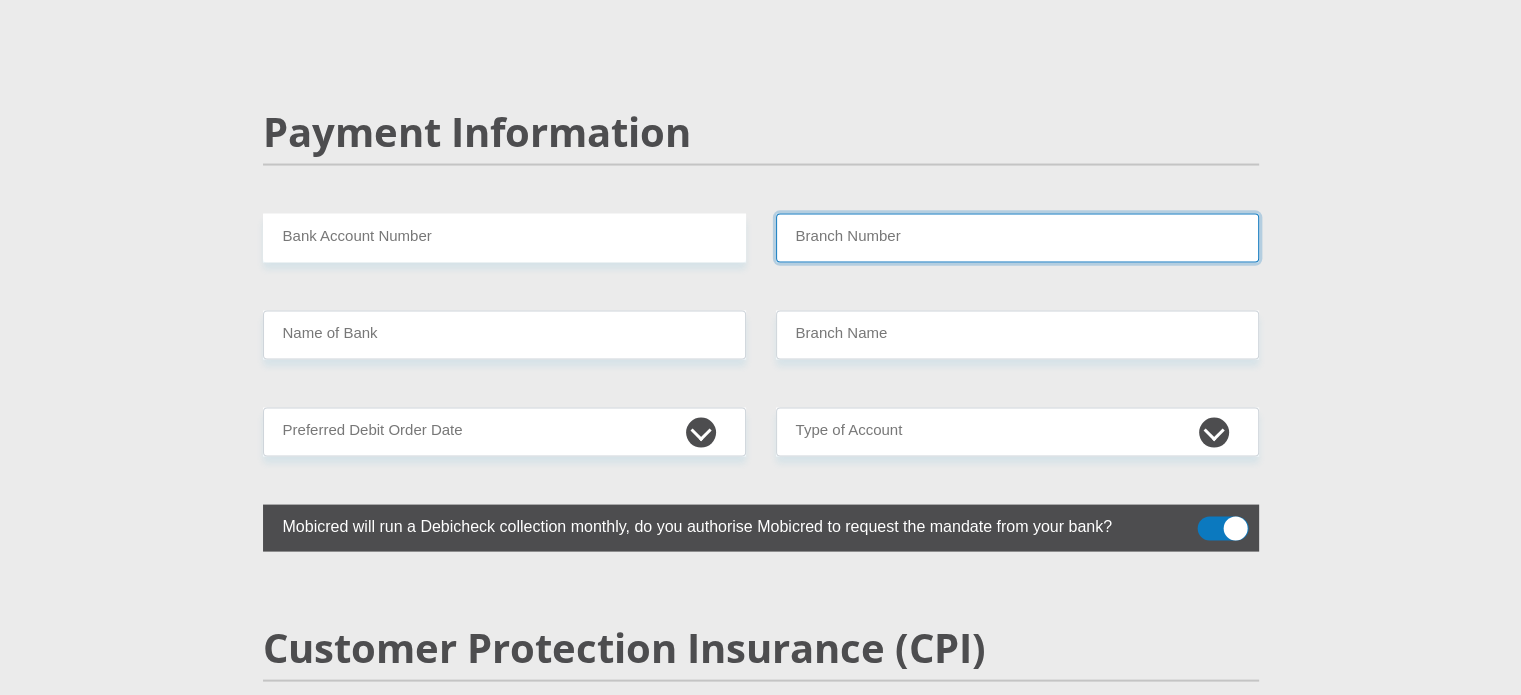click on "Branch Number" at bounding box center [1017, 238] 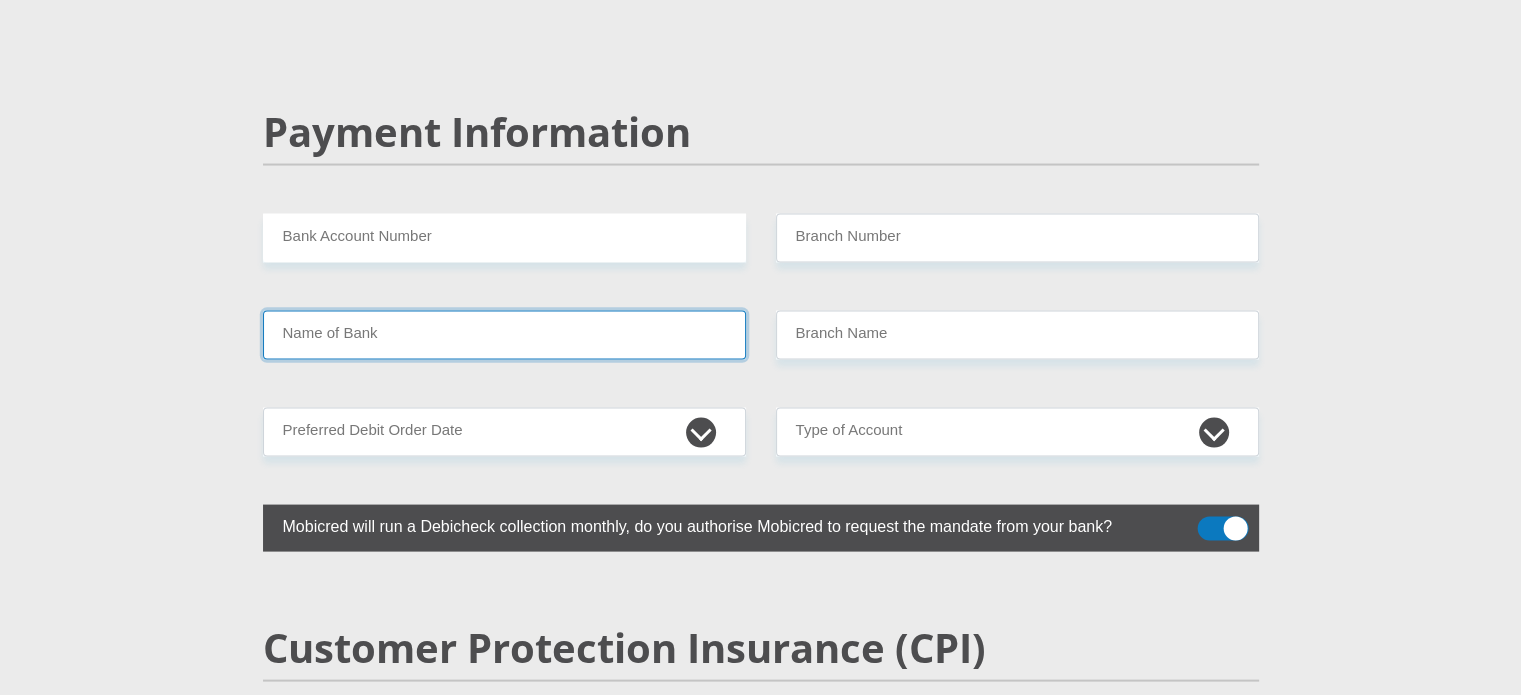 click on "Name of Bank" at bounding box center (504, 335) 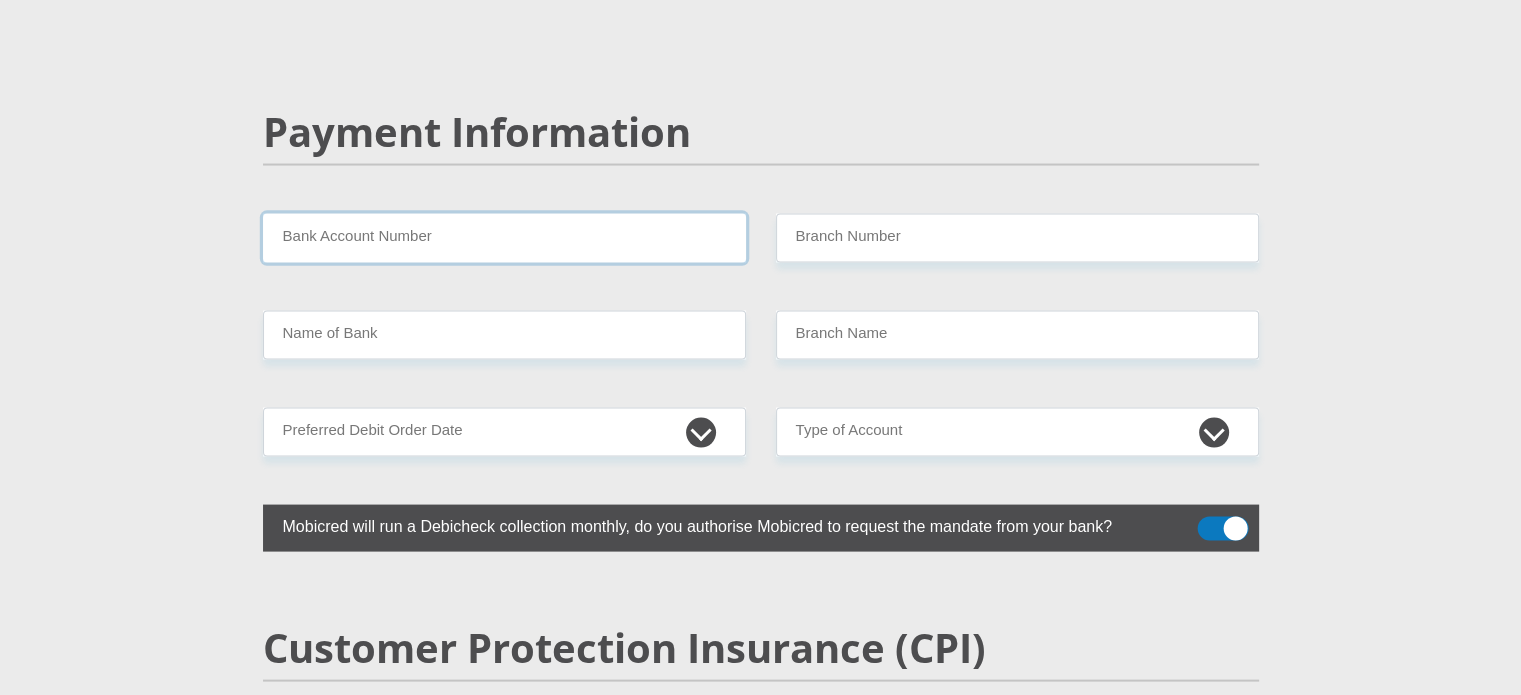click on "Bank Account Number" at bounding box center [504, 238] 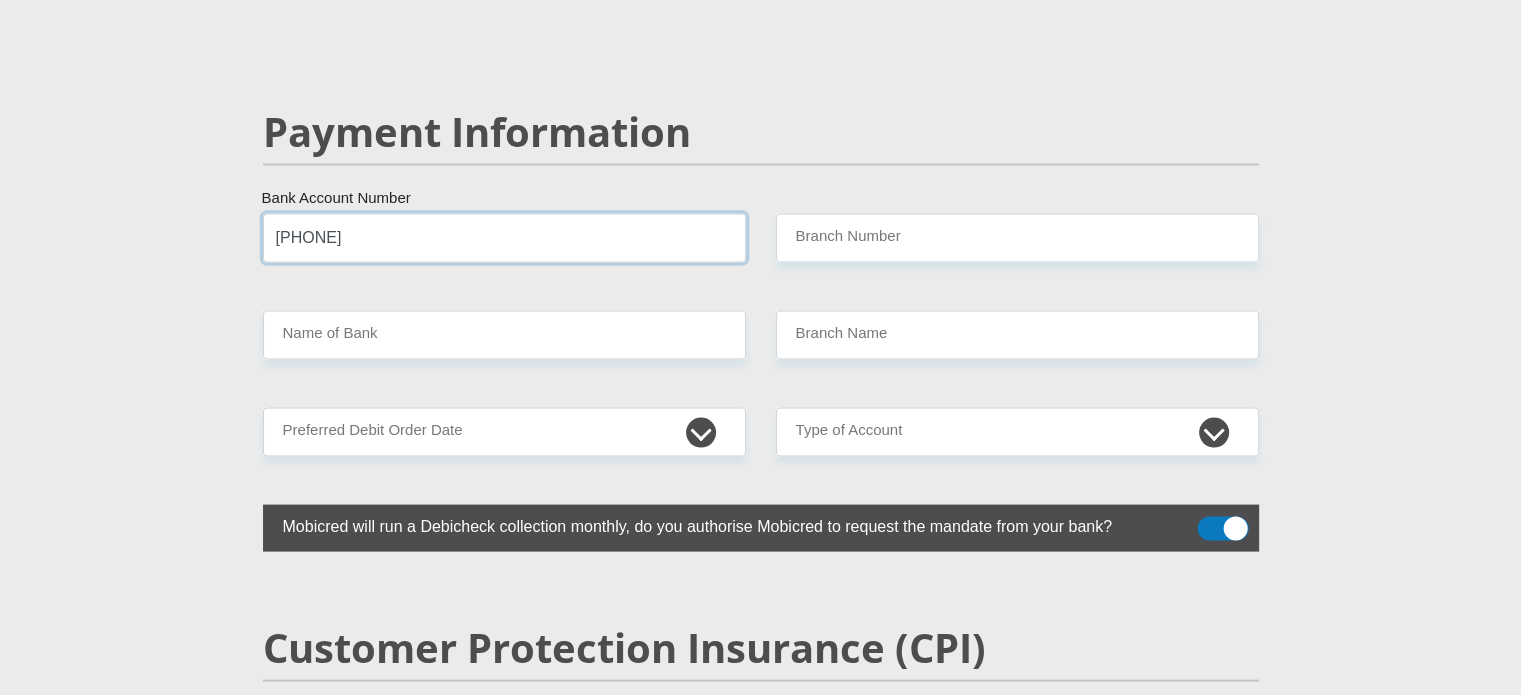 type on "[PHONE]" 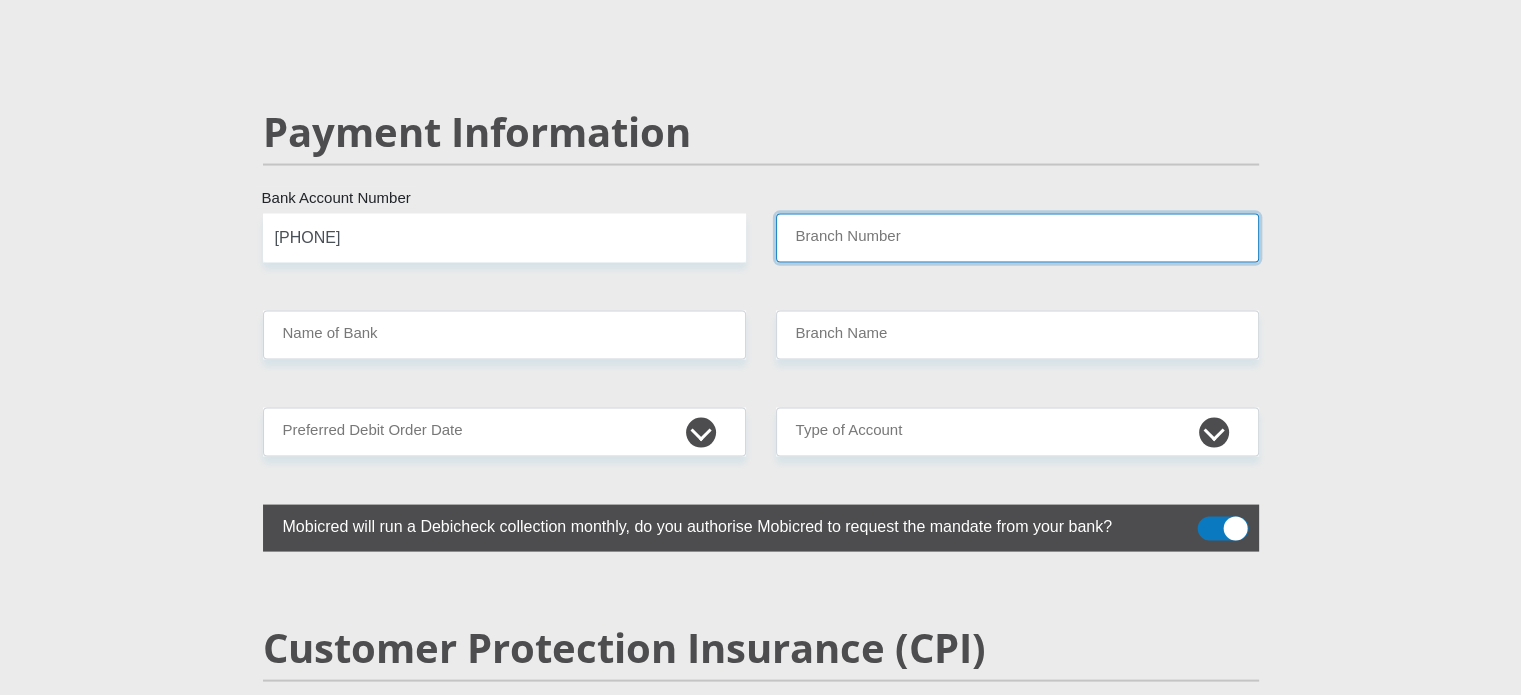 paste on "678910" 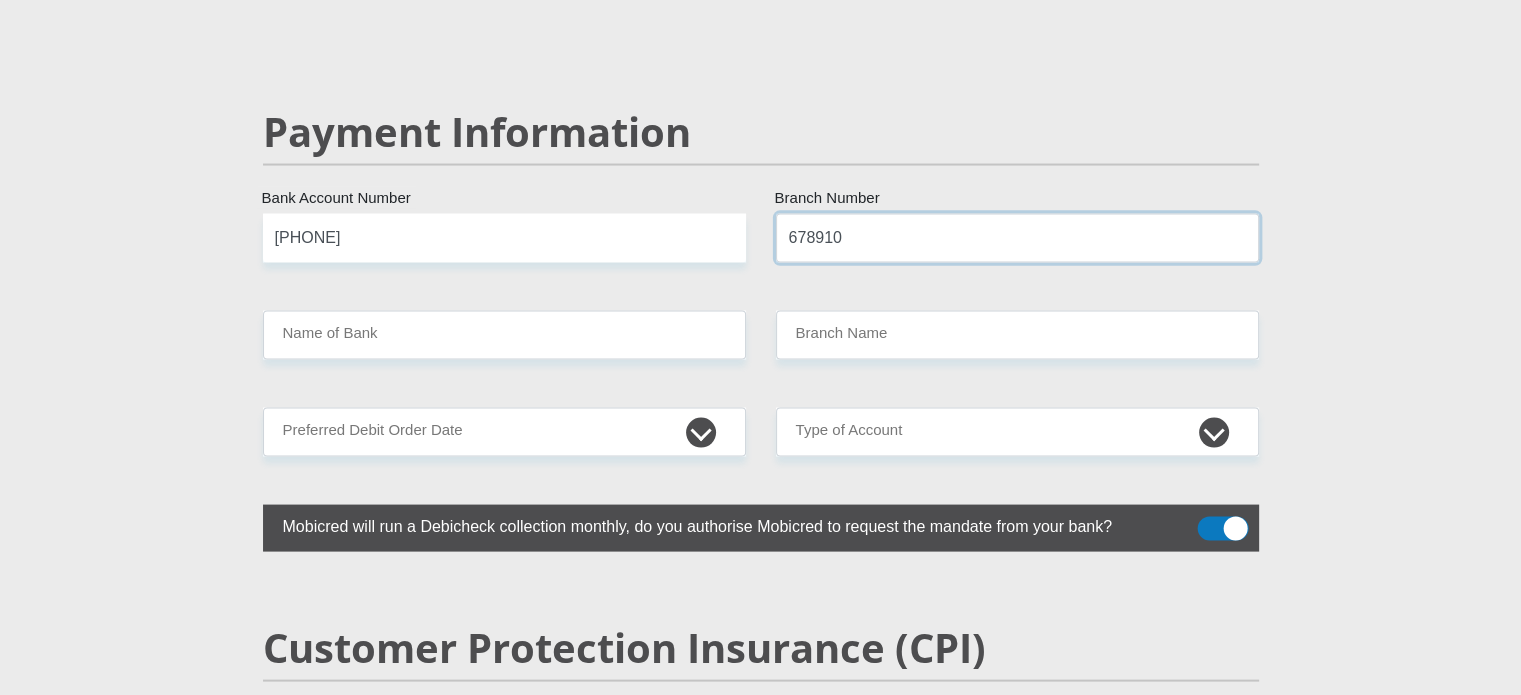 type on "678910" 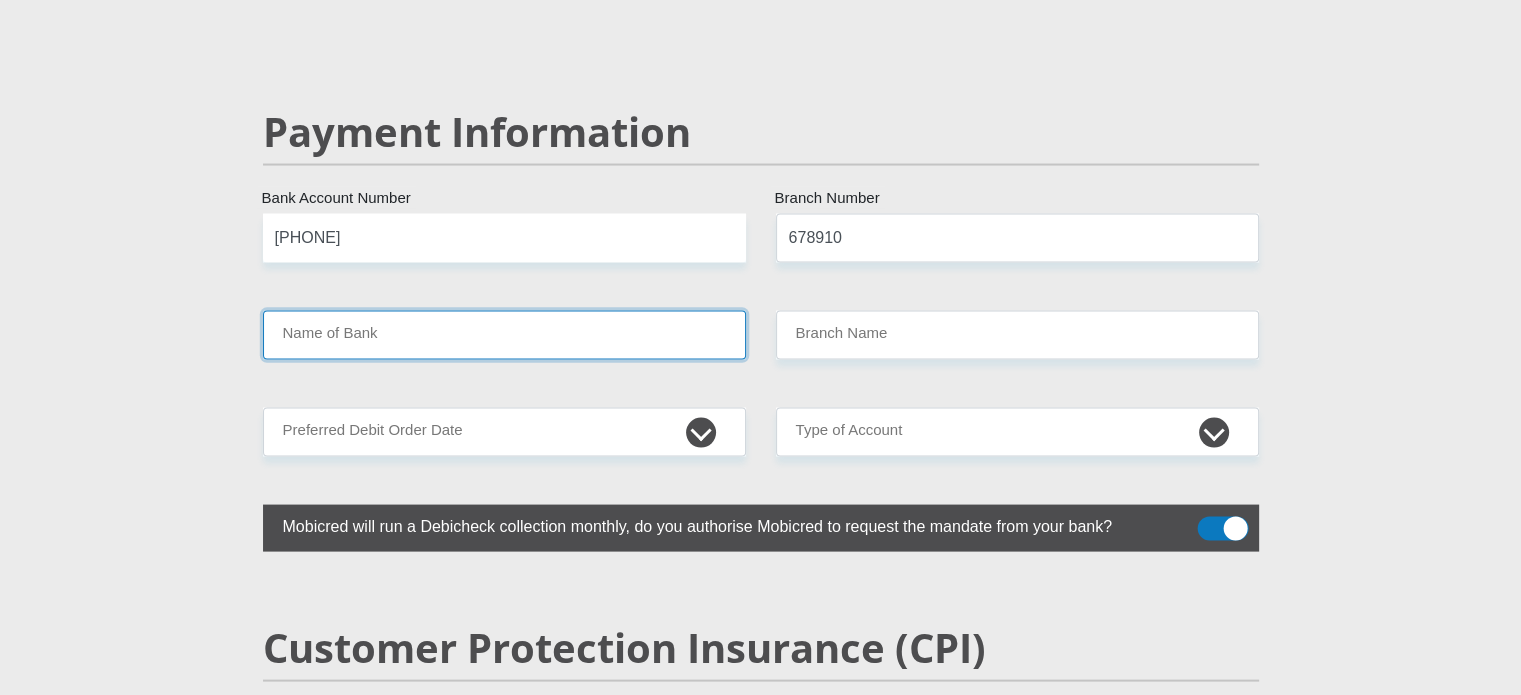 type on "TYME BANK LIMITED" 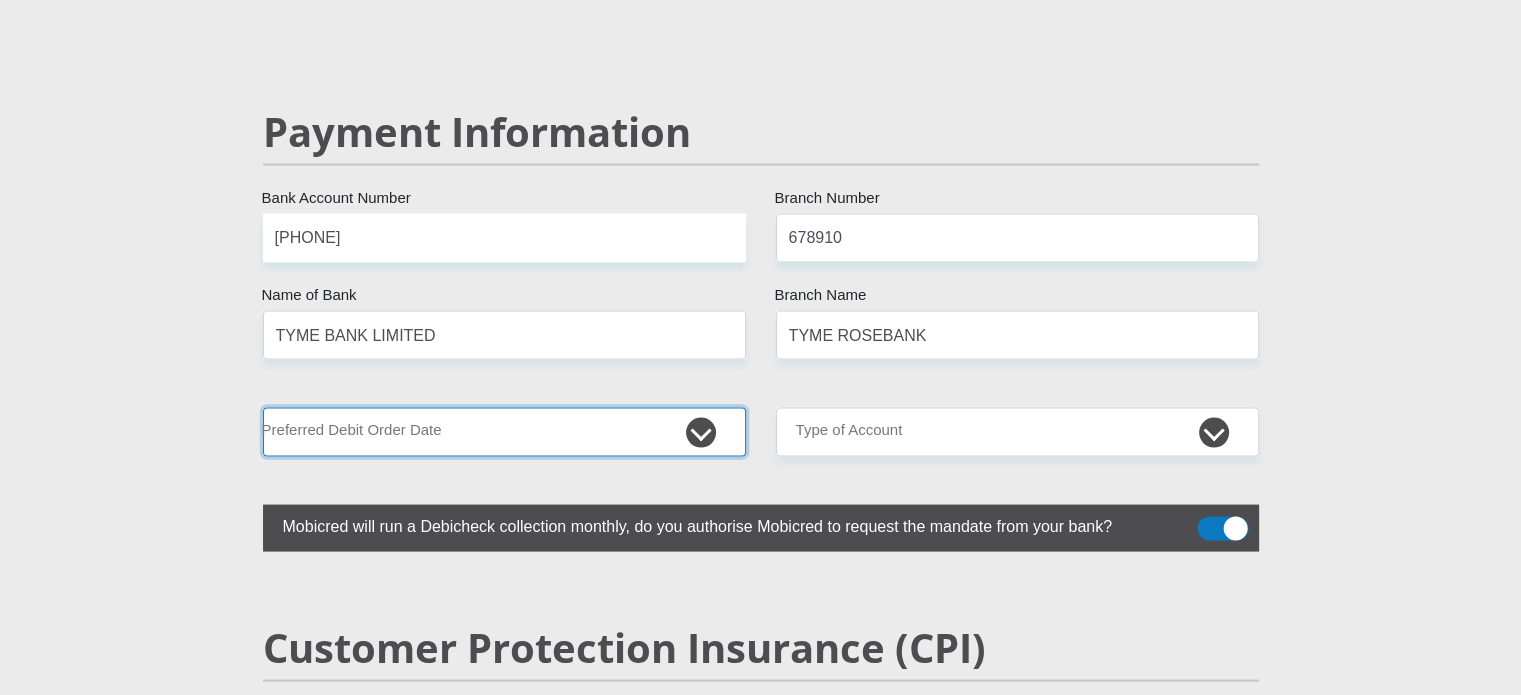 click on "1st
2nd
3rd
4th
5th
7th
18th
19th
20th
21st
22nd
23rd
24th
25th
26th
27th
28th
29th
30th" at bounding box center (504, 432) 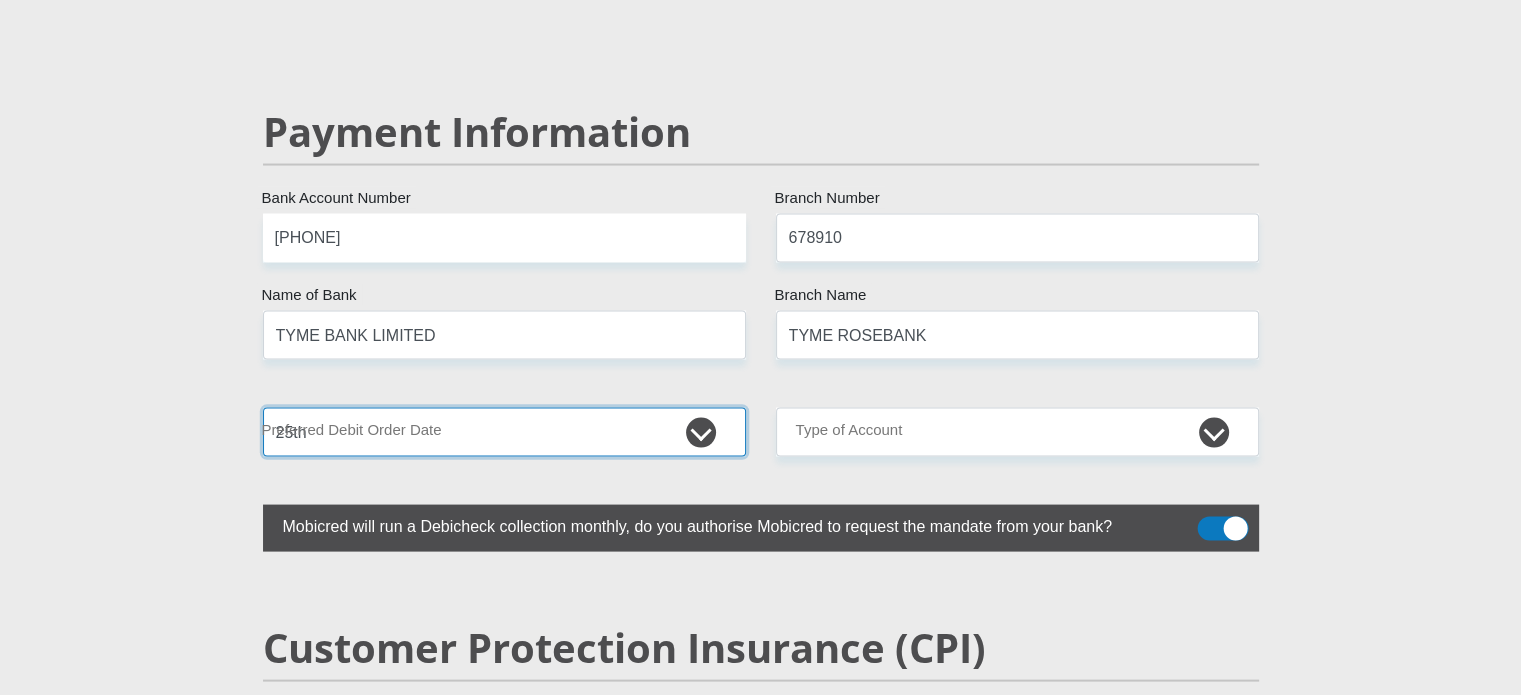 click on "1st
2nd
3rd
4th
5th
7th
18th
19th
20th
21st
22nd
23rd
24th
25th
26th
27th
28th
29th
30th" at bounding box center (504, 432) 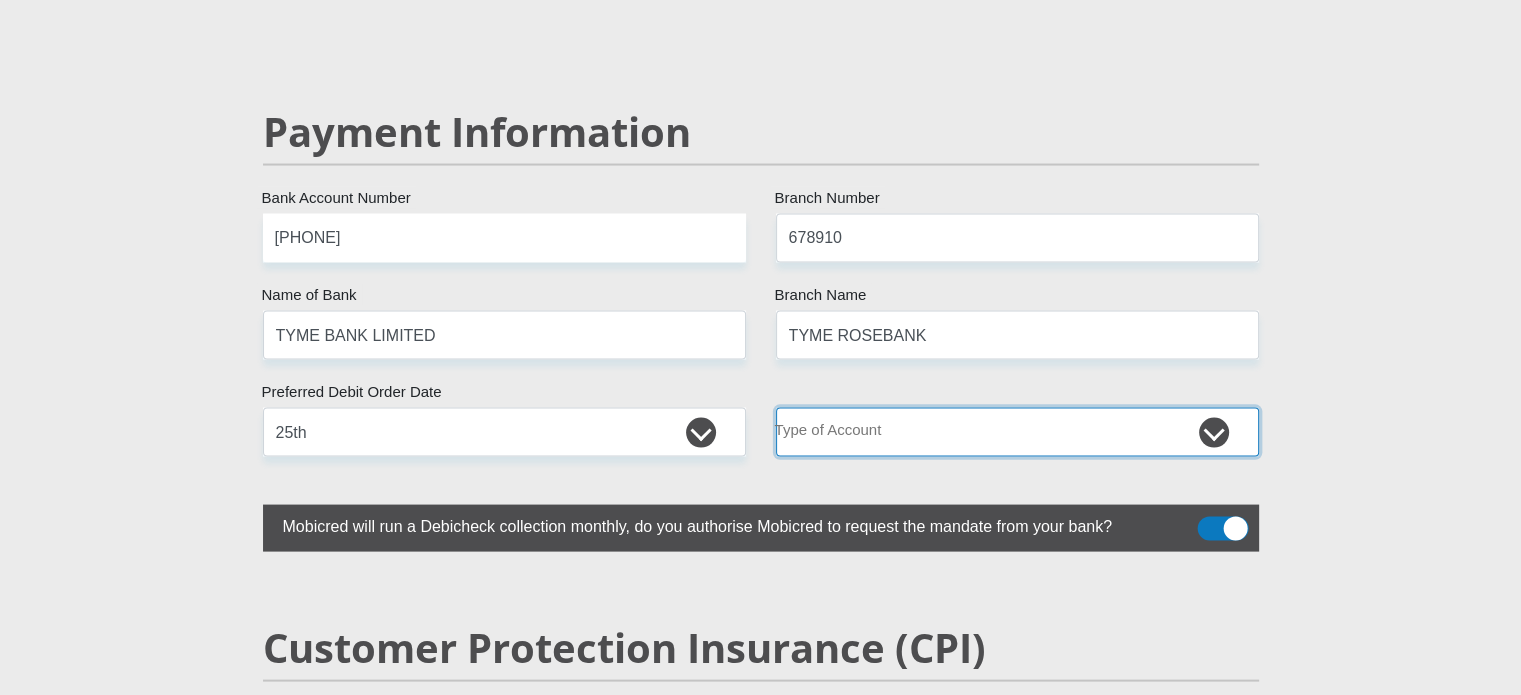 click on "Cheque
Savings" at bounding box center (1017, 432) 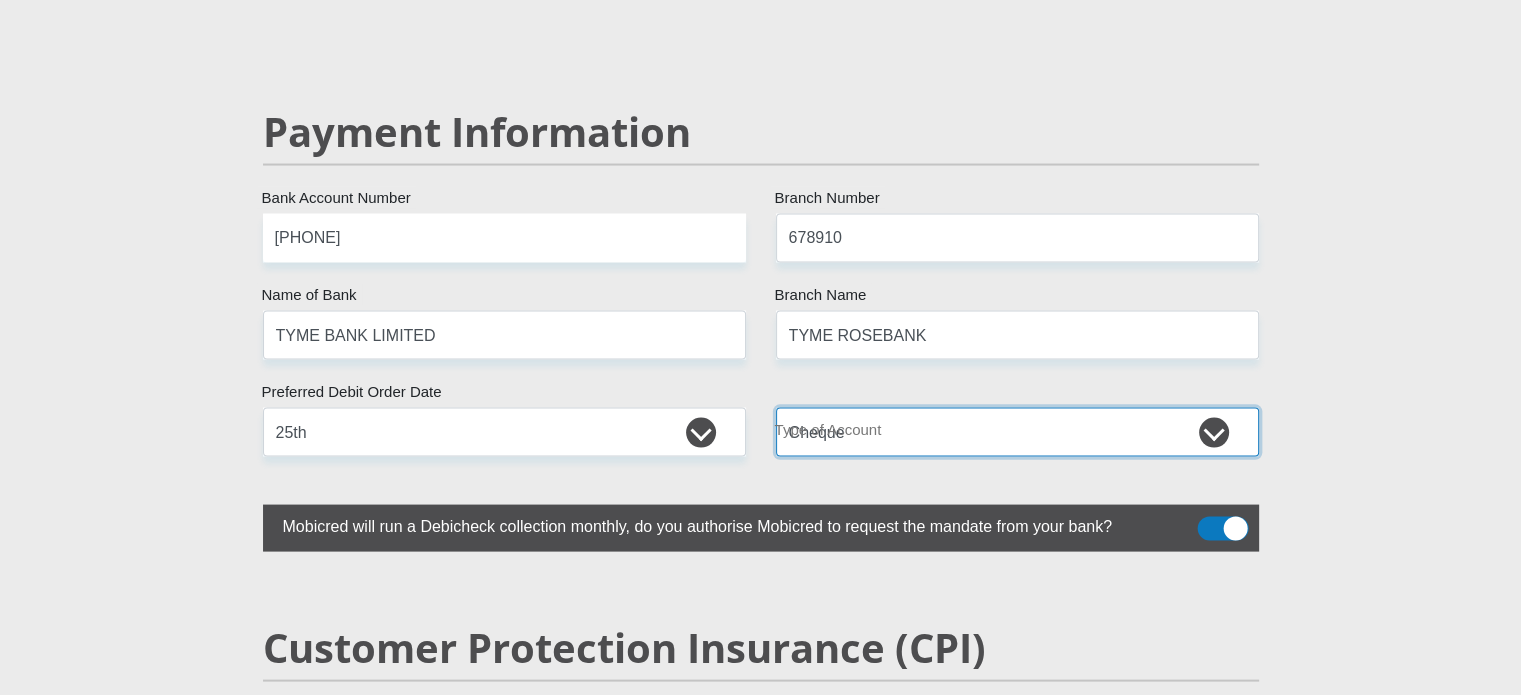click on "Cheque
Savings" at bounding box center [1017, 432] 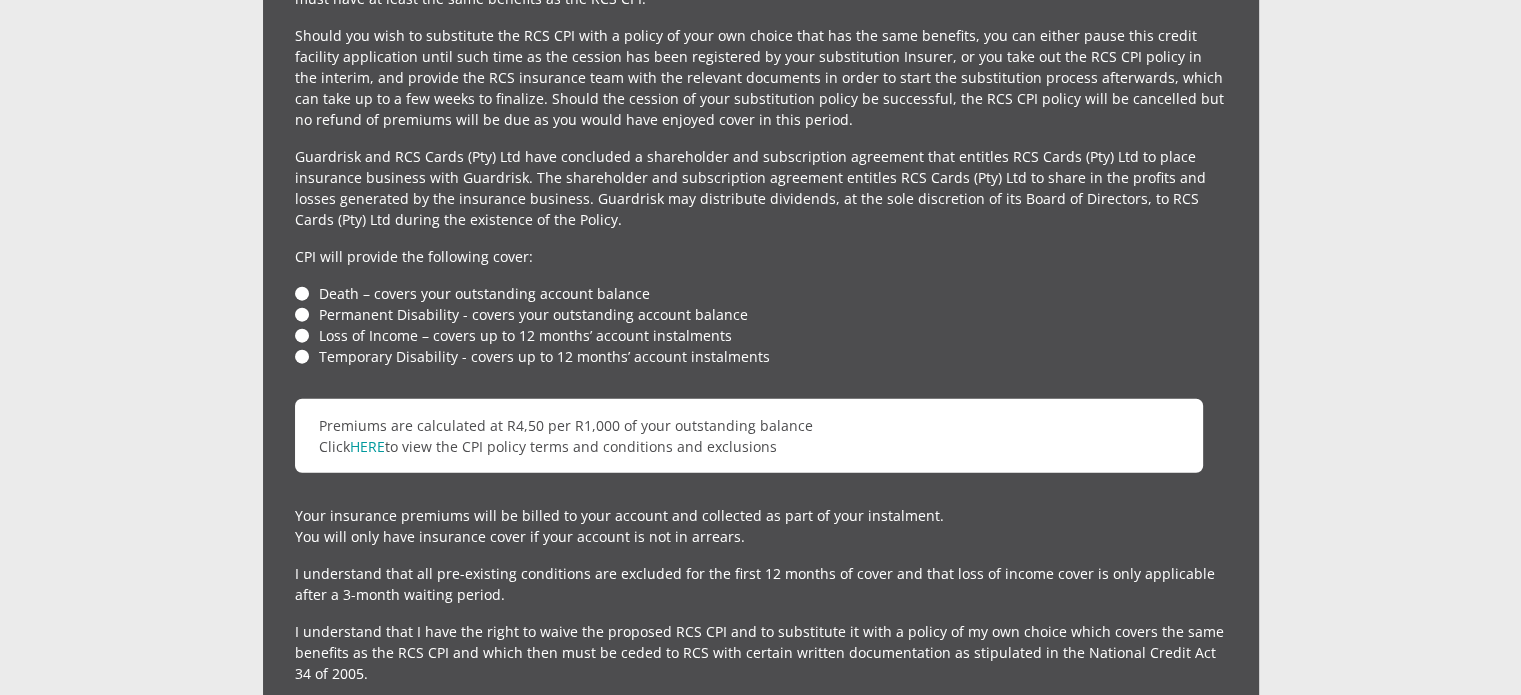 scroll, scrollTop: 4752, scrollLeft: 0, axis: vertical 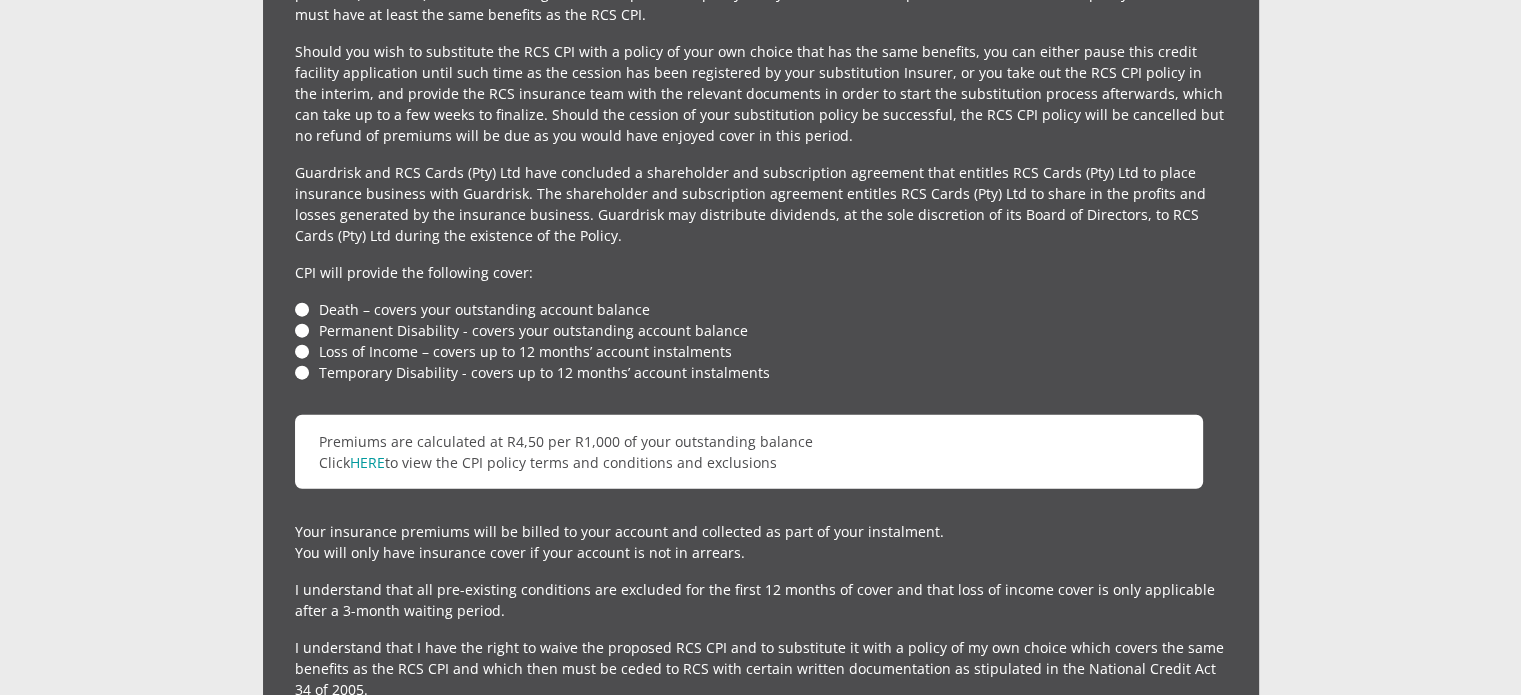 click on "Death – covers your outstanding account balance" at bounding box center [761, 309] 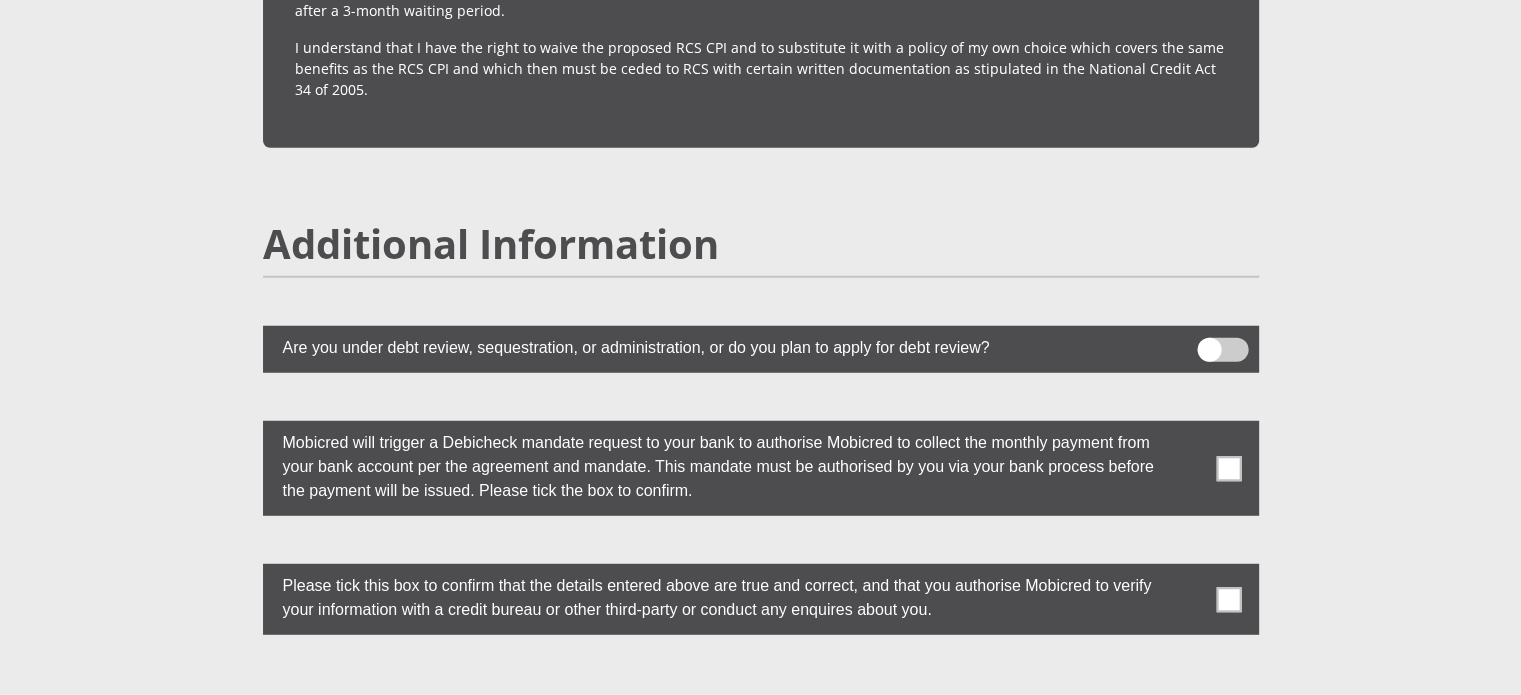 scroll, scrollTop: 5452, scrollLeft: 0, axis: vertical 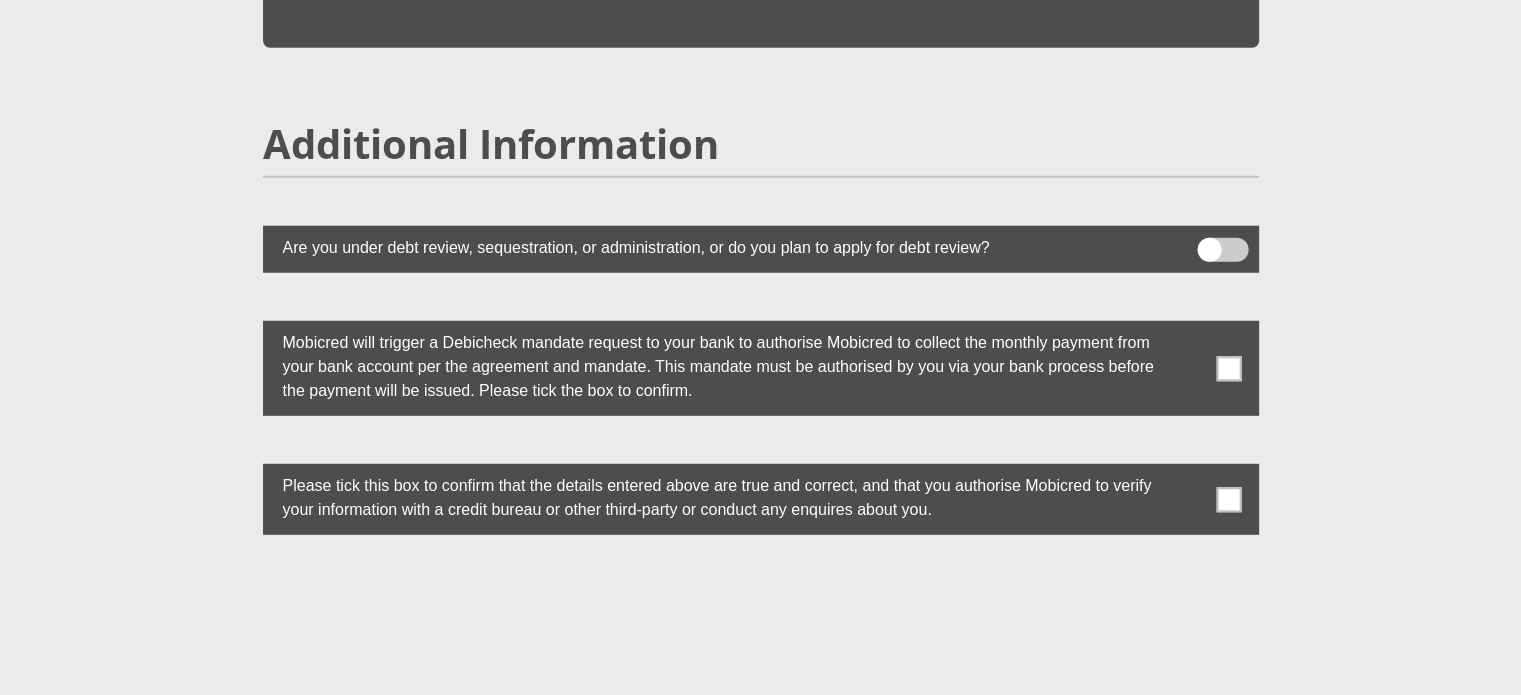 drag, startPoint x: 1231, startPoint y: 343, endPoint x: 1236, endPoint y: 355, distance: 13 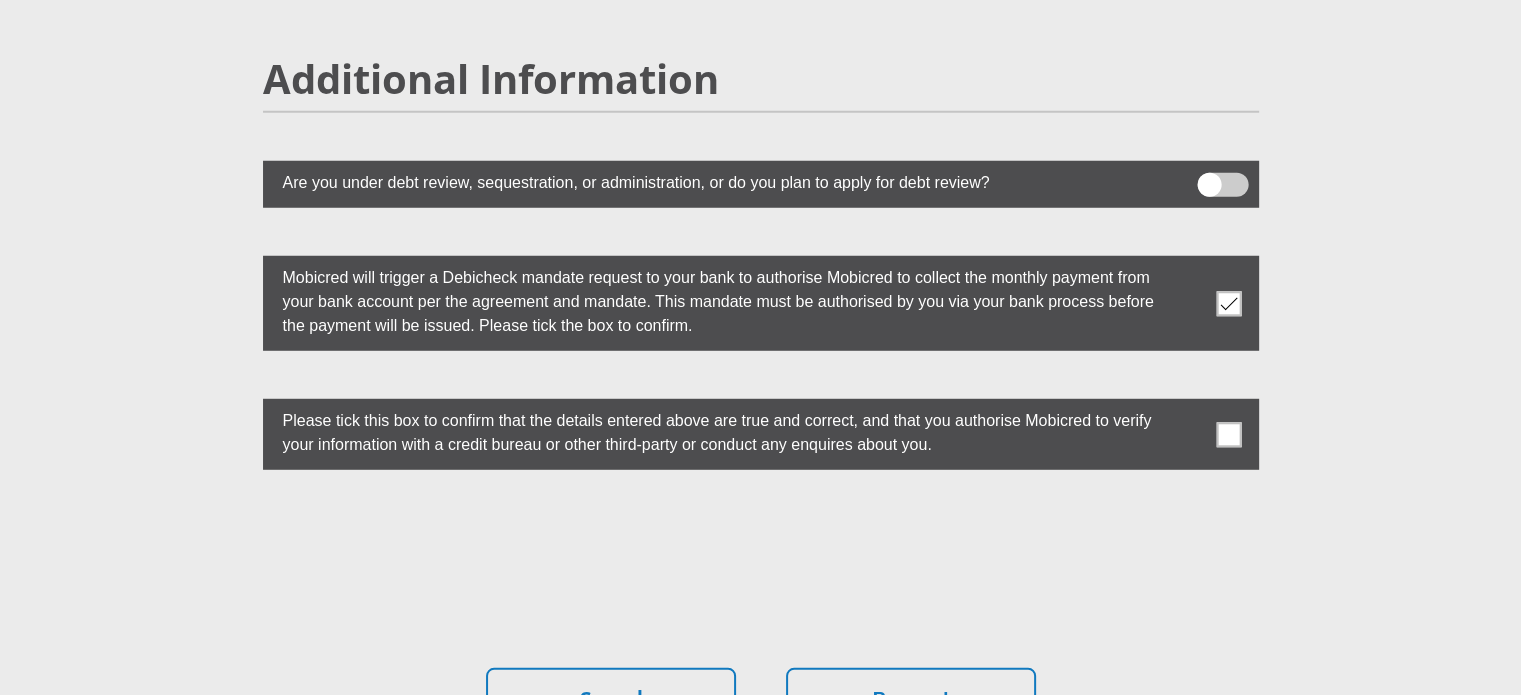 scroll, scrollTop: 5552, scrollLeft: 0, axis: vertical 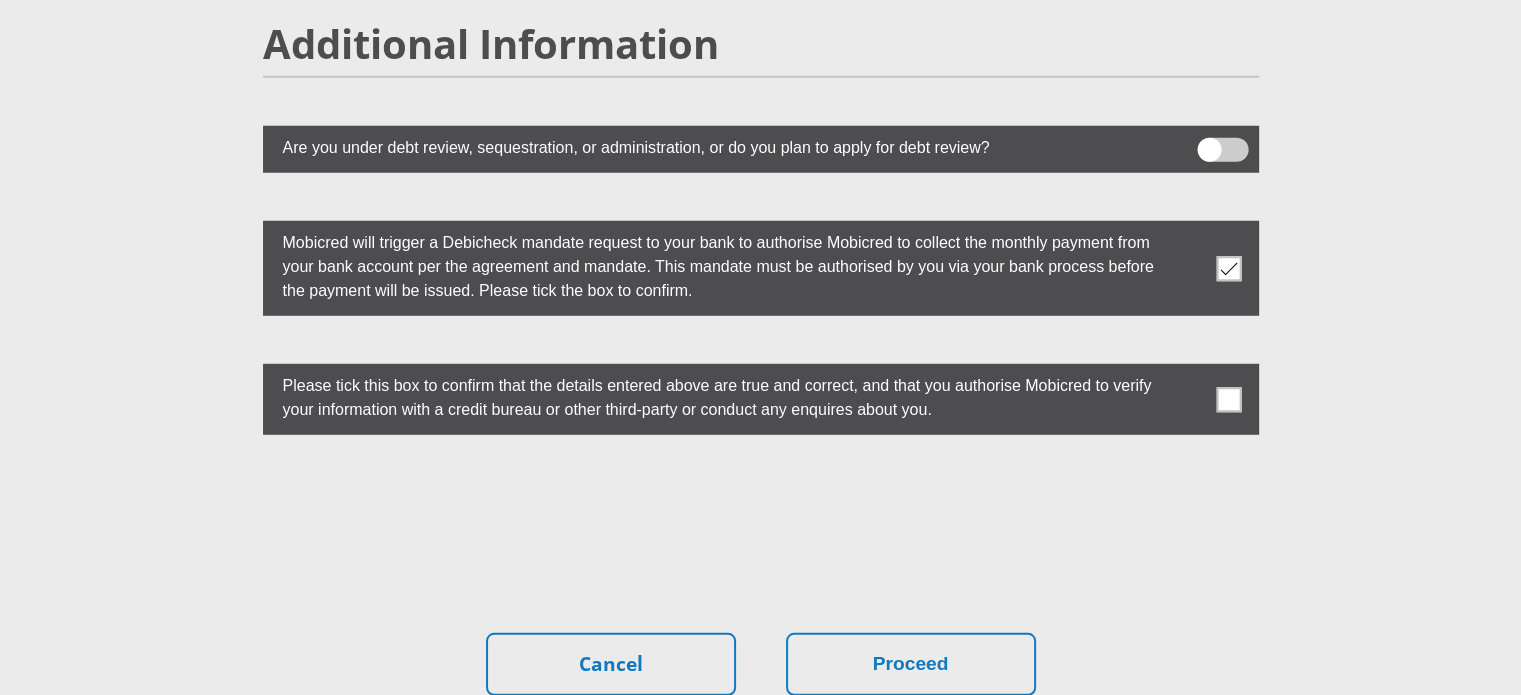 click at bounding box center [1228, 399] 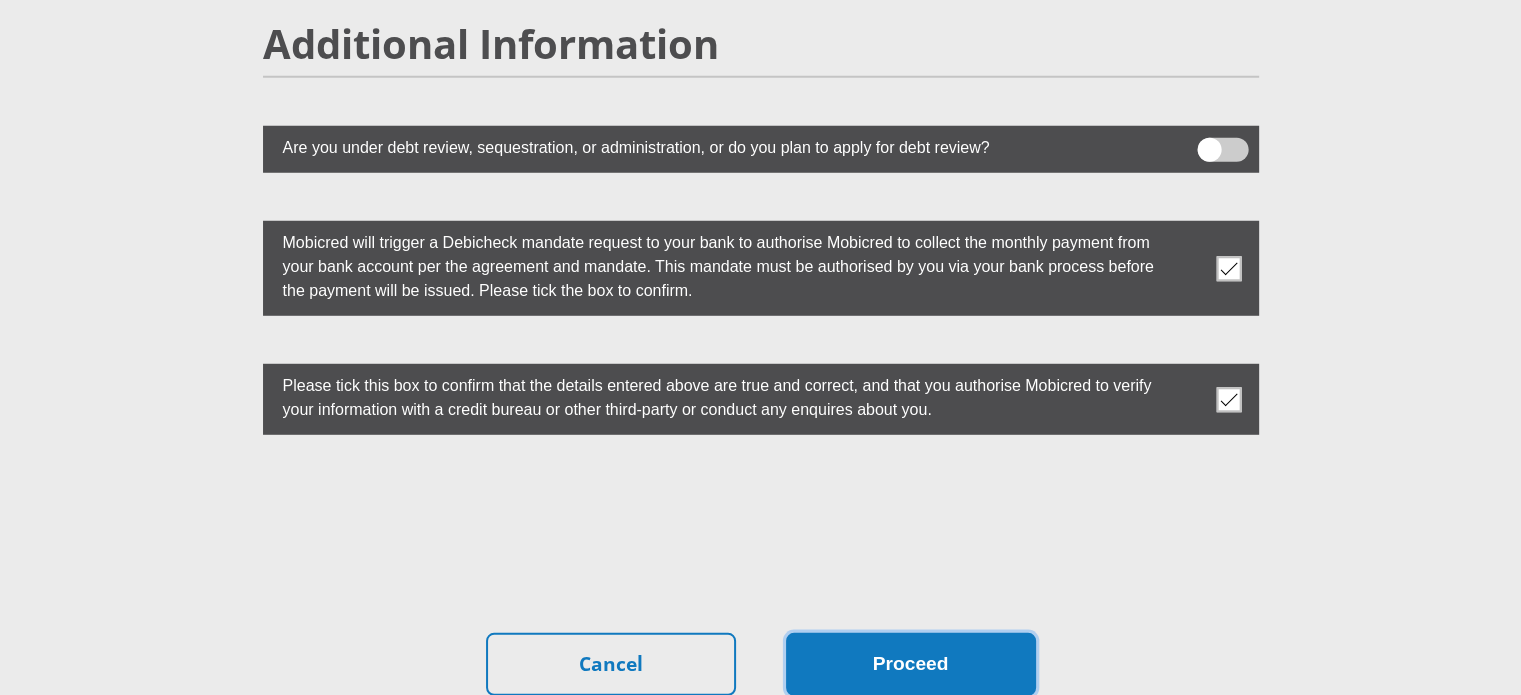 click on "Proceed" at bounding box center (911, 664) 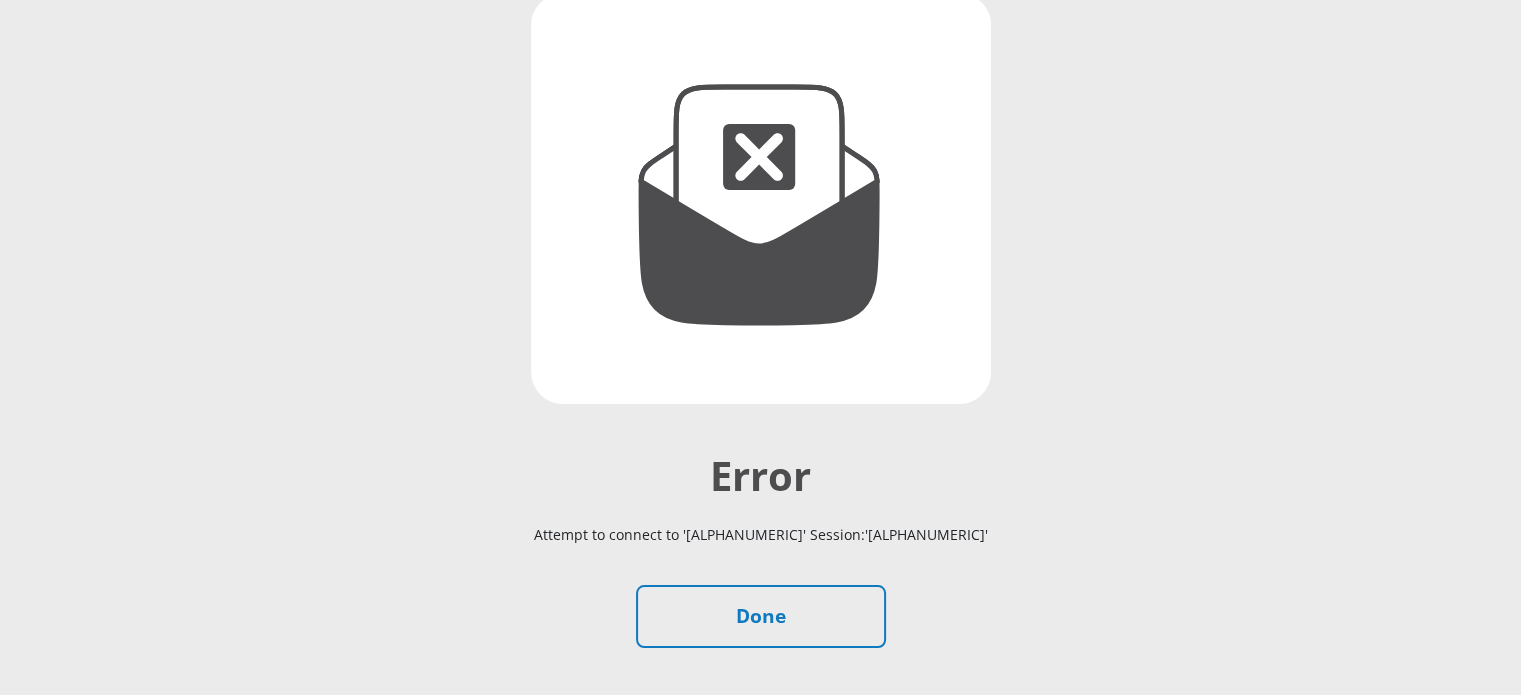 scroll, scrollTop: 376, scrollLeft: 0, axis: vertical 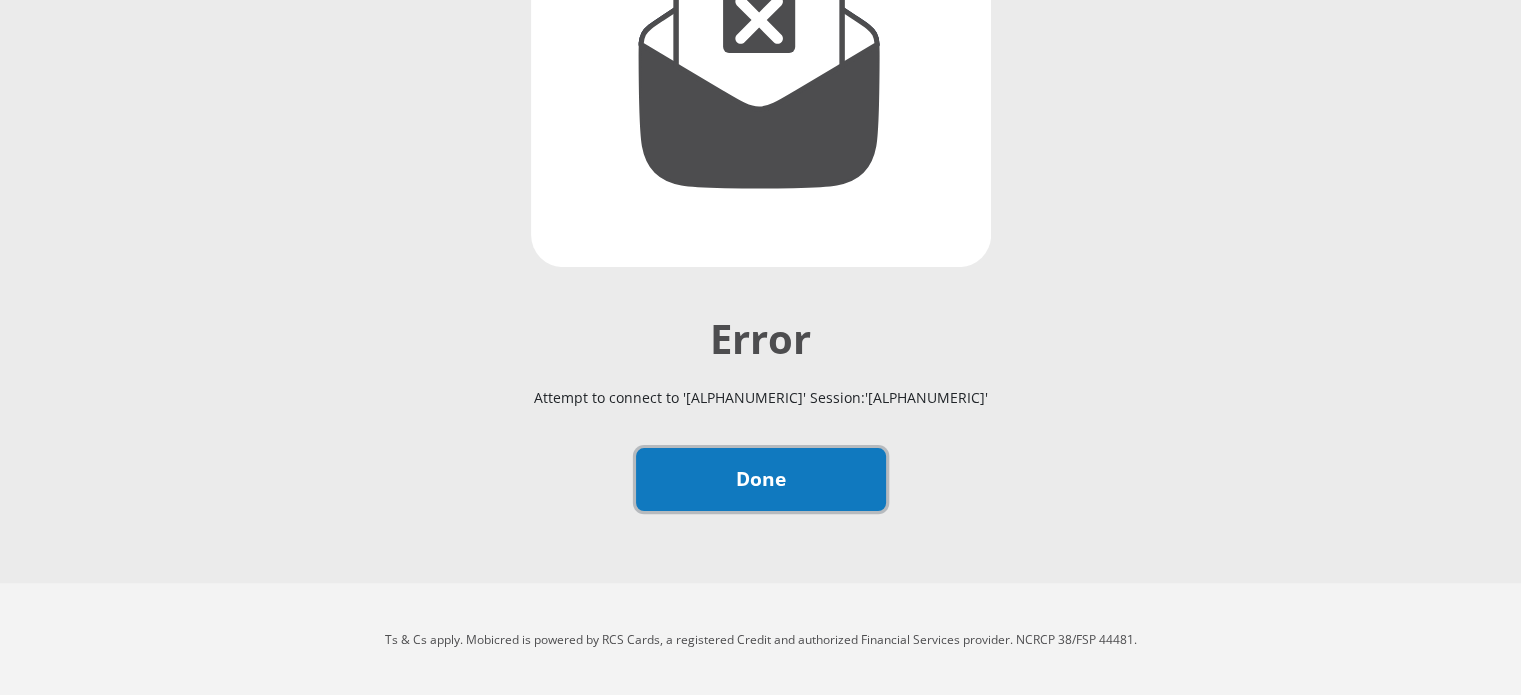click on "Done" at bounding box center [761, 479] 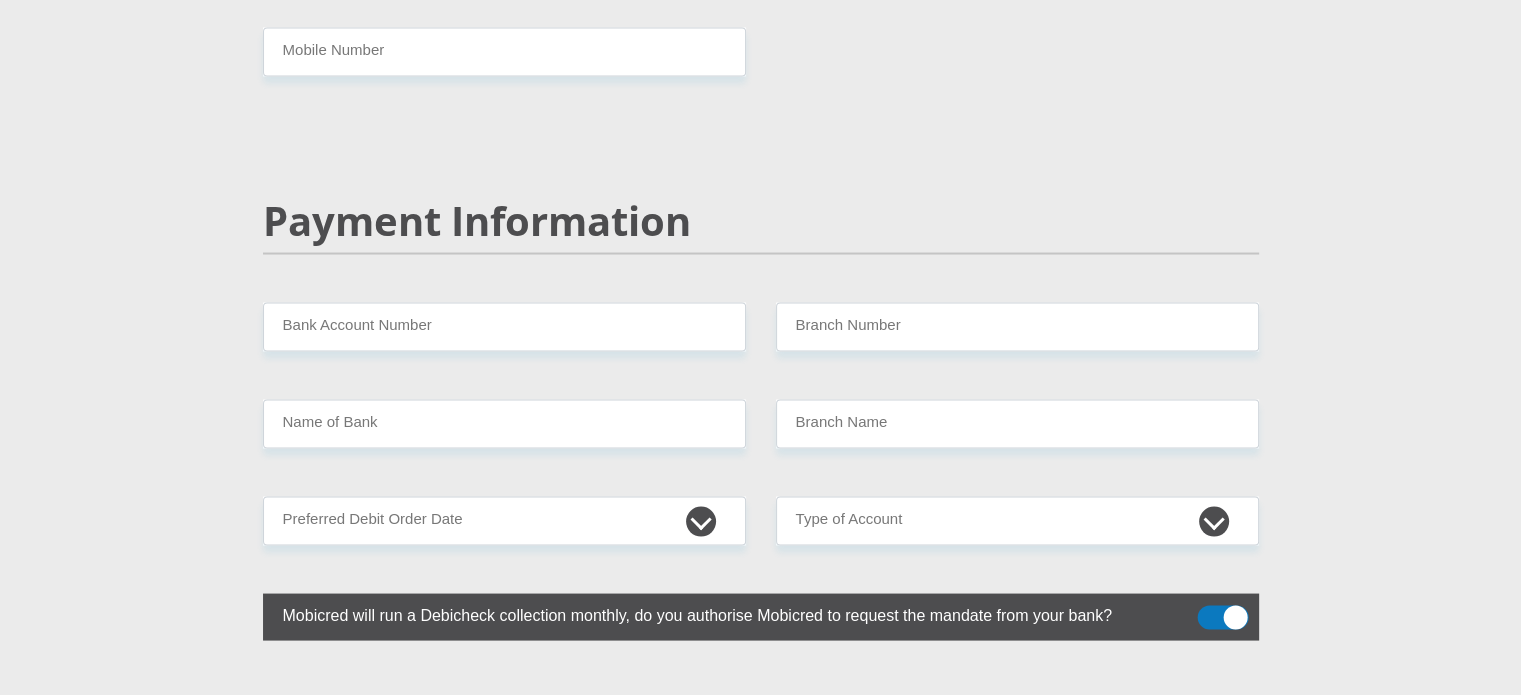 scroll, scrollTop: 3700, scrollLeft: 0, axis: vertical 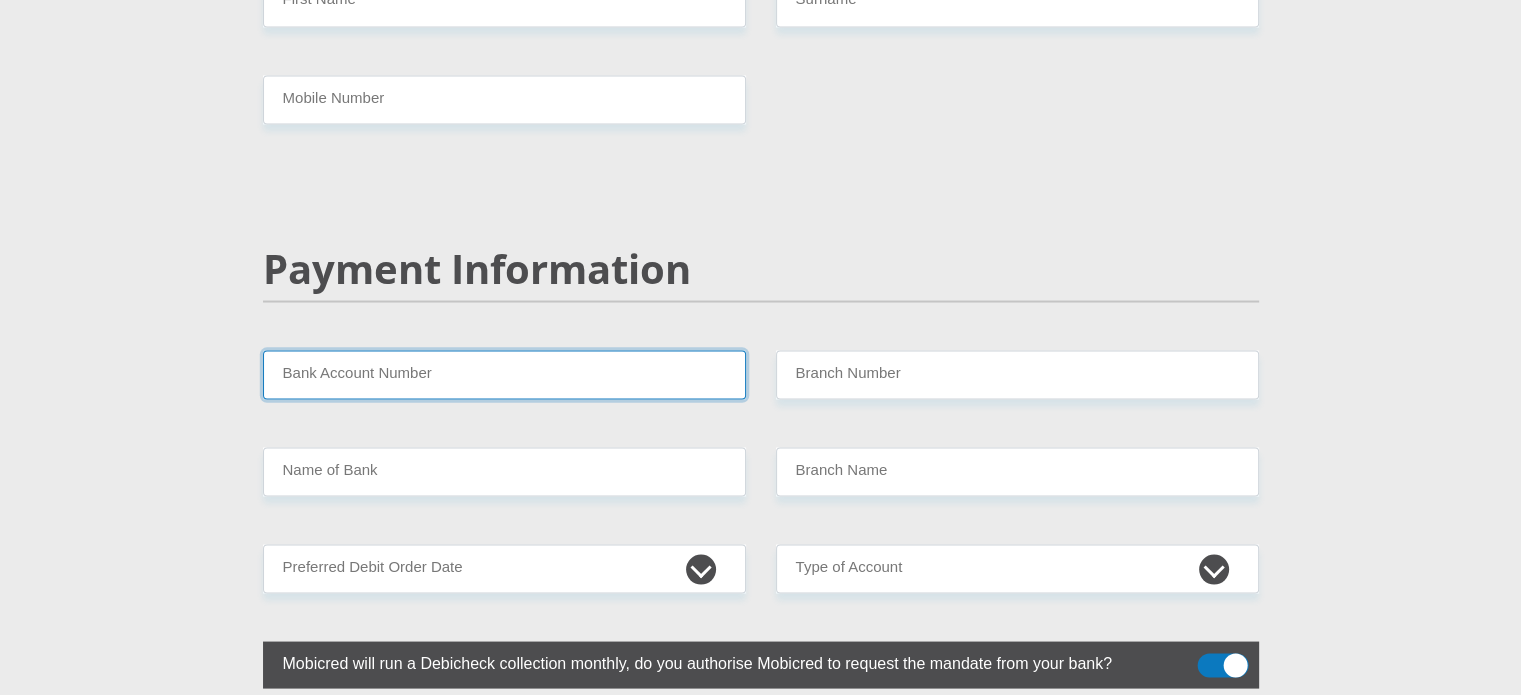 click on "Bank Account Number" at bounding box center (504, 374) 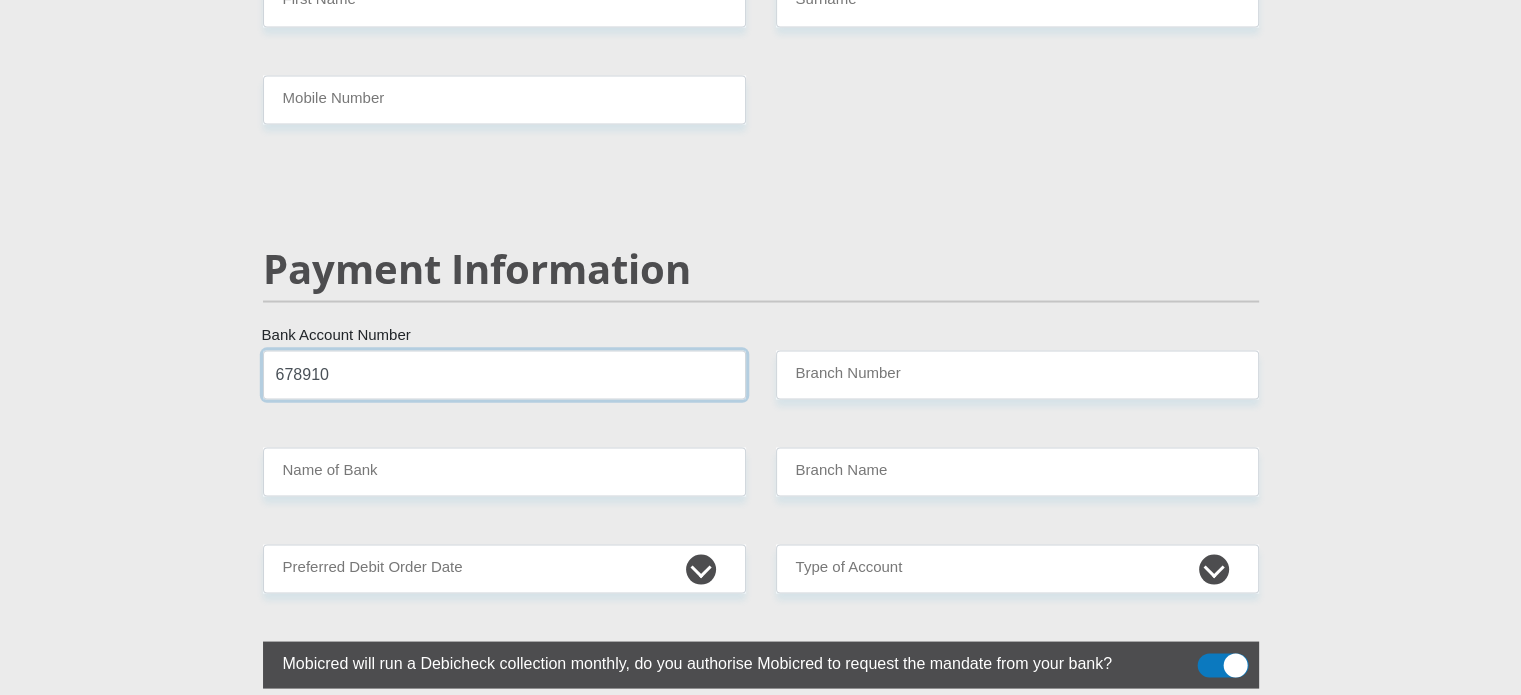 type on "678910" 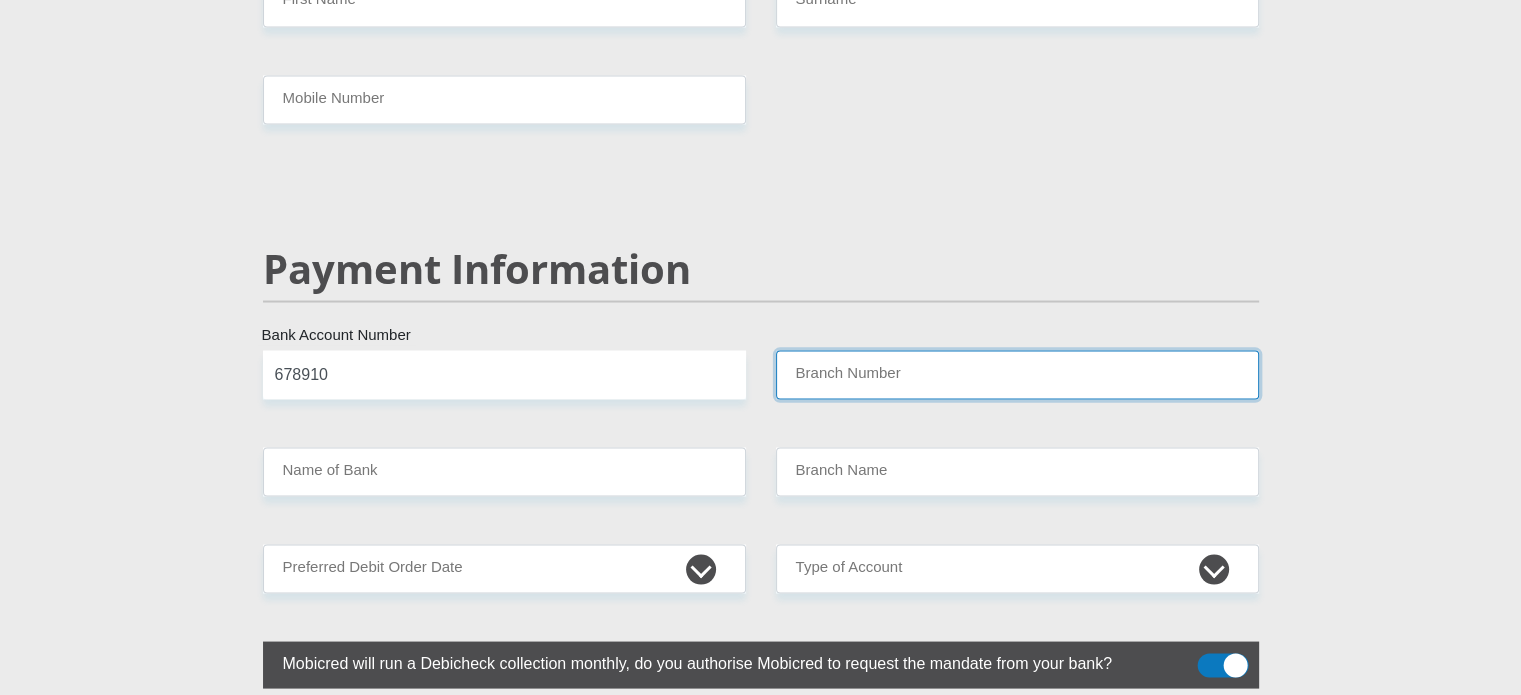 click on "Branch Number" at bounding box center [1017, 374] 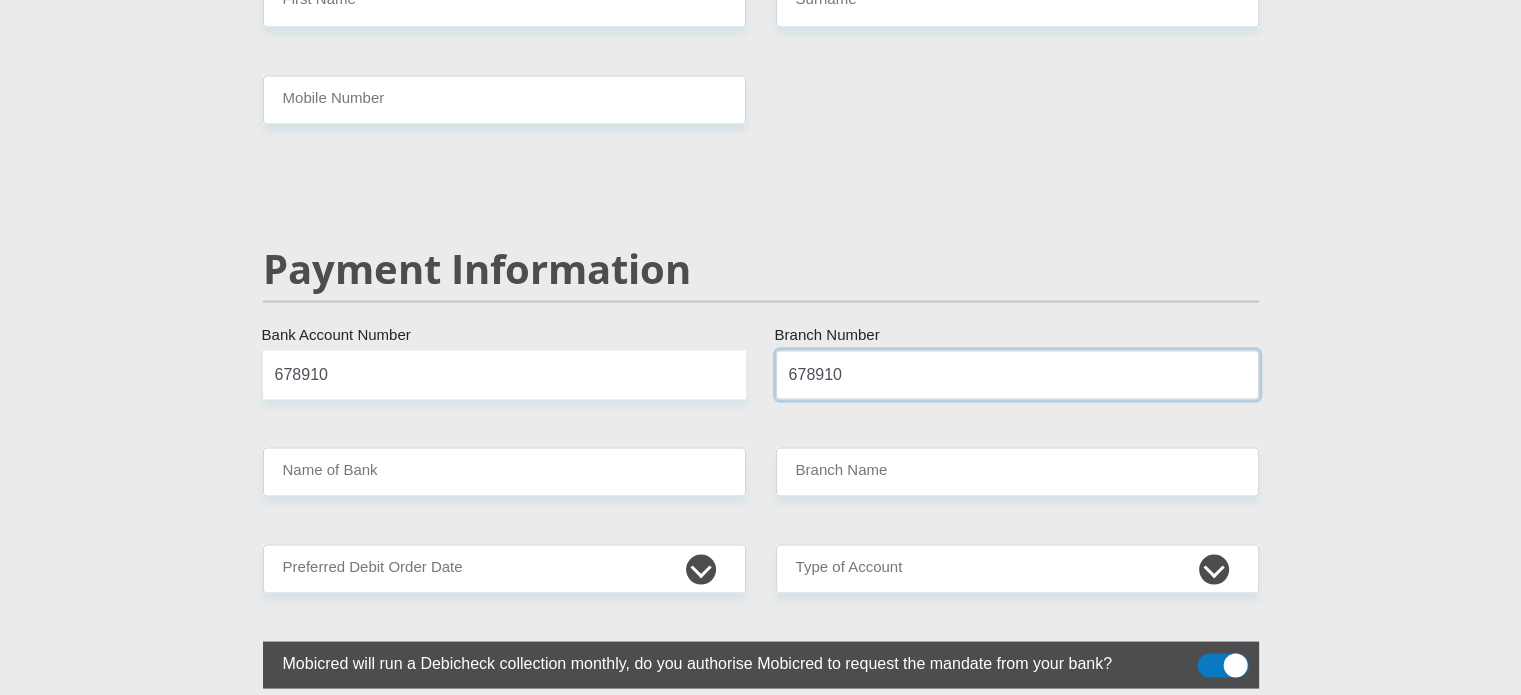 type on "678910" 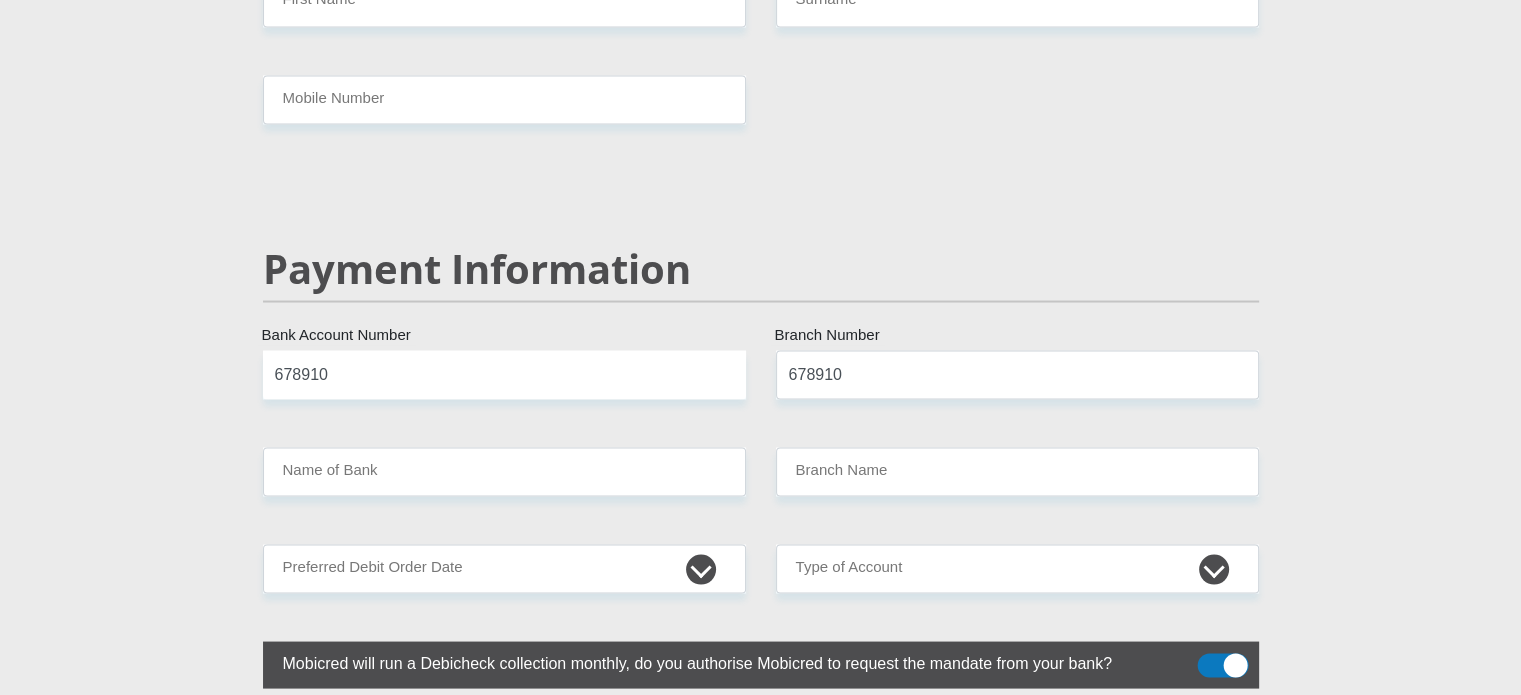 type on "TYME BANK LIMITED" 